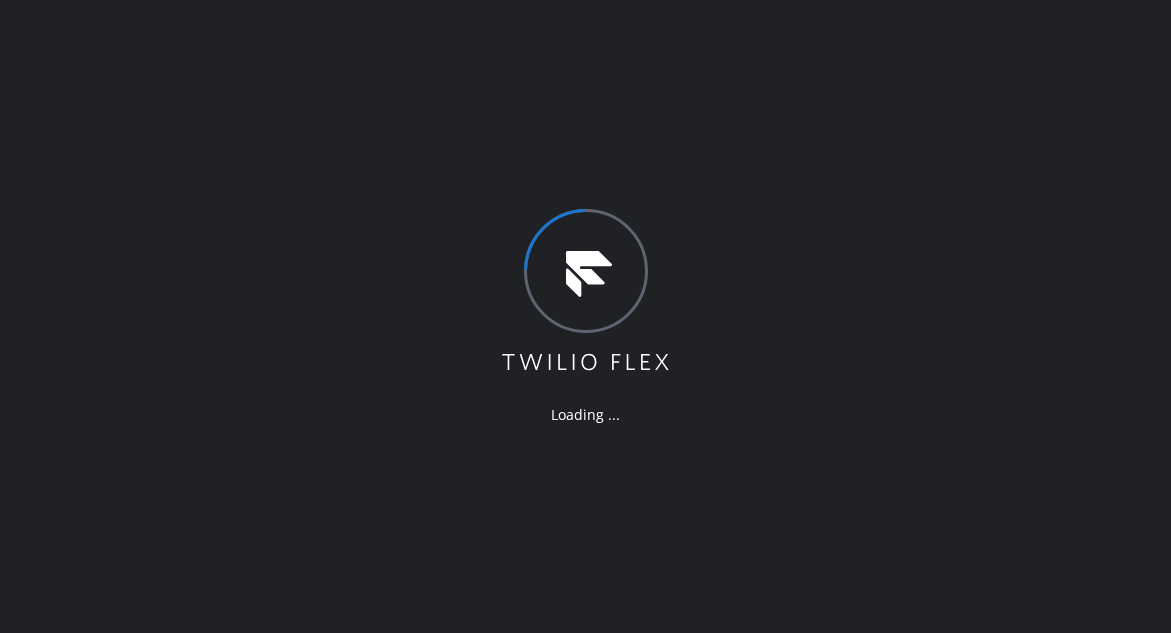 scroll, scrollTop: 0, scrollLeft: 0, axis: both 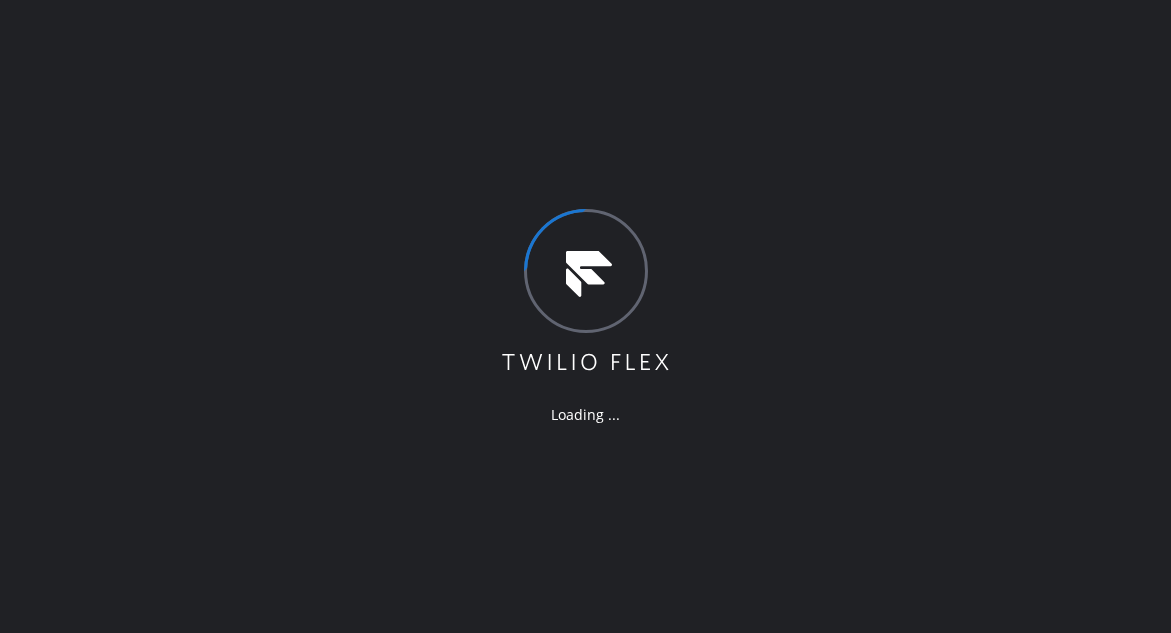 click on "Loading ..." at bounding box center [585, 316] 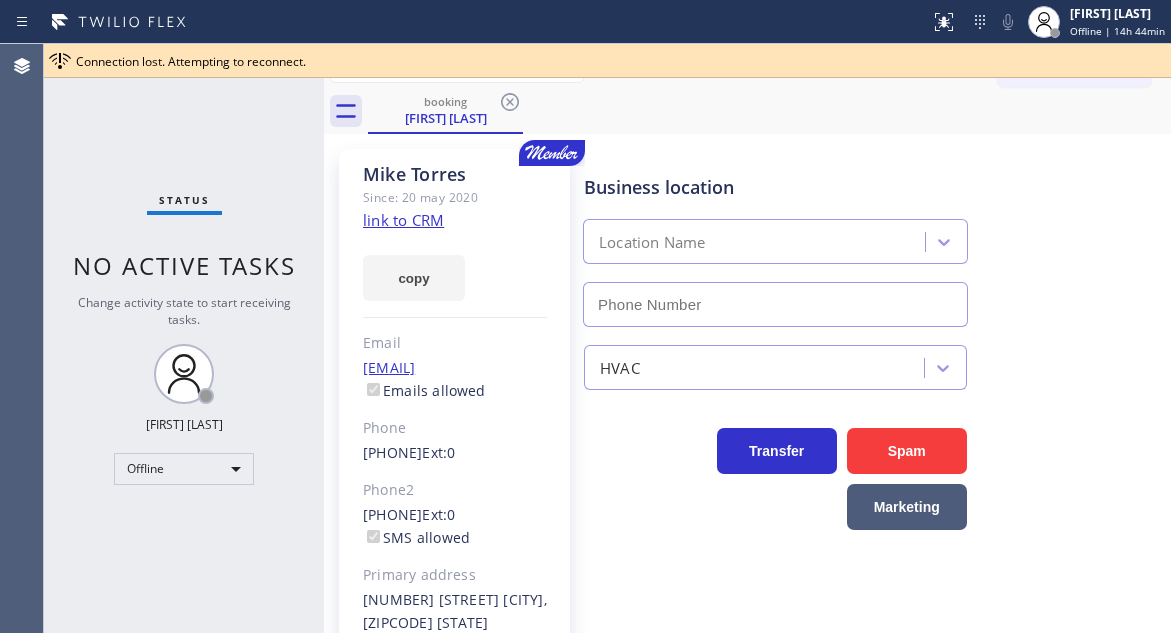 type on "[PHONE]" 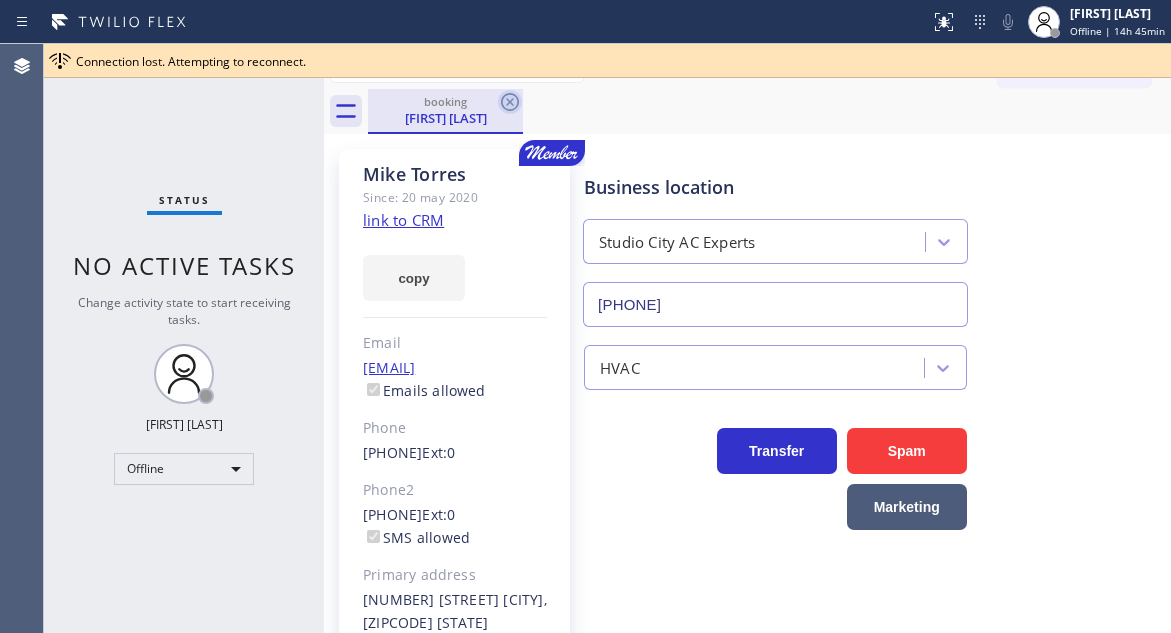 click 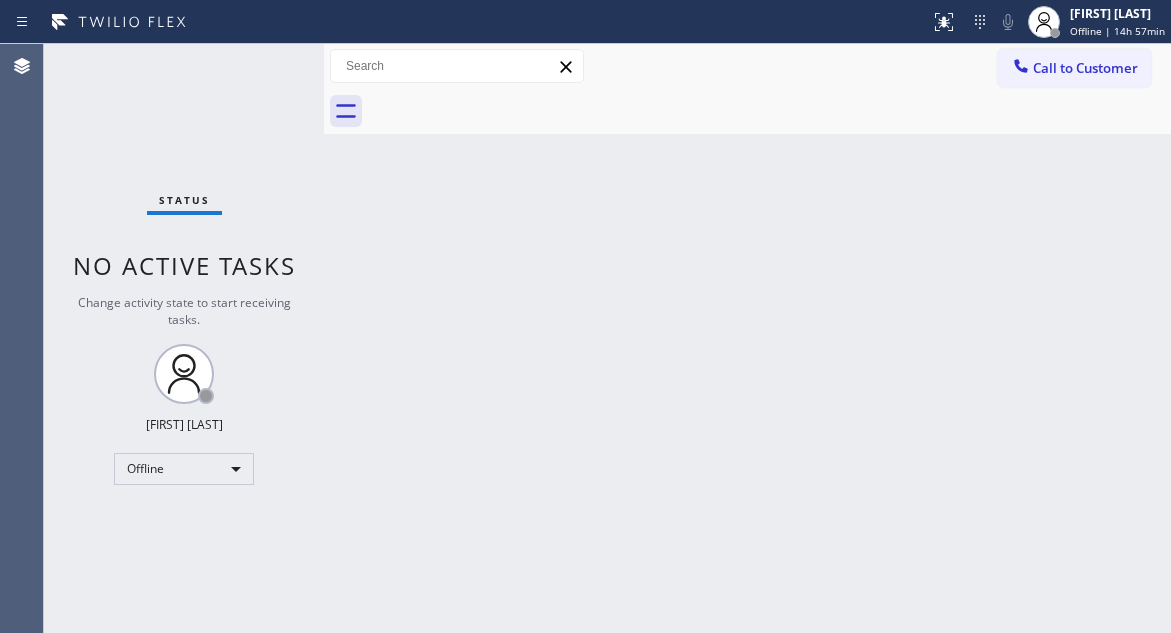 click on "Back to Dashboard Change Sender ID Customers Technicians Select a contact Outbound call Technician Search Technician Your caller id phone number Your caller id phone number Call Technician info Name   Phone none Address none Change Sender ID HVAC +18559994417 5 Star Appliance +18557314952 Appliance Repair +18554611149 Plumbing +18889090120 Air Duct Cleaning +18006865038  Electricians +18005688664 Cancel Change Check personal SMS Reset Change No tabs Call to Customer Outbound call Location Search location Your caller id phone number Customer number Call Outbound call Technician Search Technician Your caller id phone number Your caller id phone number Call" at bounding box center (747, 338) 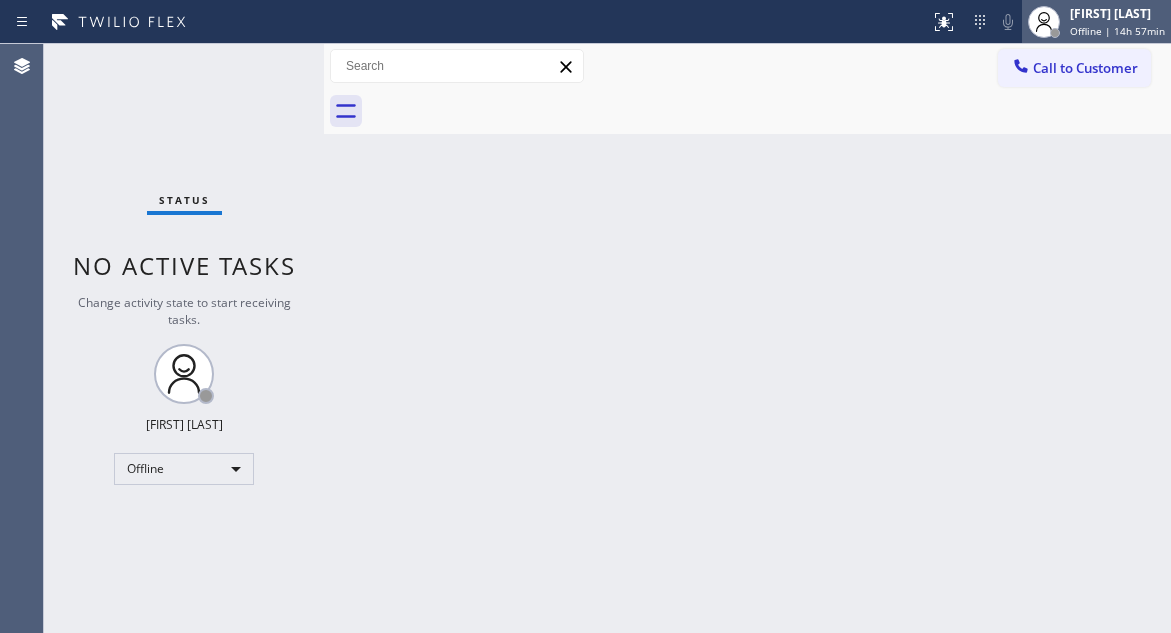 click on "[FIRST] [LAST]" at bounding box center (1117, 13) 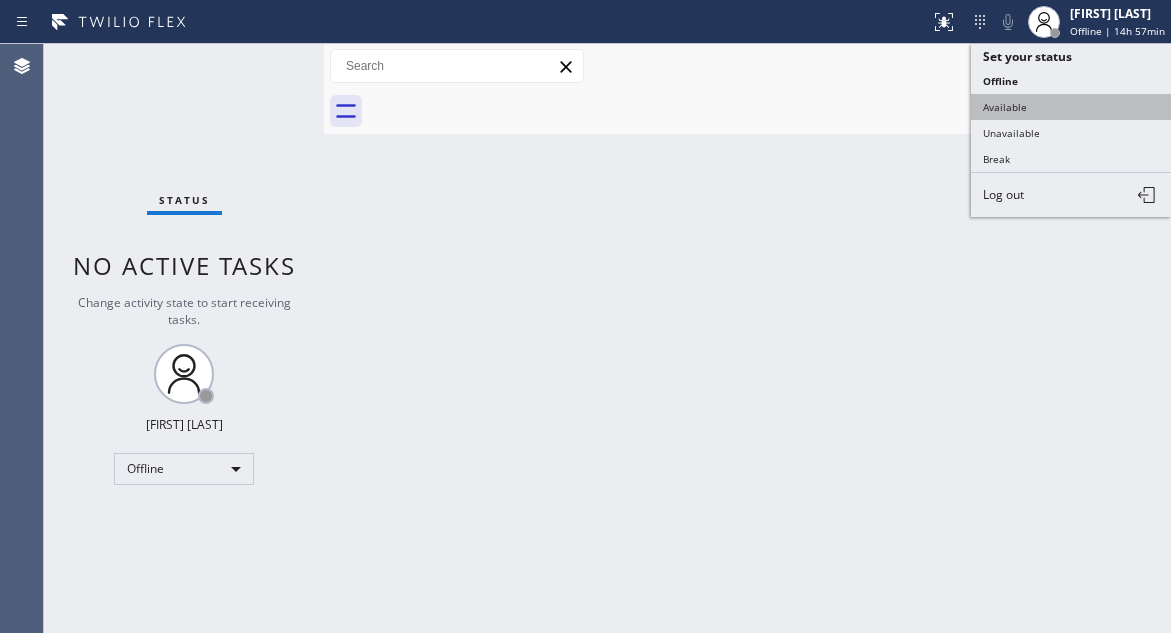 click on "Available" at bounding box center [1071, 107] 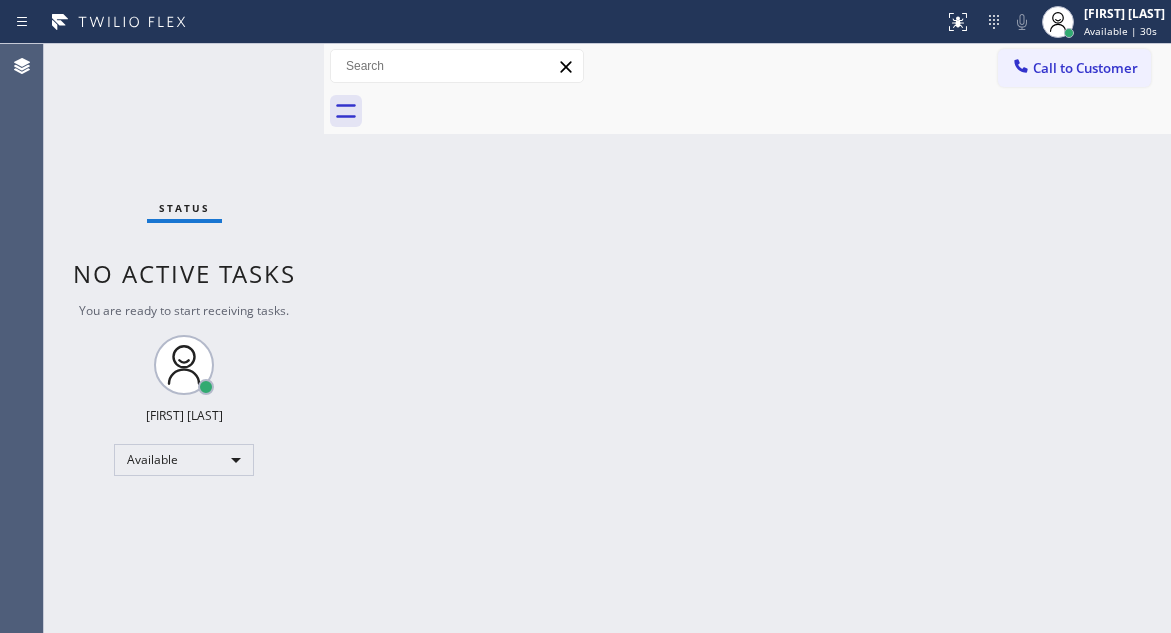 click on "Back to Dashboard Change Sender ID Customers Technicians Select a contact Outbound call Technician Search Technician Your caller id phone number Your caller id phone number Call Technician info Name   Phone none Address none Change Sender ID HVAC +18559994417 5 Star Appliance +18557314952 Appliance Repair +18554611149 Plumbing +18889090120 Air Duct Cleaning +18006865038  Electricians +18005688664 Cancel Change Check personal SMS Reset Change No tabs Call to Customer Outbound call Location Search location Your caller id phone number Customer number Call Outbound call Technician Search Technician Your caller id phone number Your caller id phone number Call" at bounding box center (747, 338) 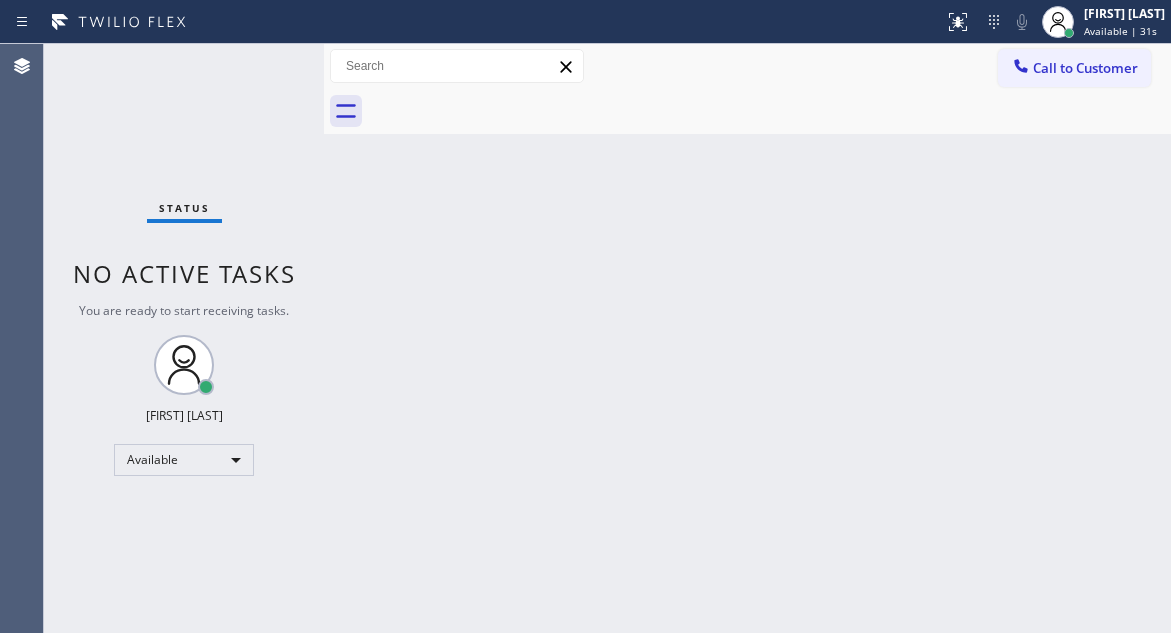 click on "Status   No active tasks     You are ready to start receiving tasks.   [FIRST] [LAST] Available" at bounding box center (184, 338) 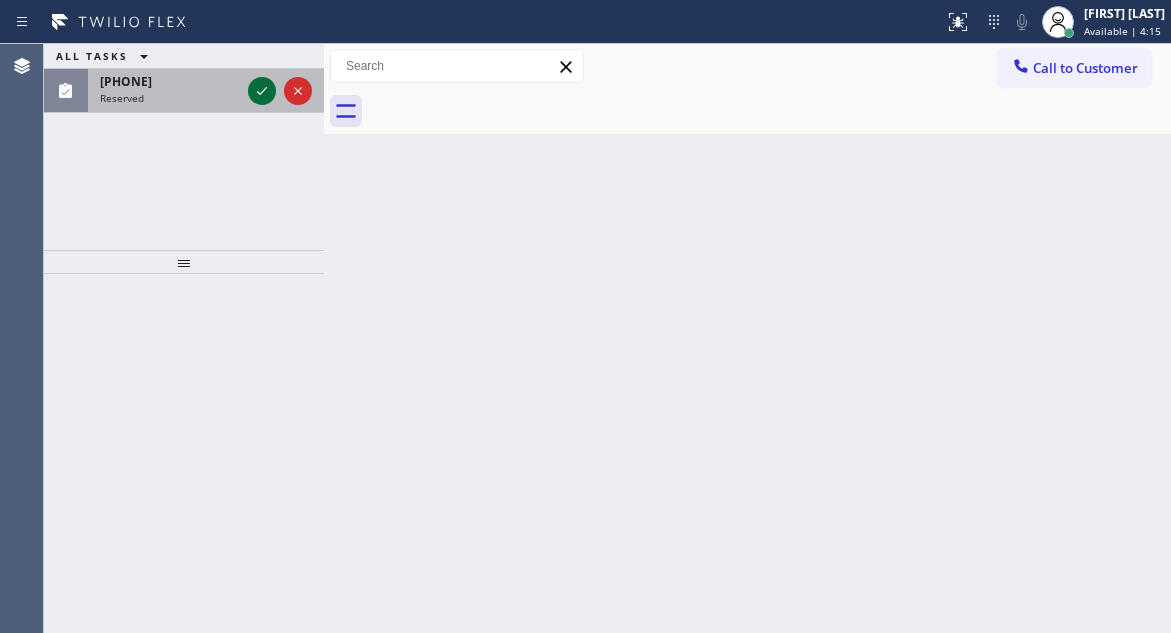 click 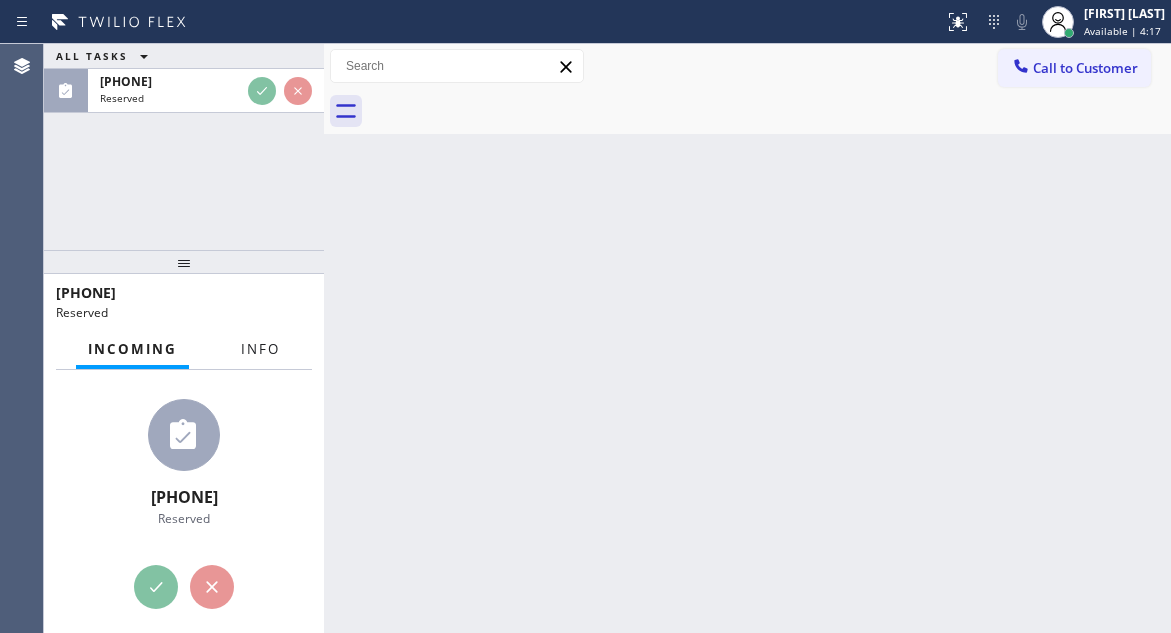 click on "Info" at bounding box center (260, 349) 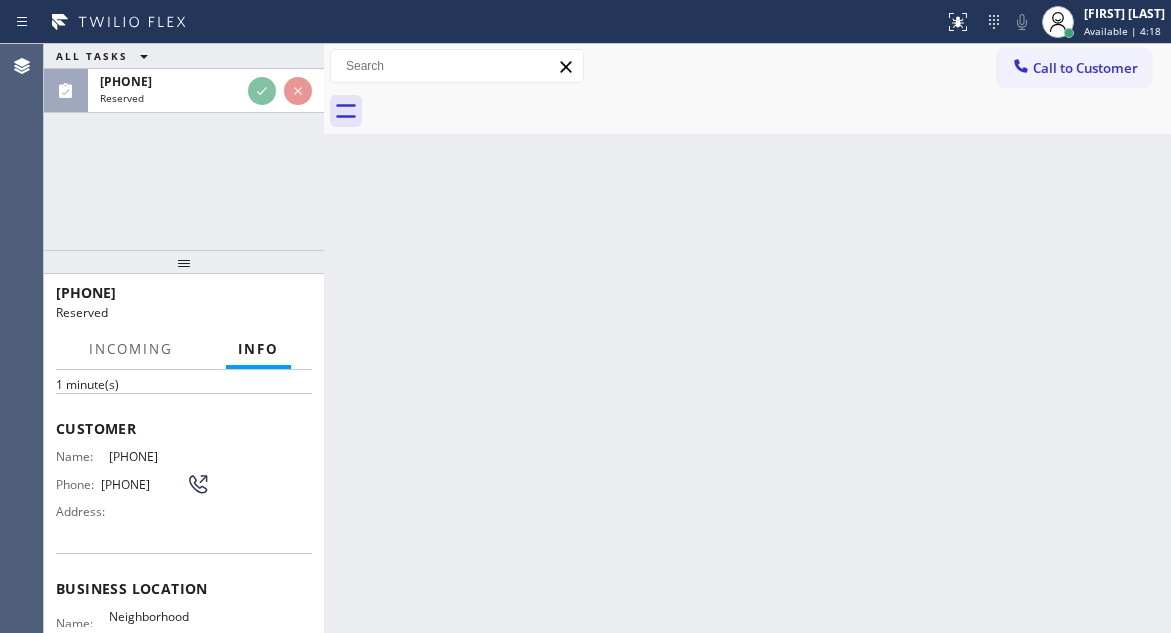 scroll, scrollTop: 353, scrollLeft: 0, axis: vertical 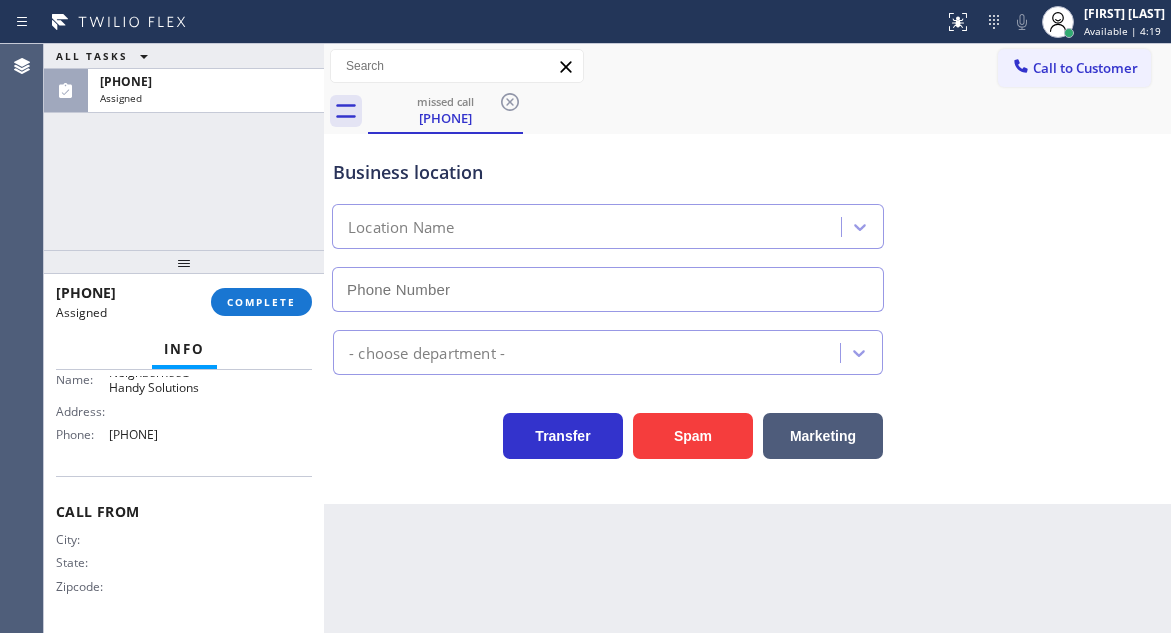 drag, startPoint x: 56, startPoint y: 526, endPoint x: 235, endPoint y: 454, distance: 192.93782 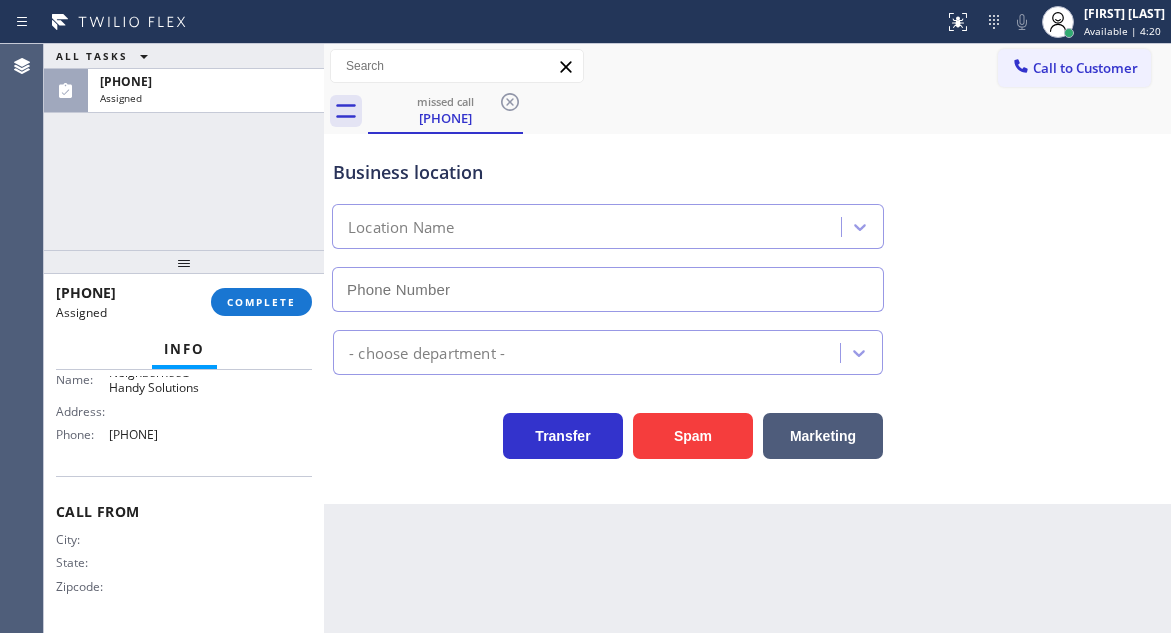 copy on "Customer Name: [PHONE] Phone: [PHONE] Address: Business location Name: Neighborhood Handy Solutions Address:   Phone: [PHONE]" 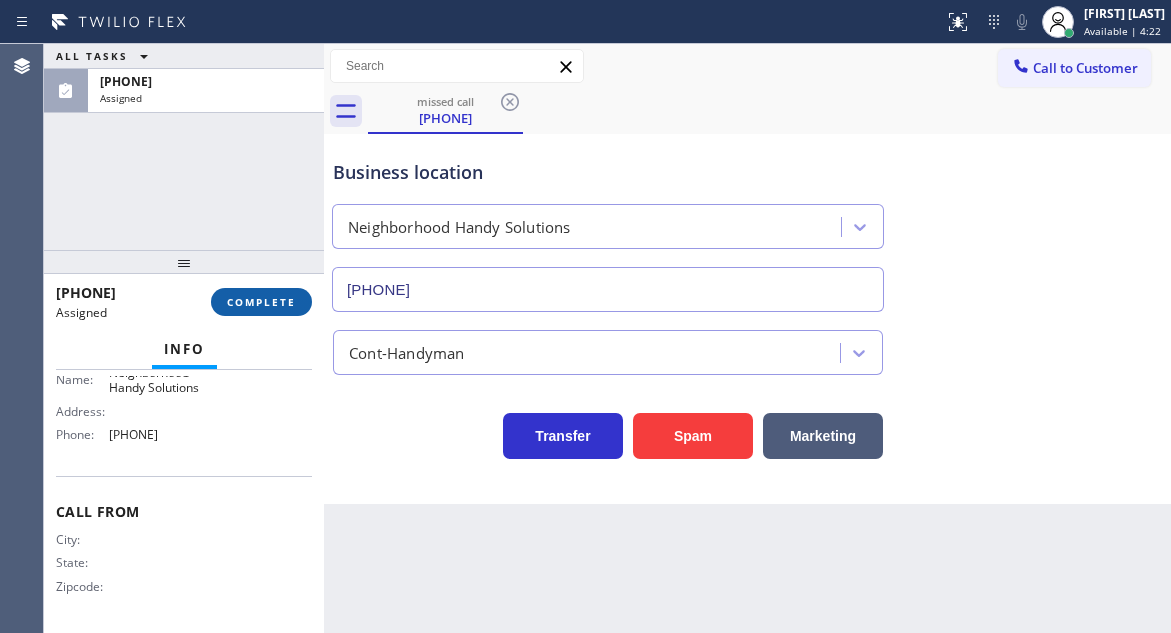 click on "COMPLETE" at bounding box center (261, 302) 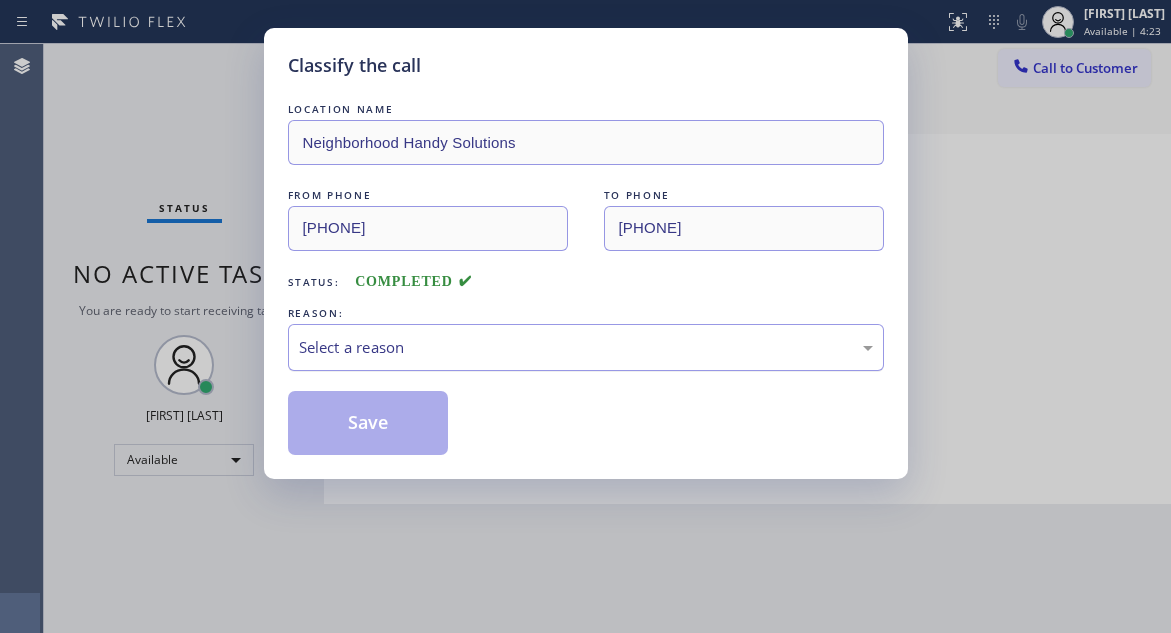 click on "Select a reason" at bounding box center (586, 347) 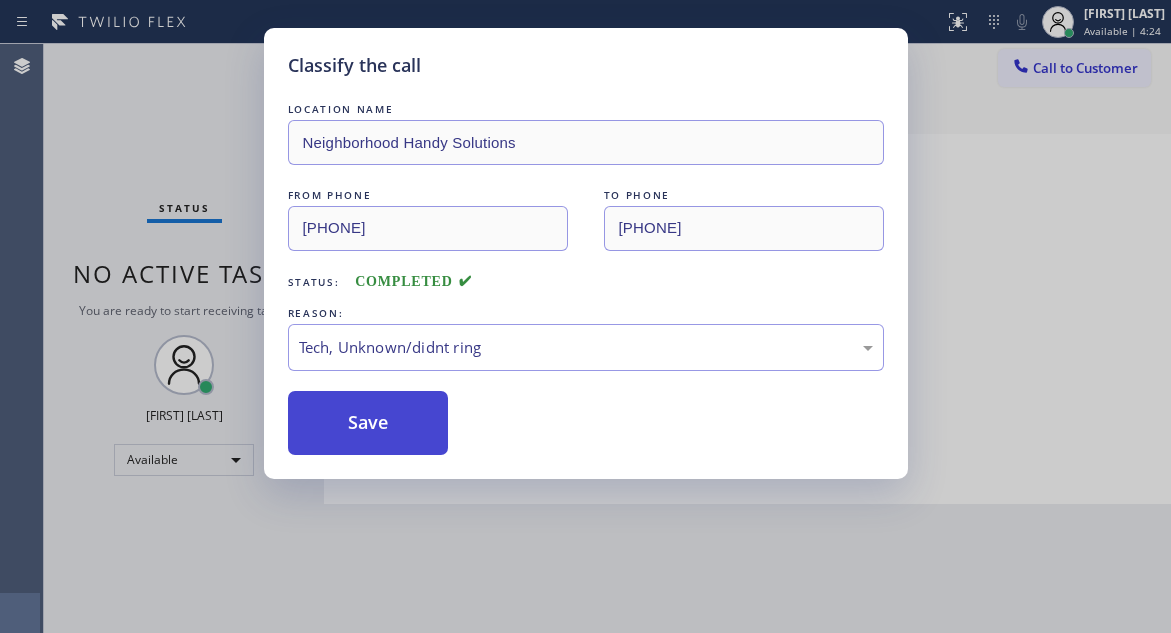 click on "Save" at bounding box center [368, 423] 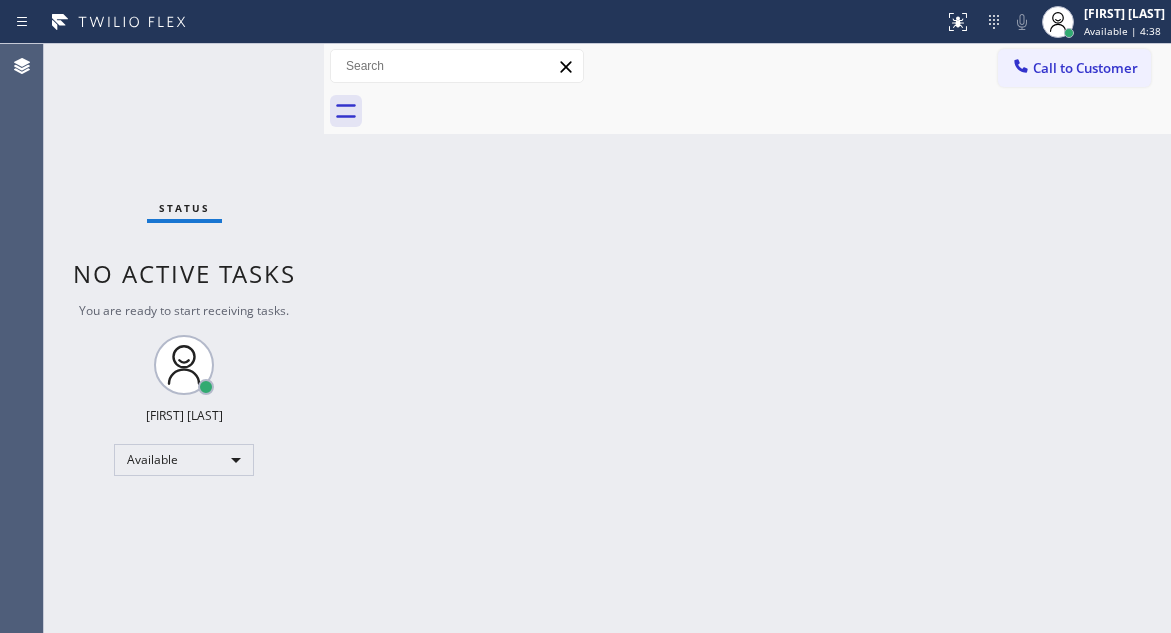 click on "Back to Dashboard Change Sender ID Customers Technicians Select a contact Outbound call Technician Search Technician Your caller id phone number Your caller id phone number Call Technician info Name   Phone none Address none Change Sender ID HVAC +18559994417 5 Star Appliance +18557314952 Appliance Repair +18554611149 Plumbing +18889090120 Air Duct Cleaning +18006865038  Electricians +18005688664 Cancel Change Check personal SMS Reset Change No tabs Call to Customer Outbound call Location Search location Your caller id phone number Customer number Call Outbound call Technician Search Technician Your caller id phone number Your caller id phone number Call" at bounding box center [747, 338] 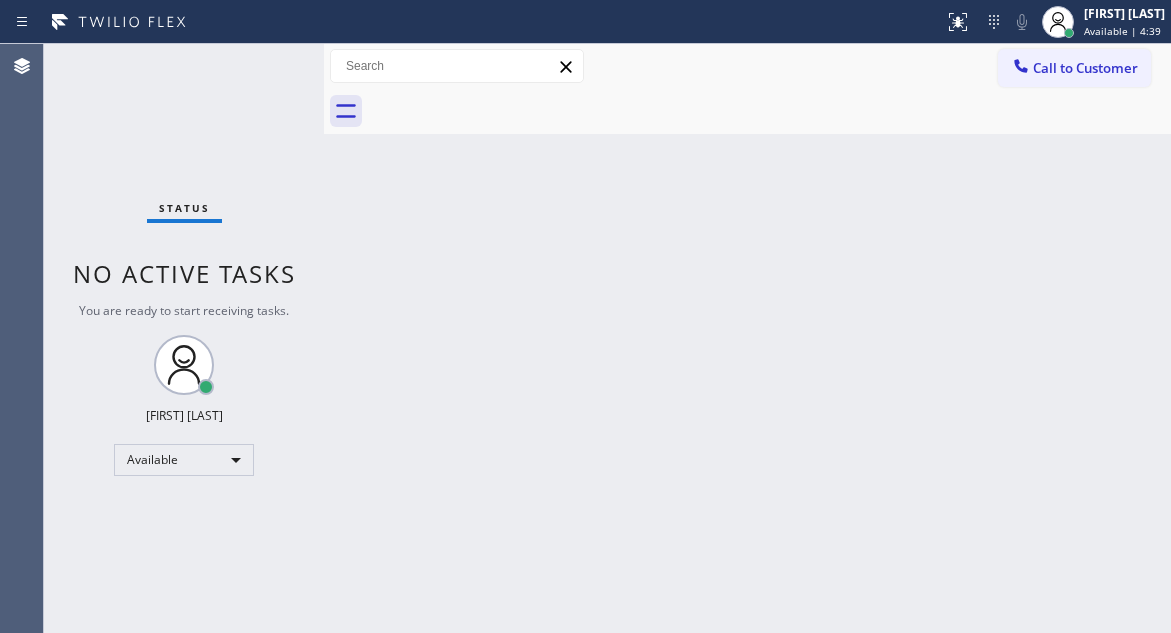 click on "Status   No active tasks     You are ready to start receiving tasks.   [FIRST] [LAST] Available" at bounding box center (184, 338) 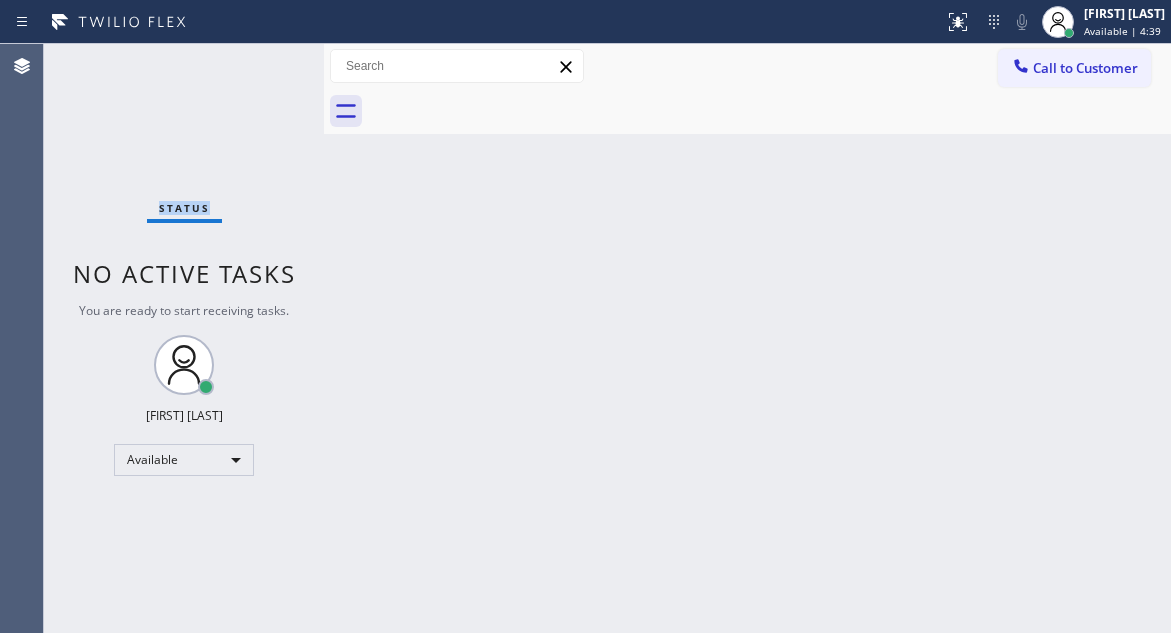 click on "Status   No active tasks     You are ready to start receiving tasks.   [FIRST] [LAST] Available" at bounding box center [184, 338] 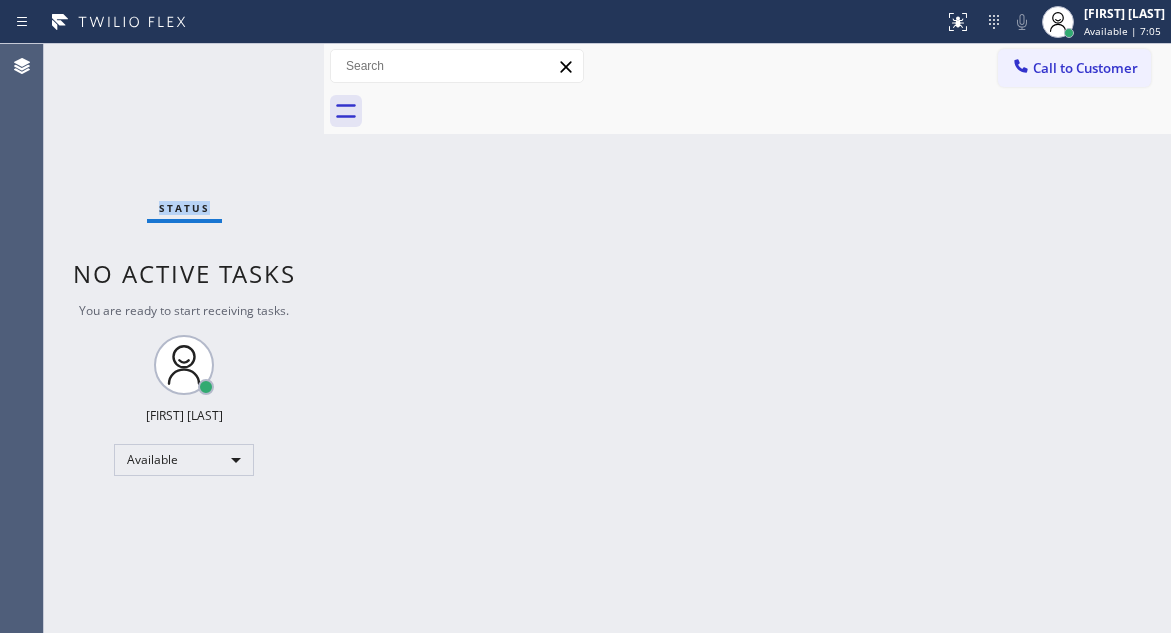 click on "Status   No active tasks     You are ready to start receiving tasks.   [FIRST] [LAST] Available" at bounding box center (184, 338) 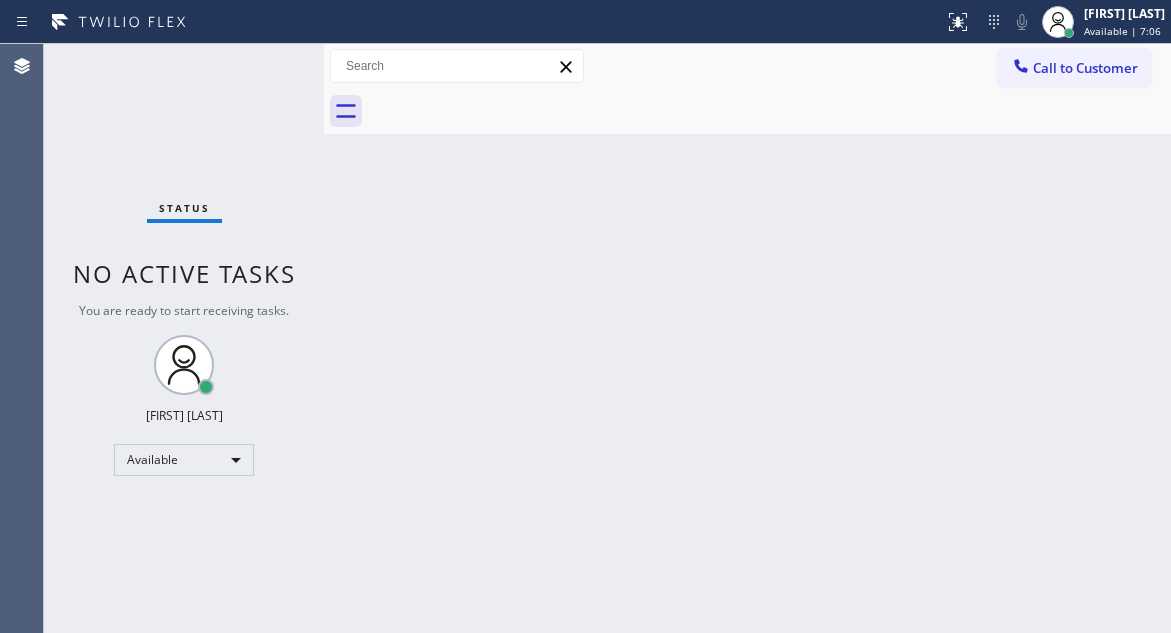 click on "Status   No active tasks     You are ready to start receiving tasks.   [FIRST] [LAST] Available" at bounding box center (184, 338) 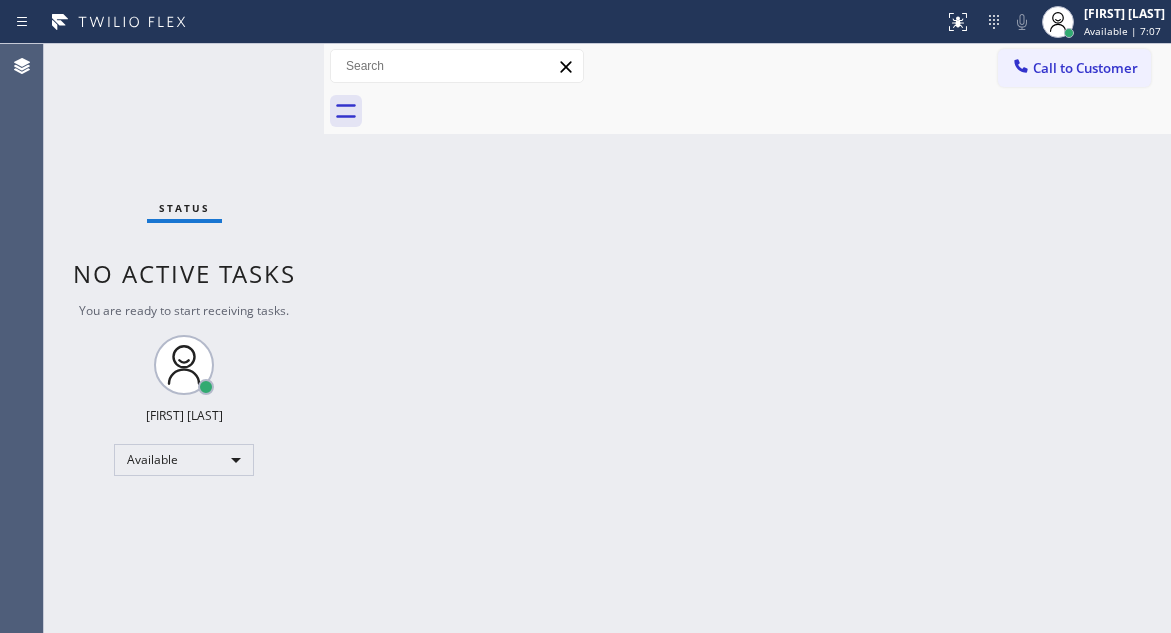 click on "Status   No active tasks     You are ready to start receiving tasks.   [FIRST] [LAST] Available" at bounding box center [184, 338] 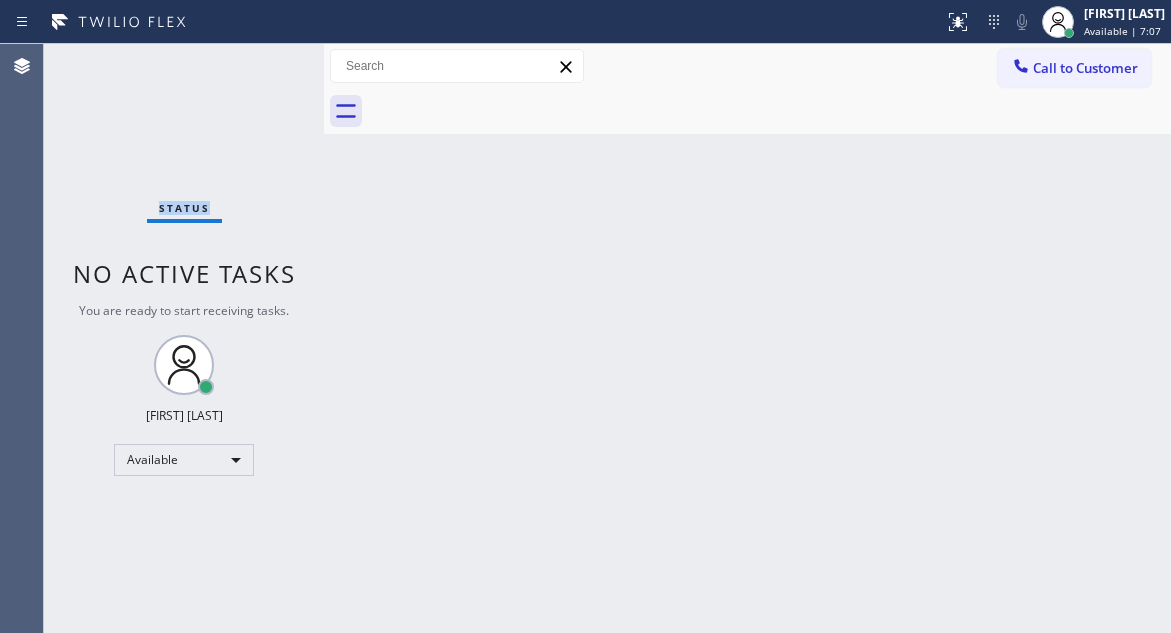 click on "Status   No active tasks     You are ready to start receiving tasks.   [FIRST] [LAST] Available" at bounding box center (184, 338) 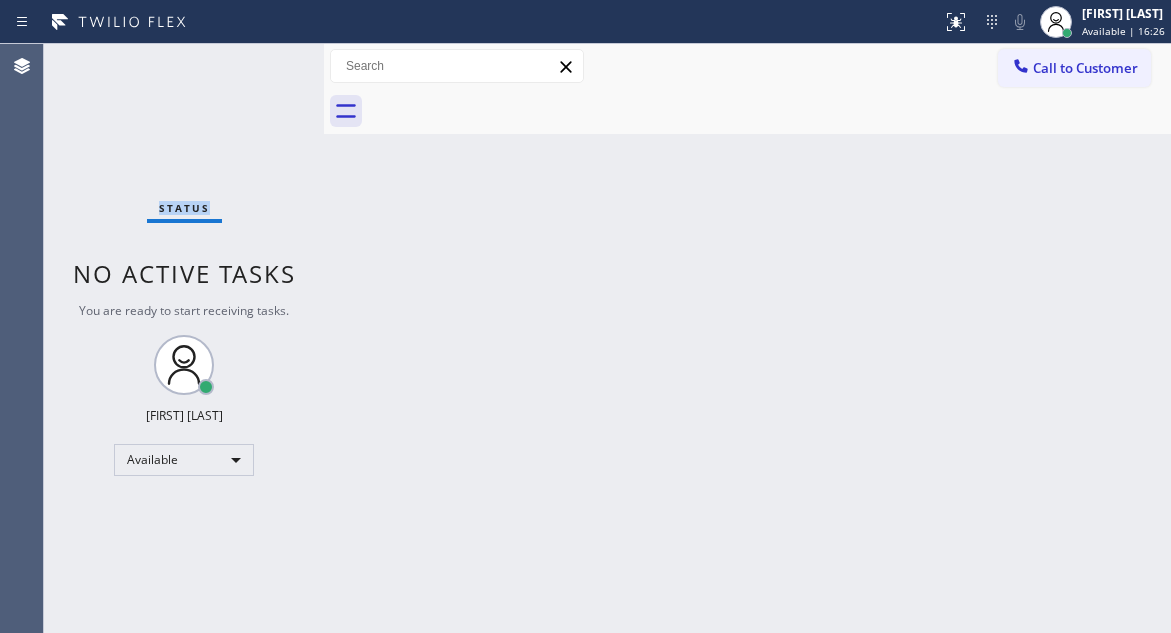 click on "Status   No active tasks     You are ready to start receiving tasks.   [FIRST] [LAST] Available" at bounding box center [184, 338] 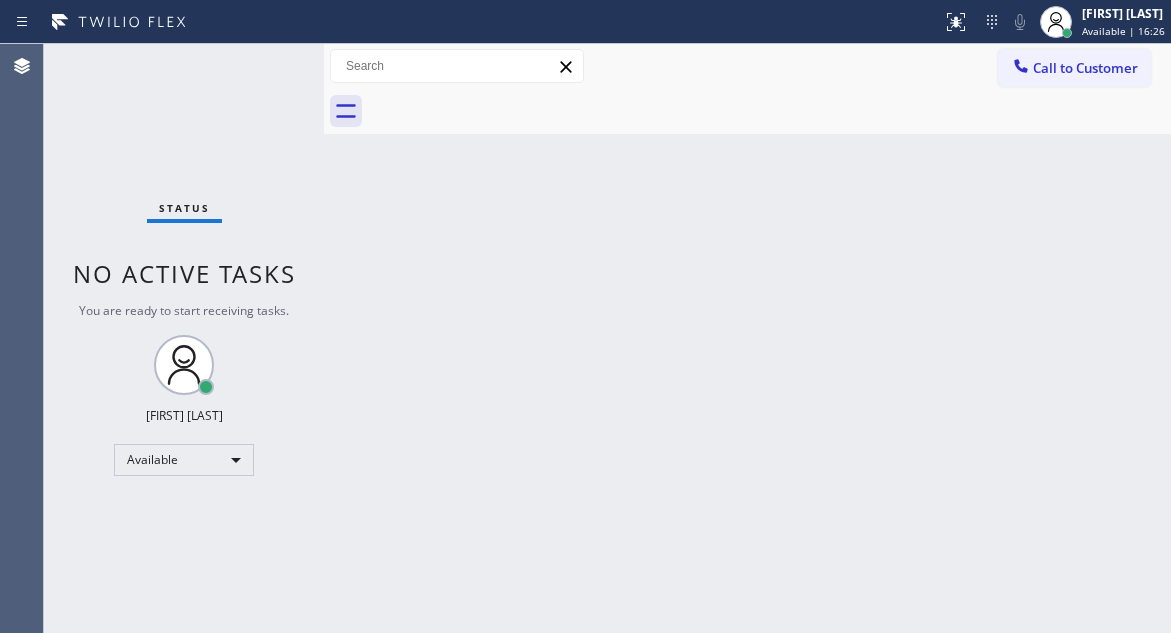 click on "Status   No active tasks     You are ready to start receiving tasks.   [FIRST] [LAST] Available" at bounding box center (184, 338) 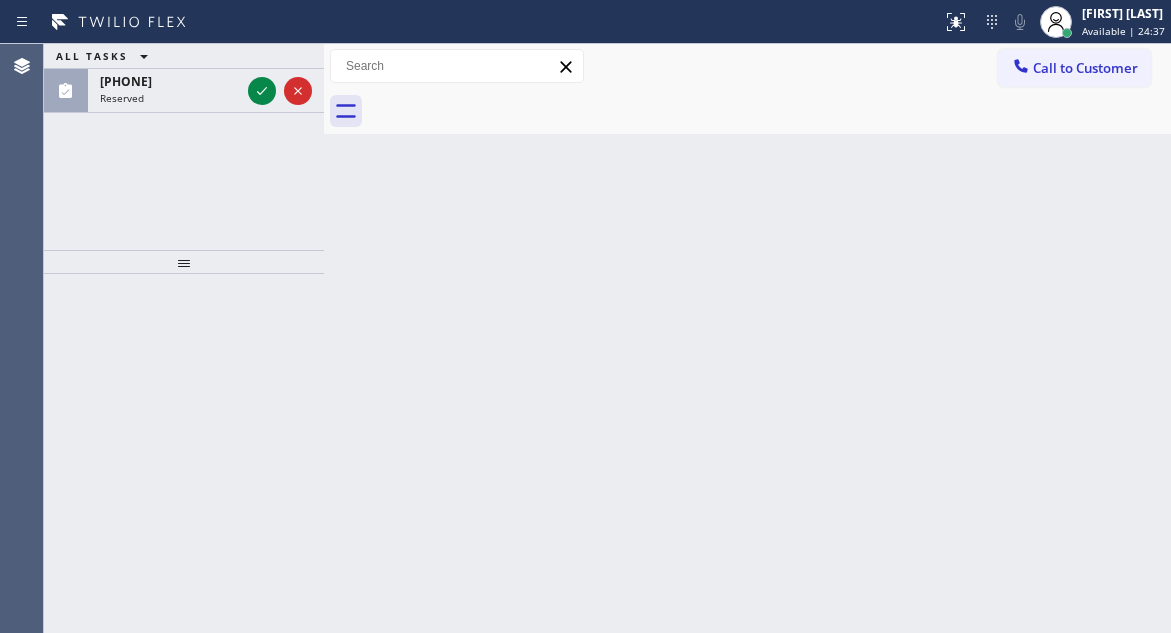 click on "ALL TASKS ALL TASKS ACTIVE TASKS TASKS IN WRAP UP" at bounding box center [184, 56] 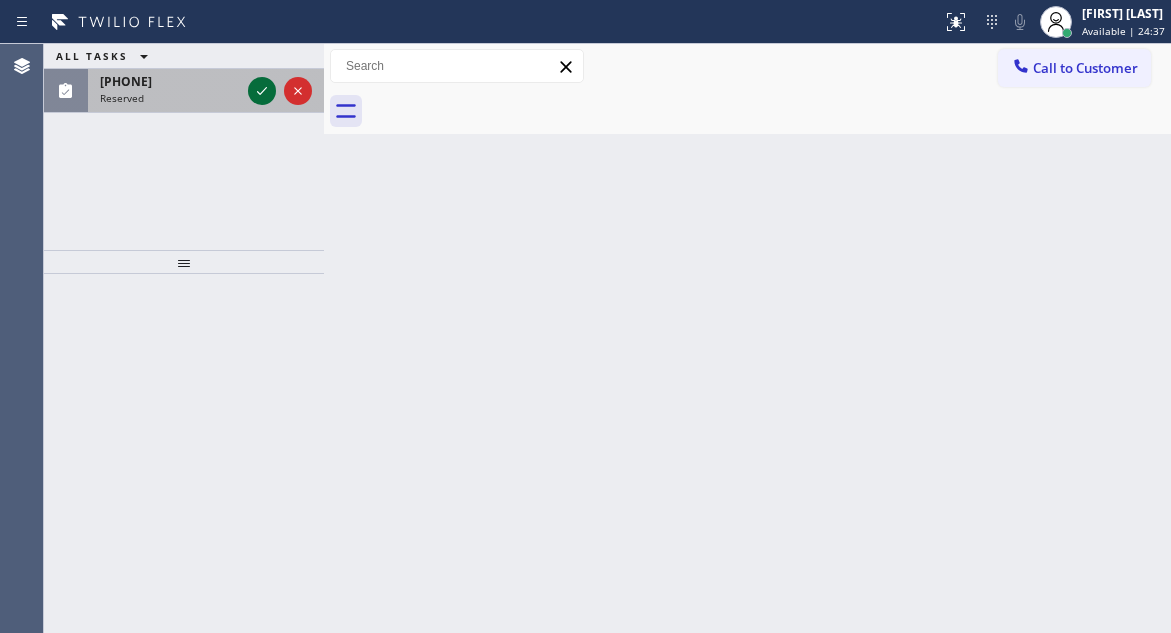 click 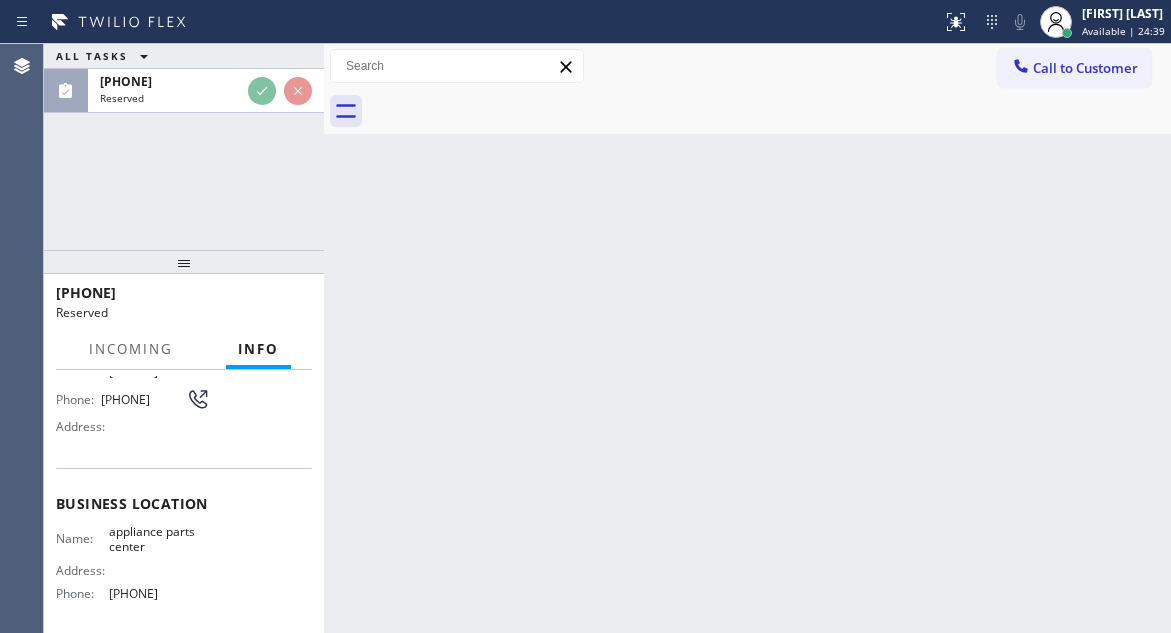 scroll, scrollTop: 200, scrollLeft: 0, axis: vertical 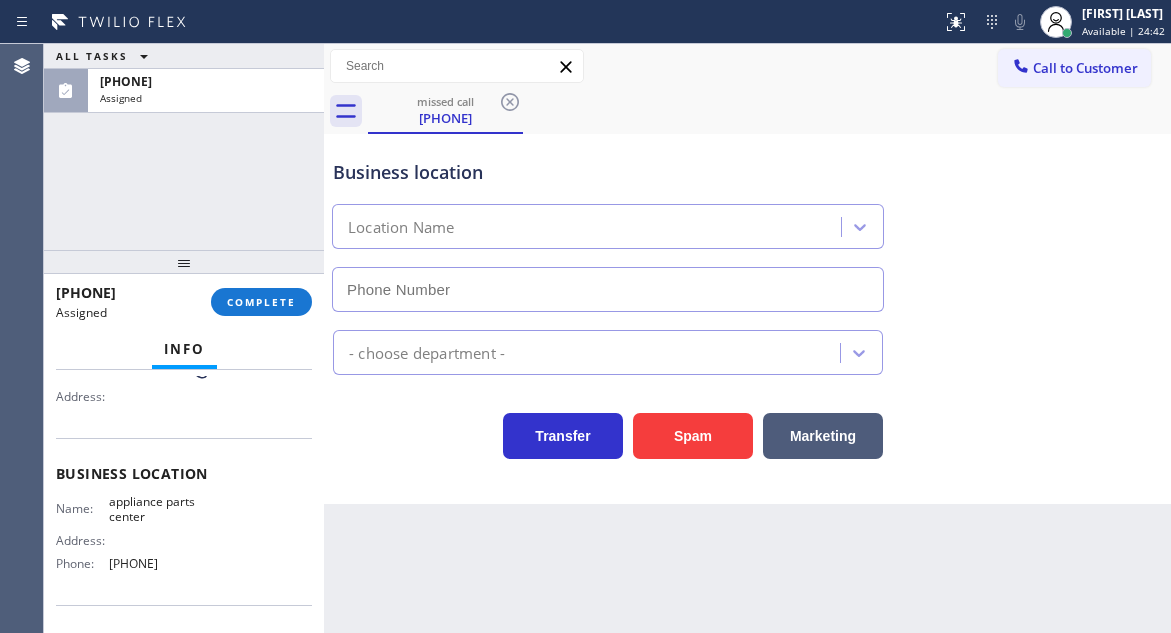 type on "[PHONE]" 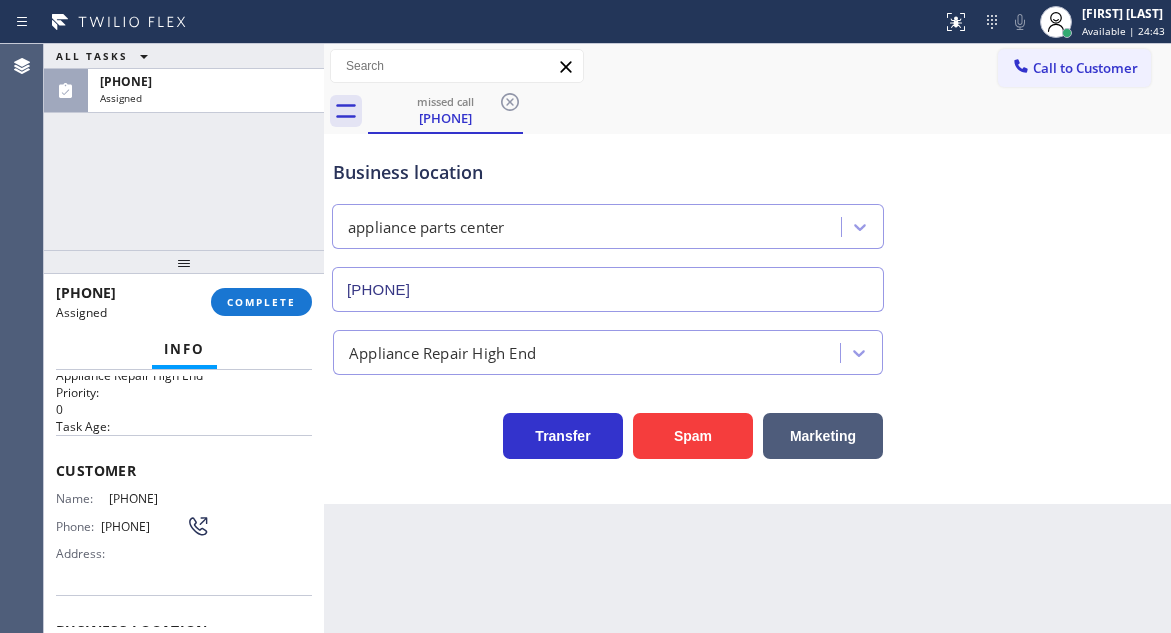 scroll, scrollTop: 0, scrollLeft: 0, axis: both 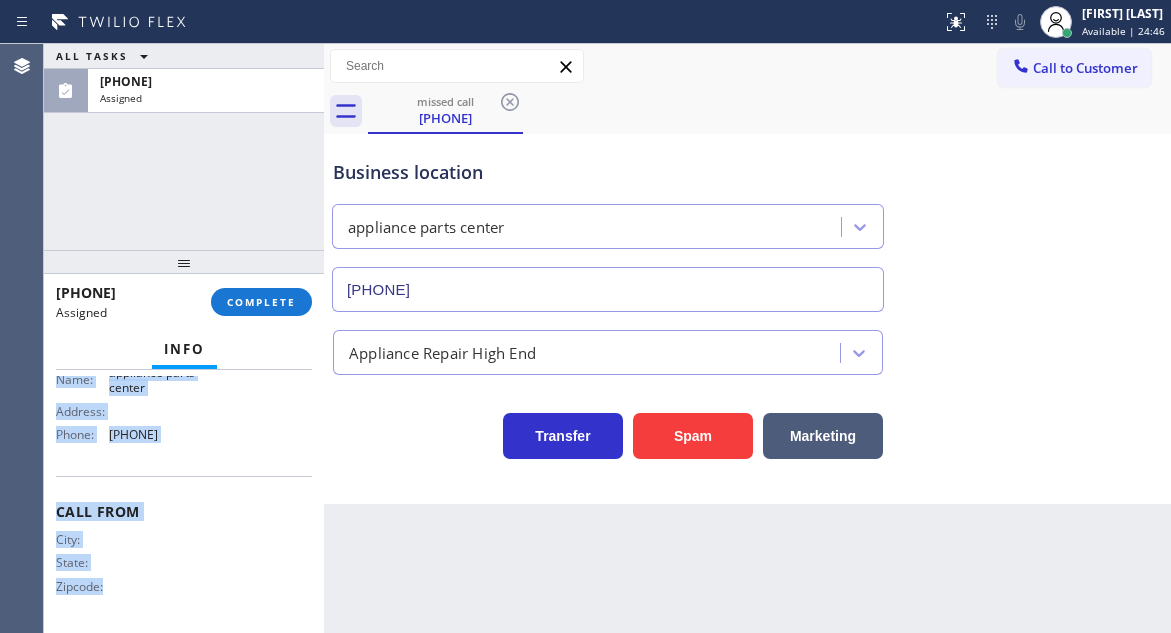 drag, startPoint x: 58, startPoint y: 513, endPoint x: 232, endPoint y: 470, distance: 179.23448 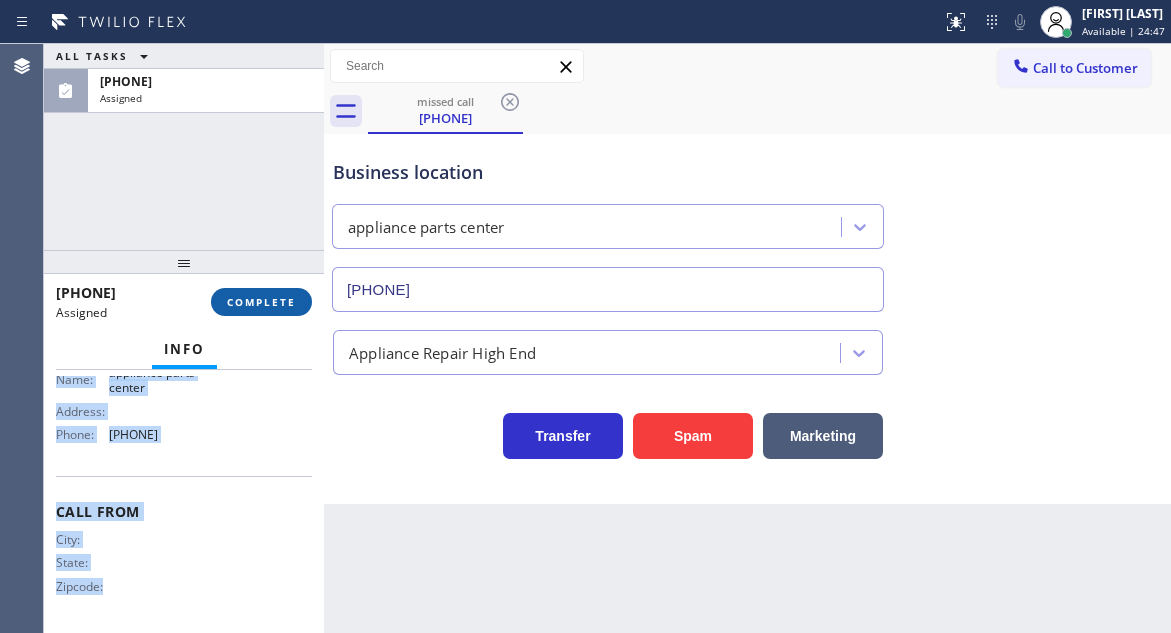 click on "COMPLETE" at bounding box center (261, 302) 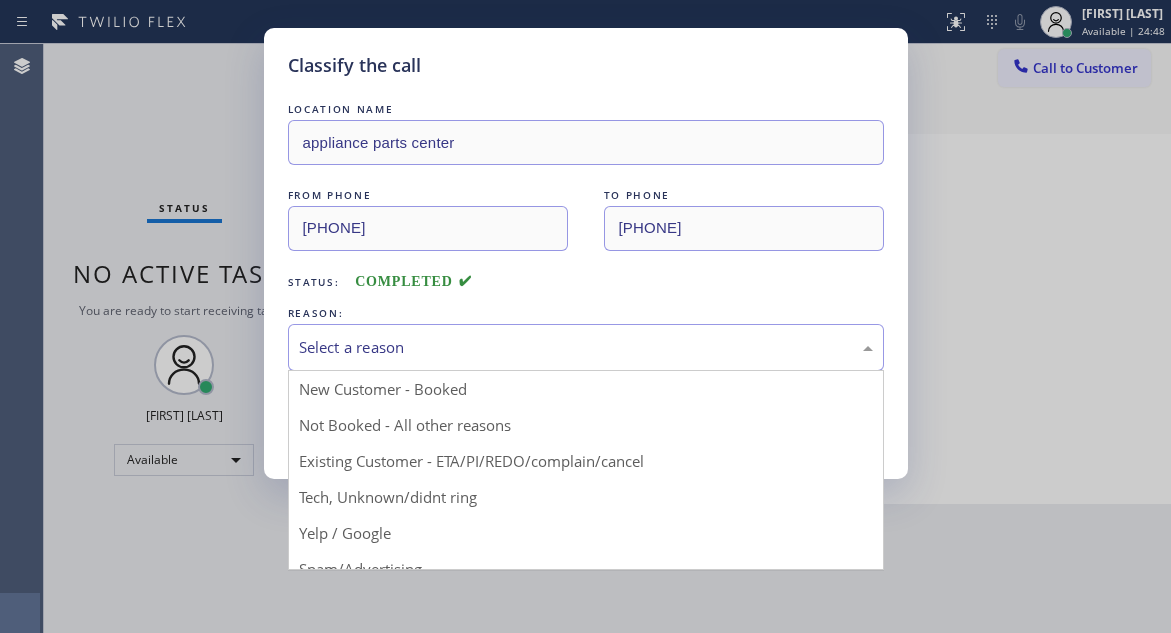 click on "Select a reason" at bounding box center [586, 347] 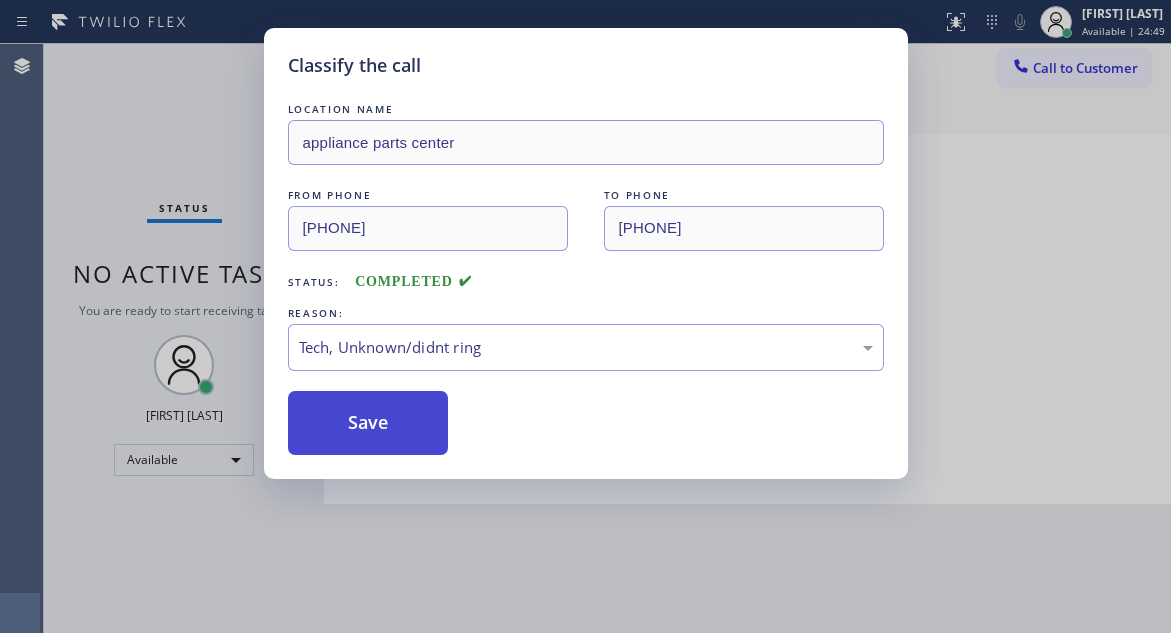 click on "Save" at bounding box center [368, 423] 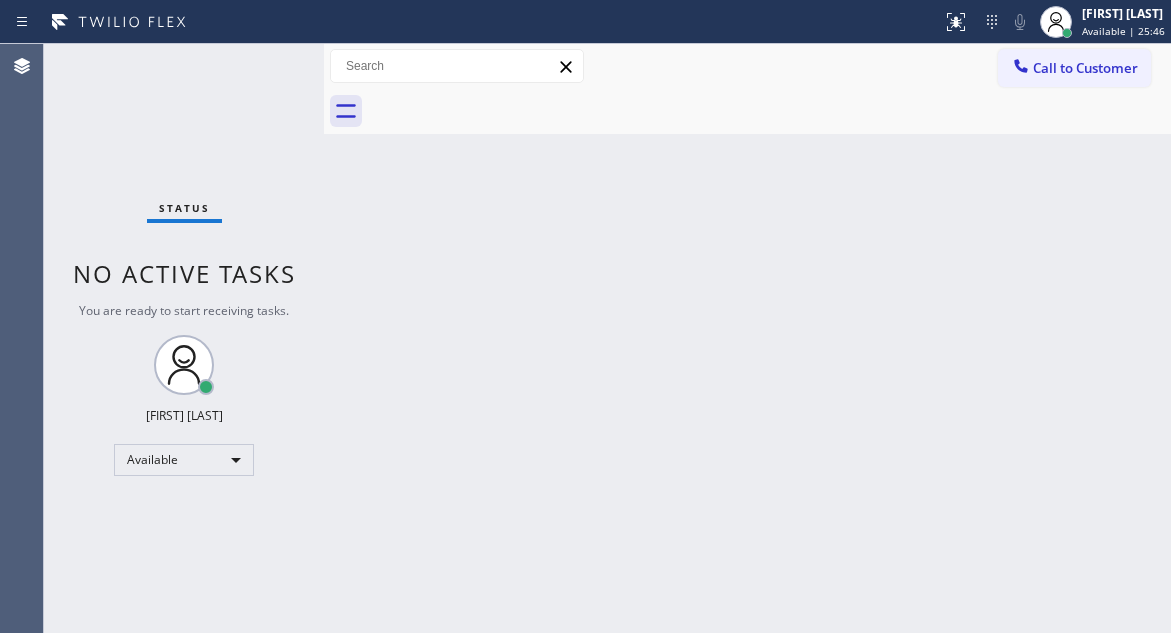click on "Status   No active tasks     You are ready to start receiving tasks.   [FIRST] [LAST] Available" at bounding box center (184, 338) 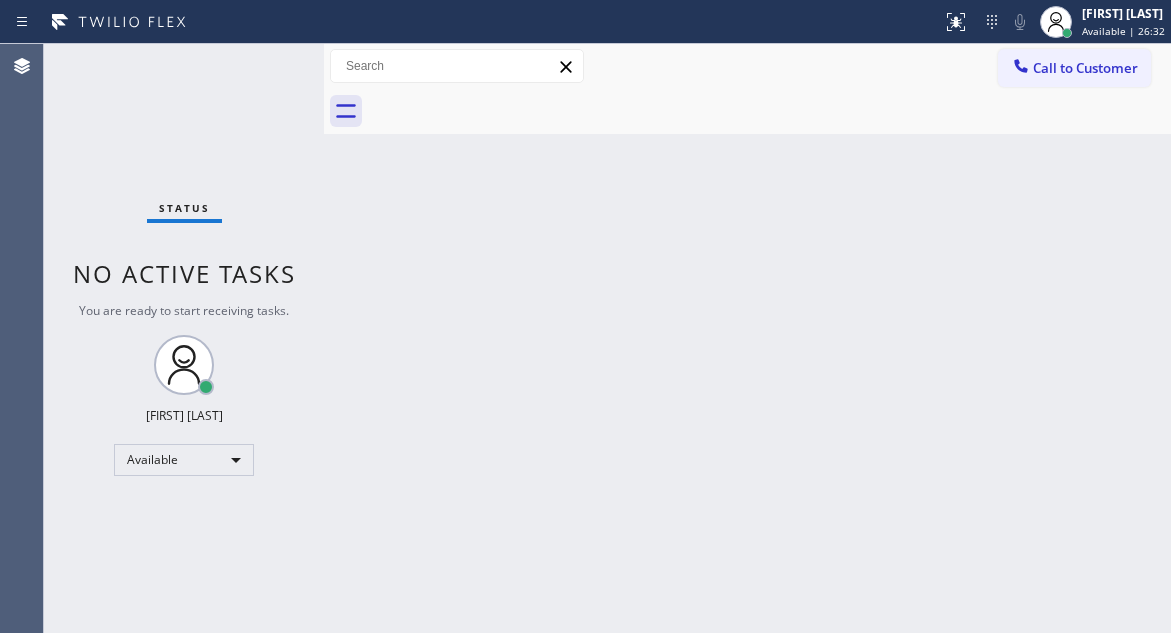 click on "Status   No active tasks     You are ready to start receiving tasks.   [FIRST] [LAST] Available" at bounding box center (184, 338) 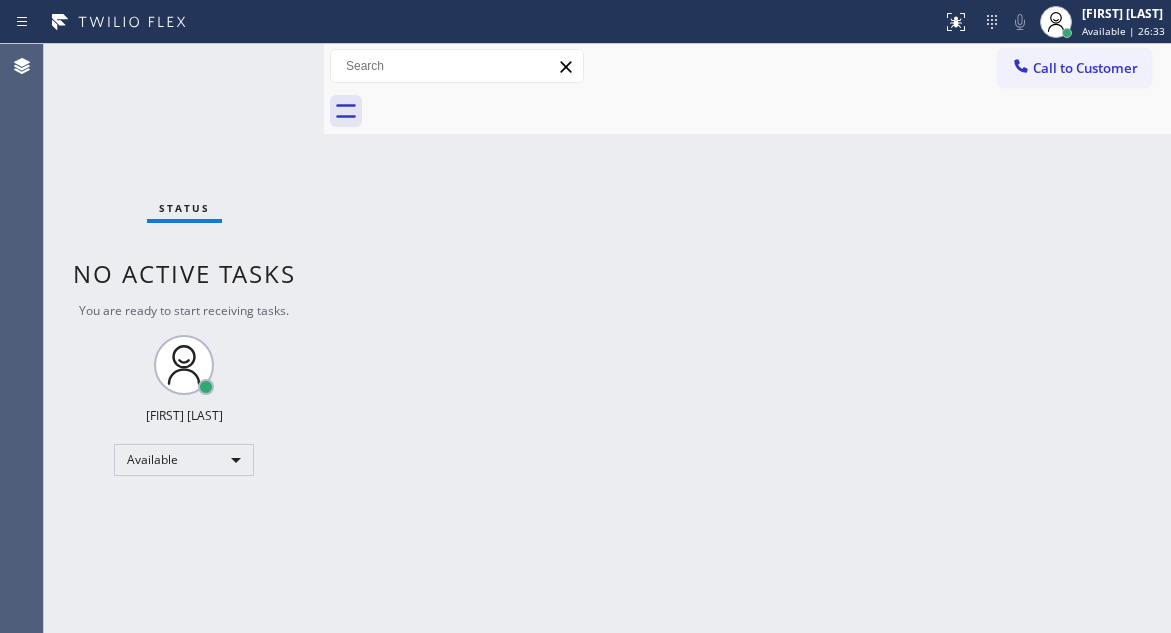 click on "Status   No active tasks     You are ready to start receiving tasks.   [FIRST] [LAST] Available" at bounding box center (184, 338) 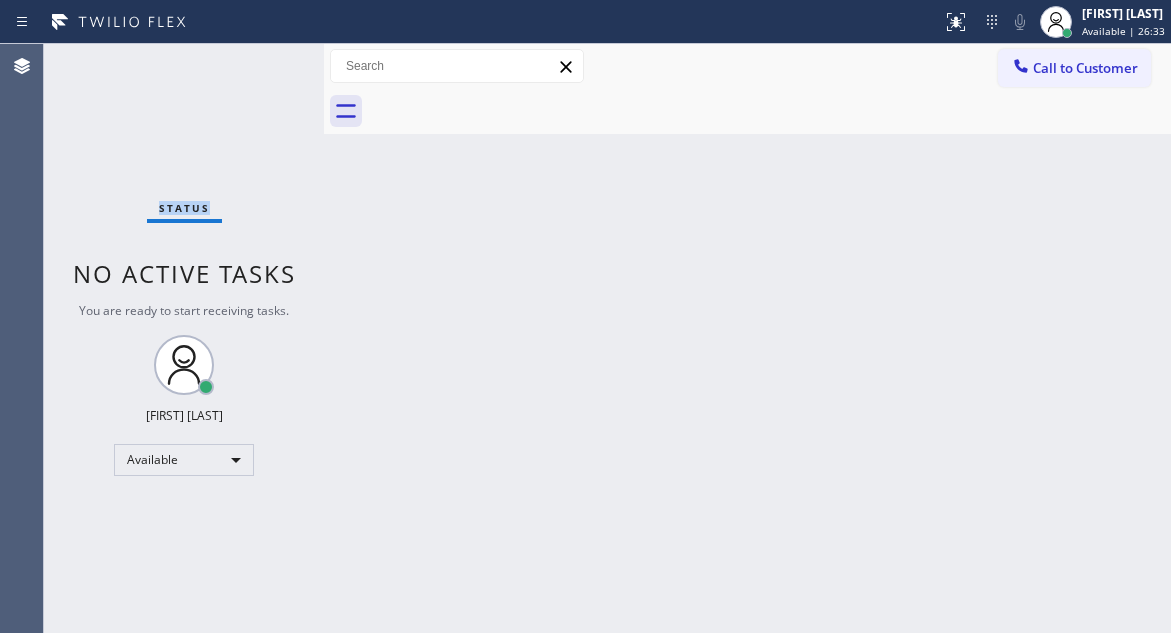 click on "Status   No active tasks     You are ready to start receiving tasks.   [FIRST] [LAST] Available" at bounding box center (184, 338) 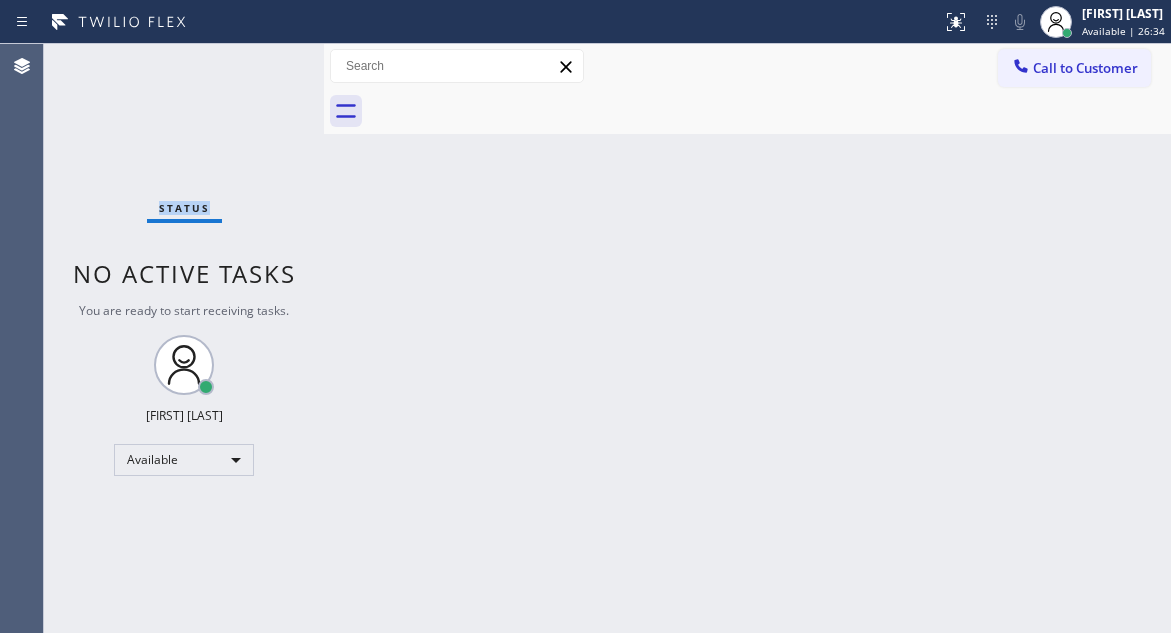 click on "Status   No active tasks     You are ready to start receiving tasks.   [FIRST] [LAST] Available" at bounding box center (184, 338) 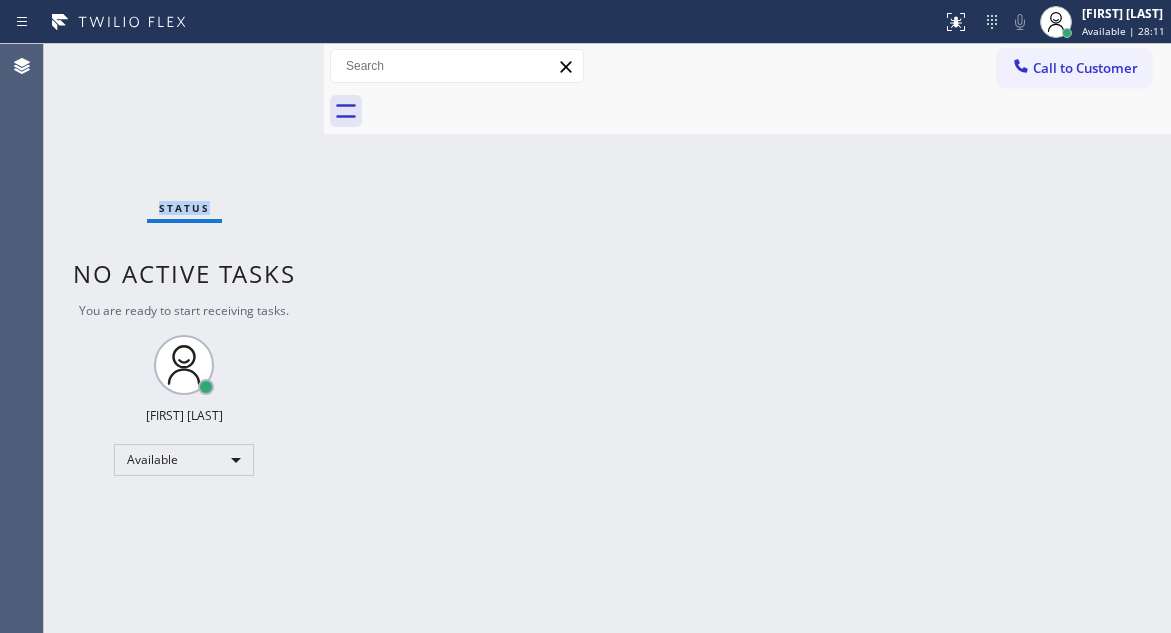 click on "Status   No active tasks     You are ready to start receiving tasks.   [FIRST] [LAST] Available" at bounding box center (184, 338) 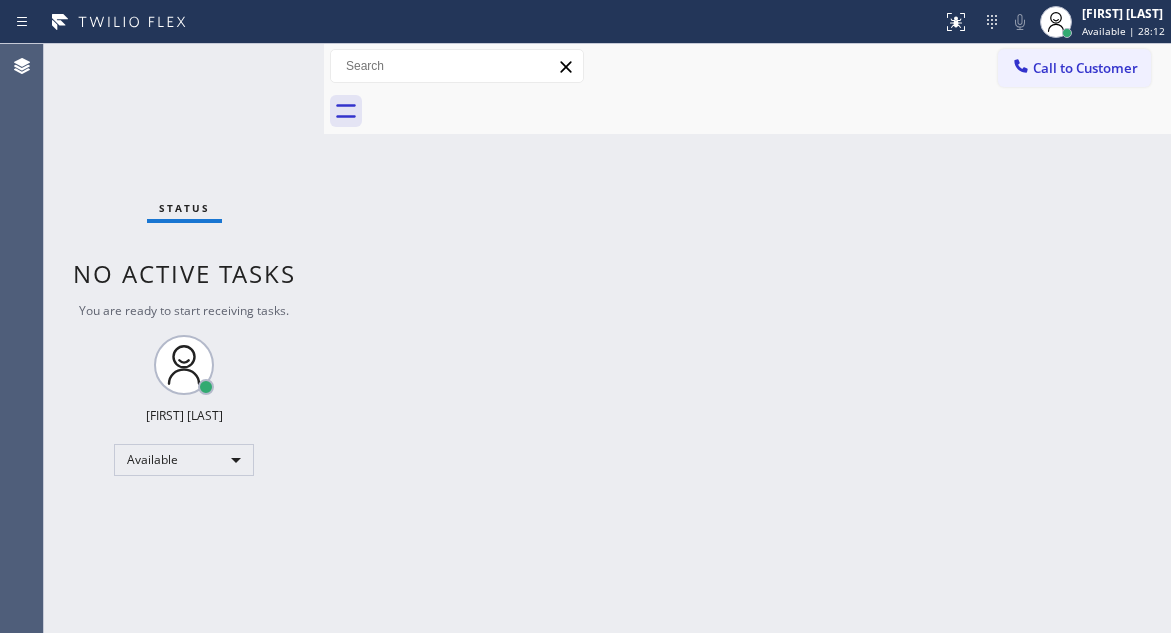 click on "Status   No active tasks     You are ready to start receiving tasks.   [FIRST] [LAST] Available" at bounding box center (184, 338) 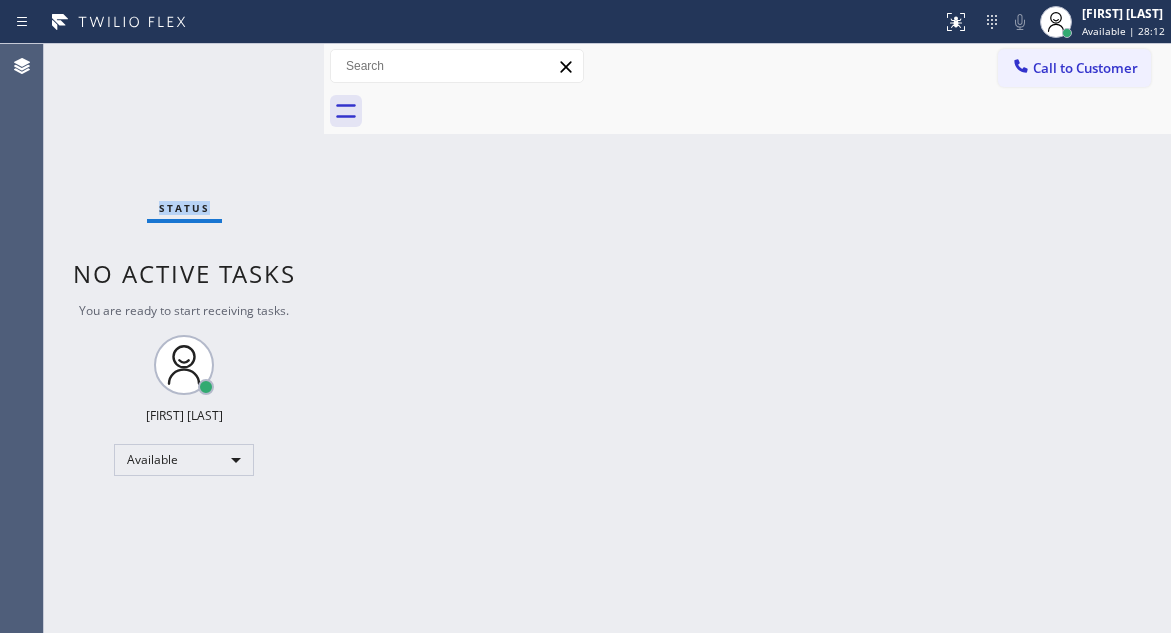 click on "Status   No active tasks     You are ready to start receiving tasks.   [FIRST] [LAST] Available" at bounding box center [184, 338] 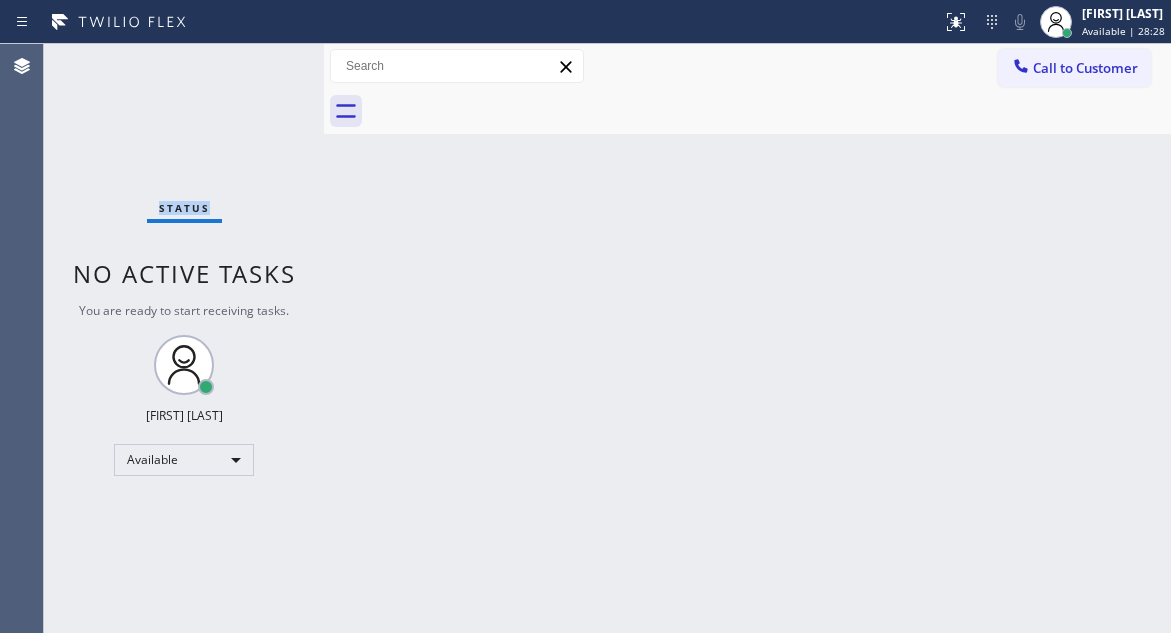 click on "Status   No active tasks     You are ready to start receiving tasks.   [FIRST] [LAST] Available" at bounding box center [184, 338] 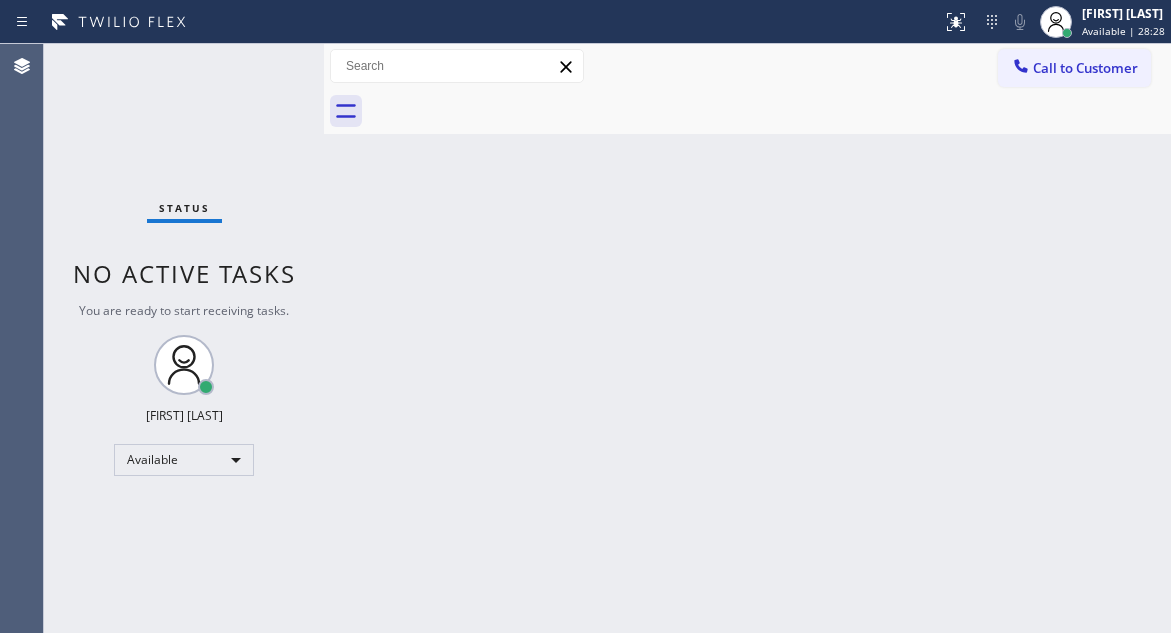 click on "Status   No active tasks     You are ready to start receiving tasks.   [FIRST] [LAST] Available" at bounding box center (184, 338) 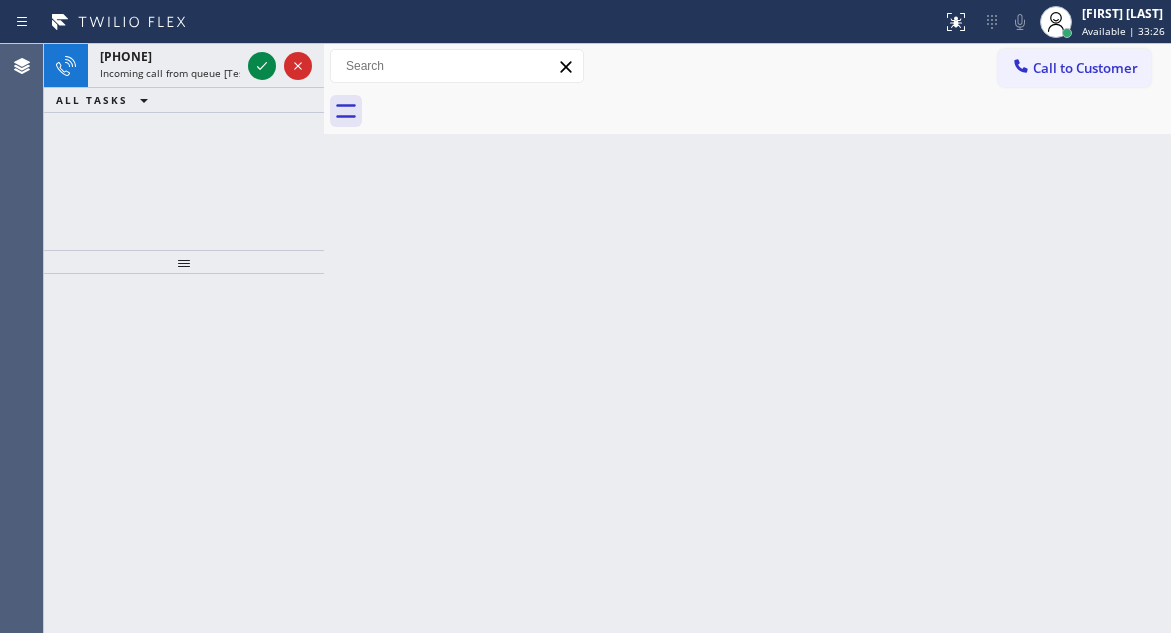 click on "Back to Dashboard Change Sender ID Customers Technicians Select a contact Outbound call Technician Search Technician Your caller id phone number Your caller id phone number Call Technician info Name   Phone none Address none Change Sender ID HVAC +18559994417 5 Star Appliance +18557314952 Appliance Repair +18554611149 Plumbing +18889090120 Air Duct Cleaning +18006865038  Electricians +18005688664 Cancel Change Check personal SMS Reset Change No tabs Call to Customer Outbound call Location Search location Your caller id phone number Customer number Call Outbound call Technician Search Technician Your caller id phone number Your caller id phone number Call" at bounding box center [747, 338] 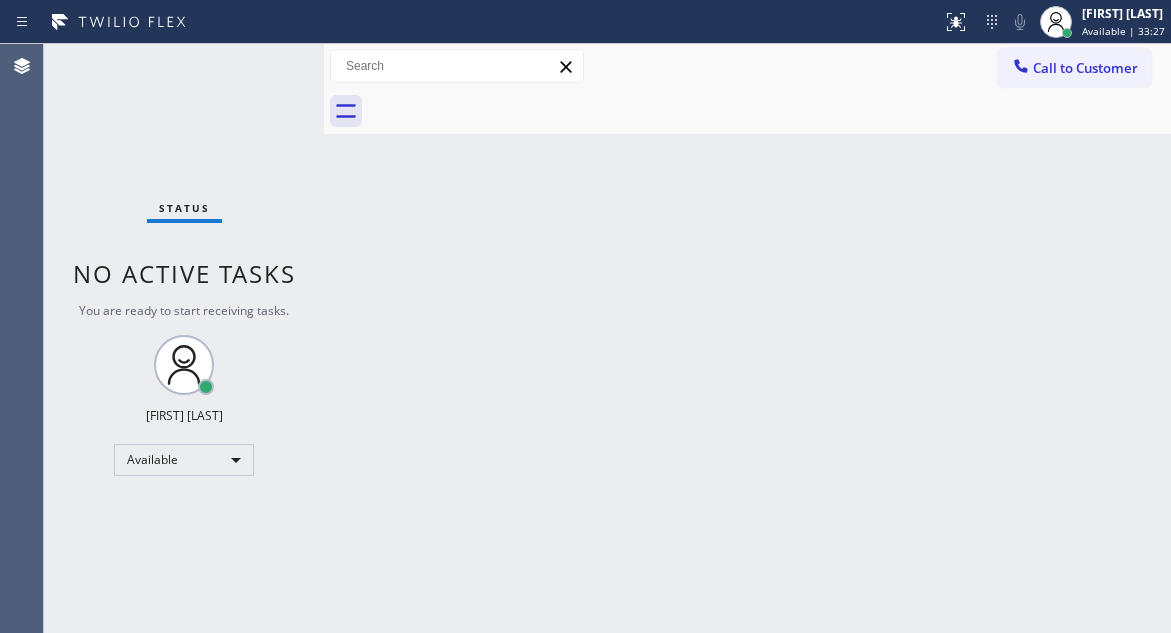 drag, startPoint x: 271, startPoint y: 49, endPoint x: 273, endPoint y: 64, distance: 15.132746 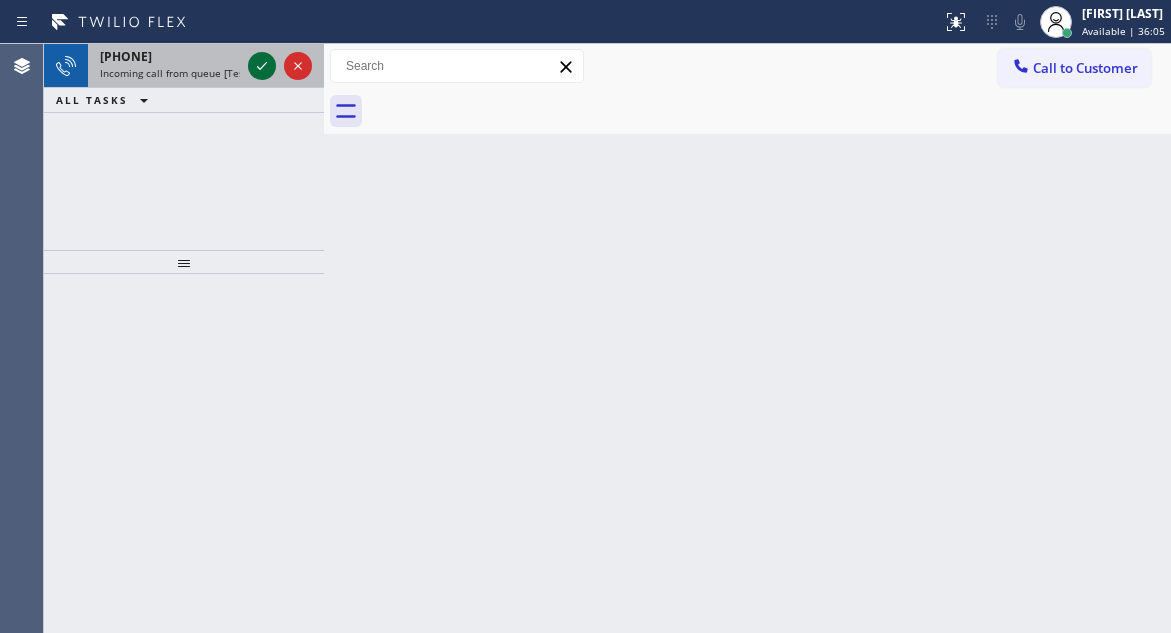 click 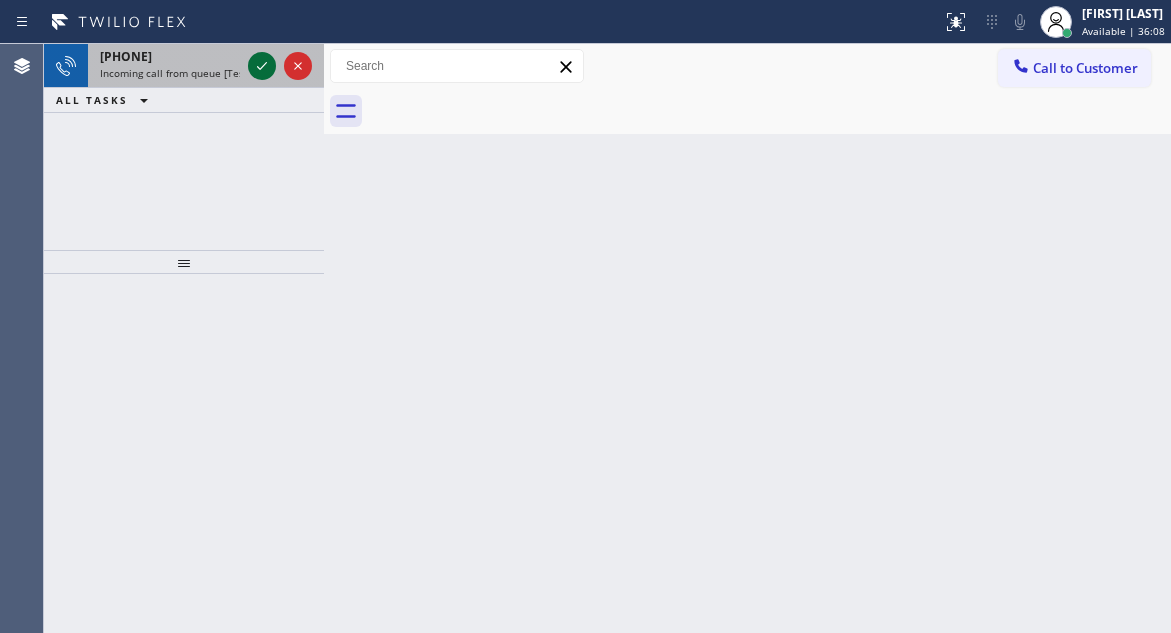 click 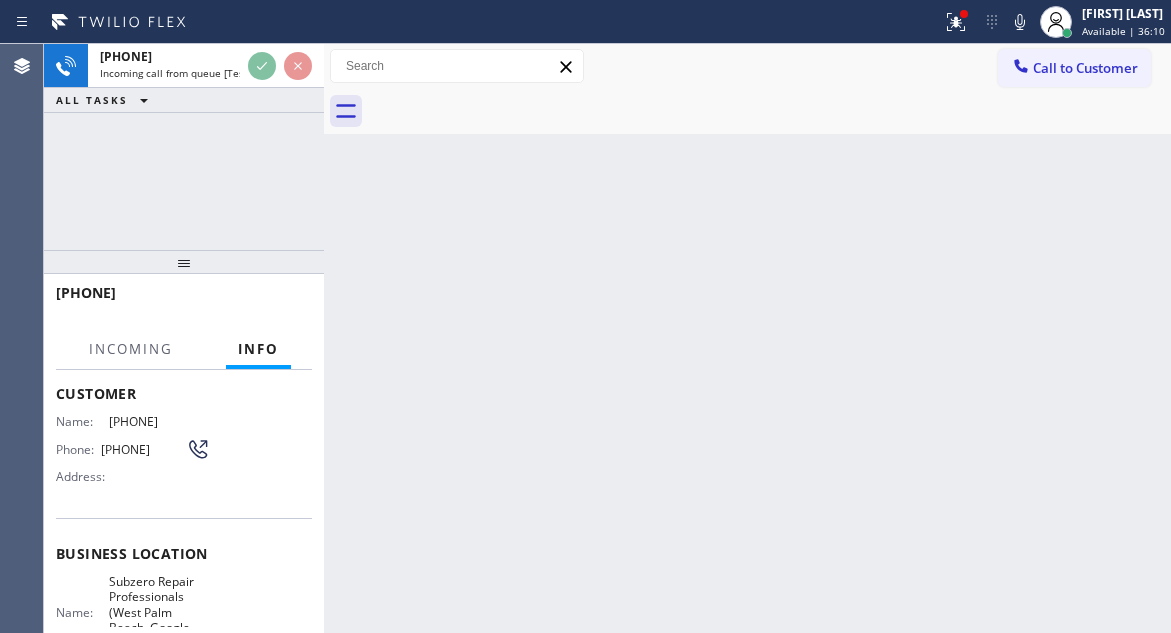 scroll, scrollTop: 200, scrollLeft: 0, axis: vertical 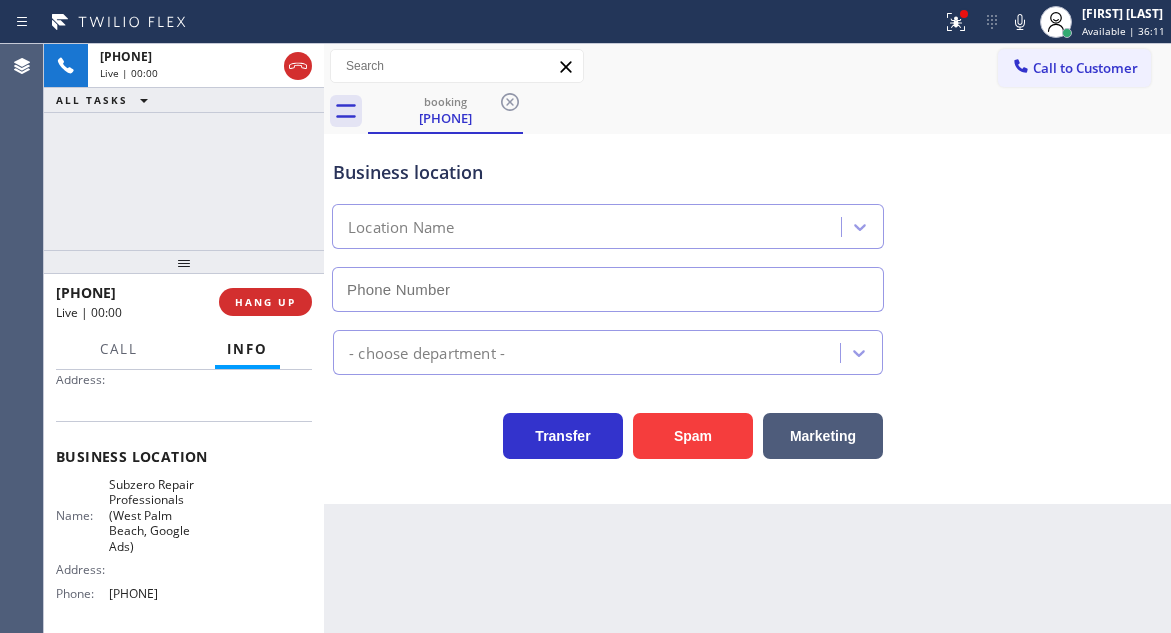 click on "Subzero Repair Professionals (West Palm Beach, Google Ads)" at bounding box center [159, 515] 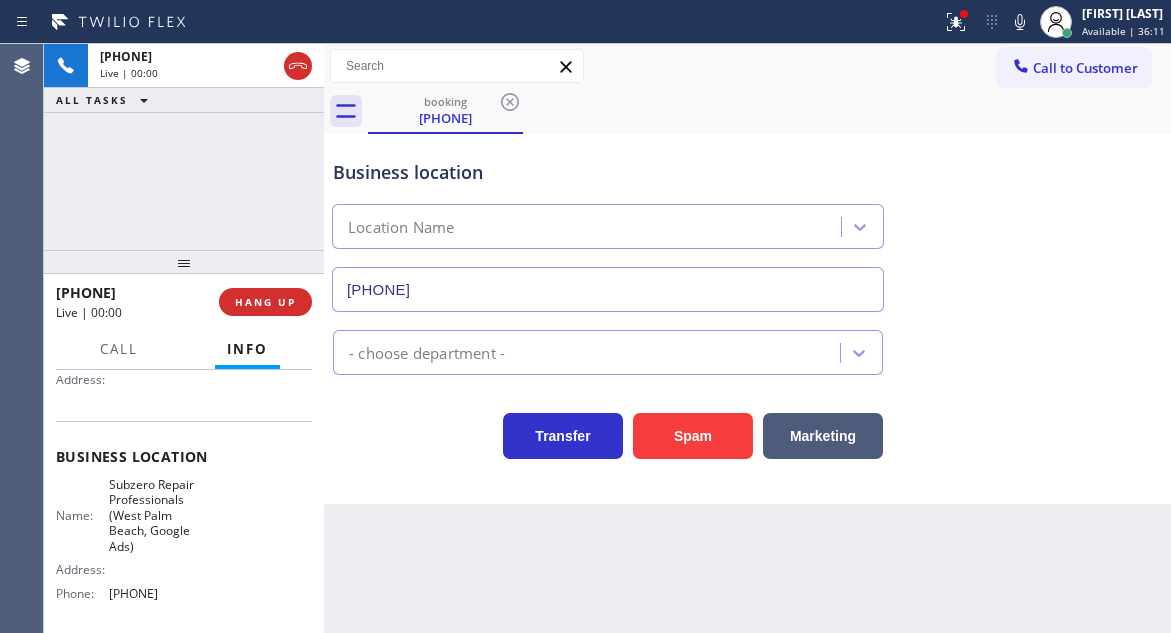 click on "Subzero Repair Professionals (West Palm Beach, Google Ads)" at bounding box center (159, 515) 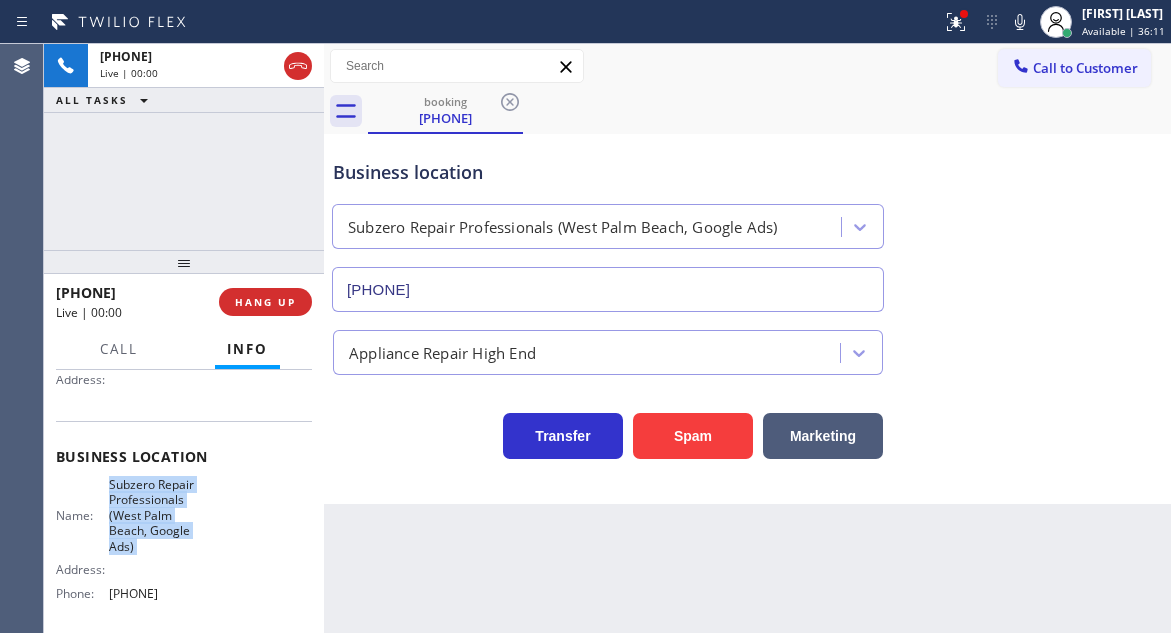 click on "Subzero Repair Professionals (West Palm Beach, Google Ads)" at bounding box center [159, 515] 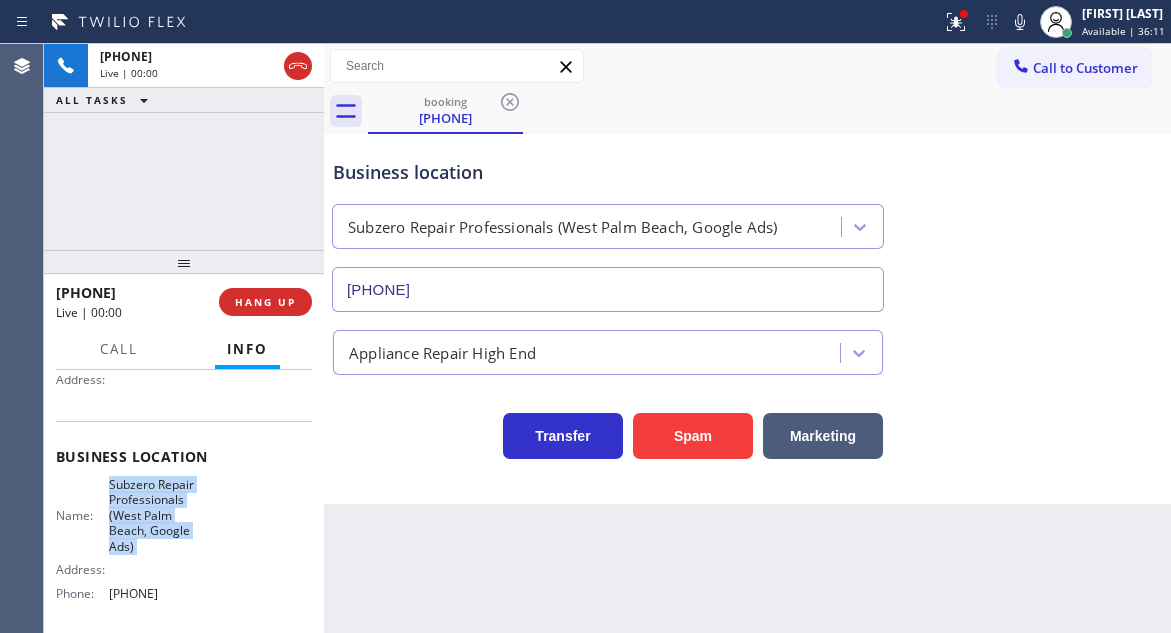 click on "Subzero Repair Professionals (West Palm Beach, Google Ads)" at bounding box center [159, 515] 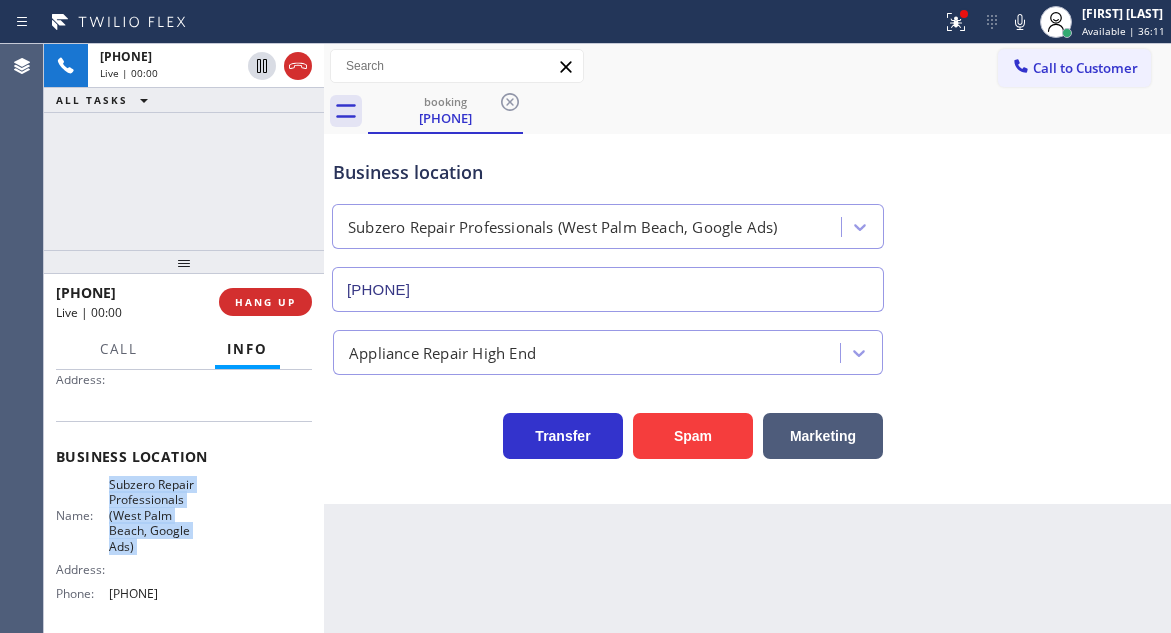 click on "Subzero Repair Professionals (West Palm Beach, Google Ads)" at bounding box center (159, 515) 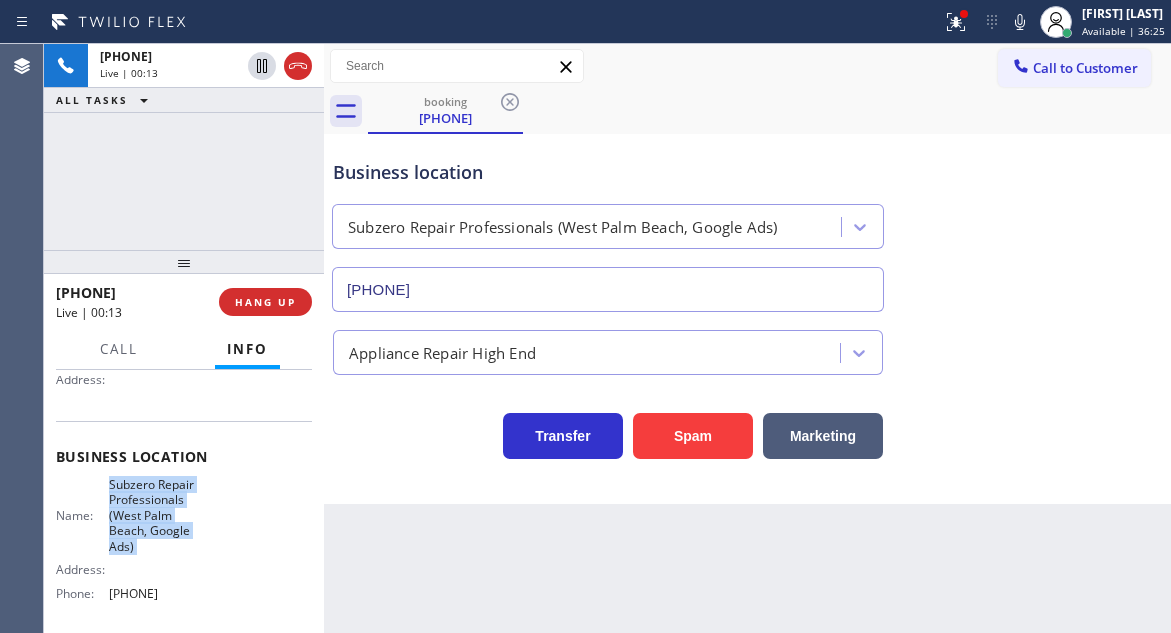 click on "Subzero Repair Professionals (West Palm Beach, Google Ads)" at bounding box center [159, 515] 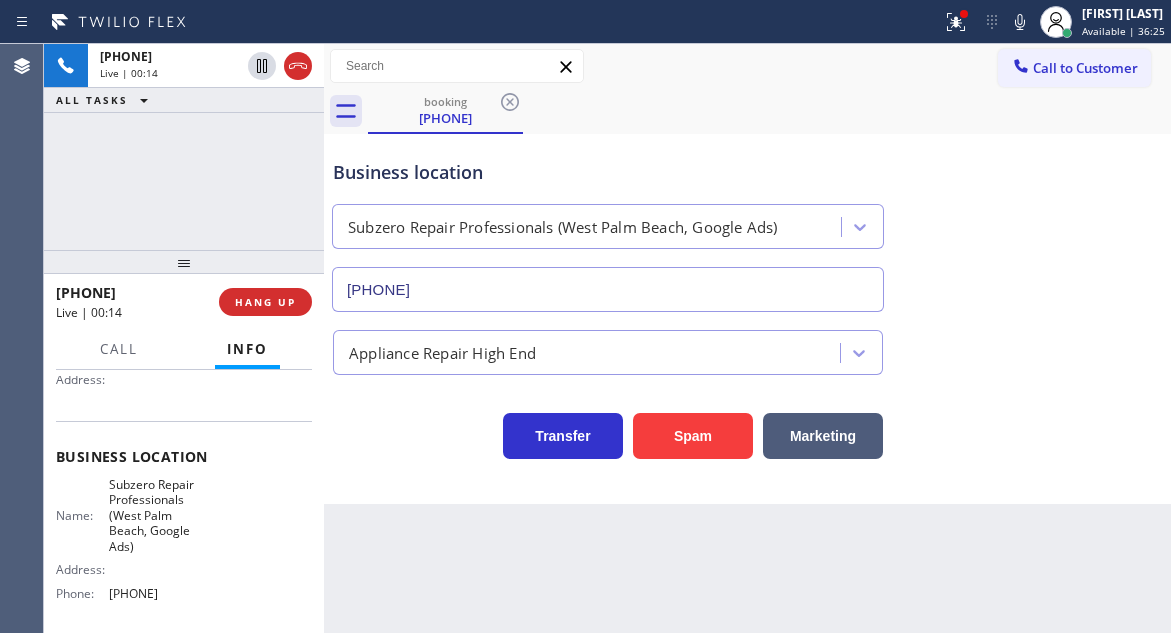 scroll, scrollTop: 100, scrollLeft: 0, axis: vertical 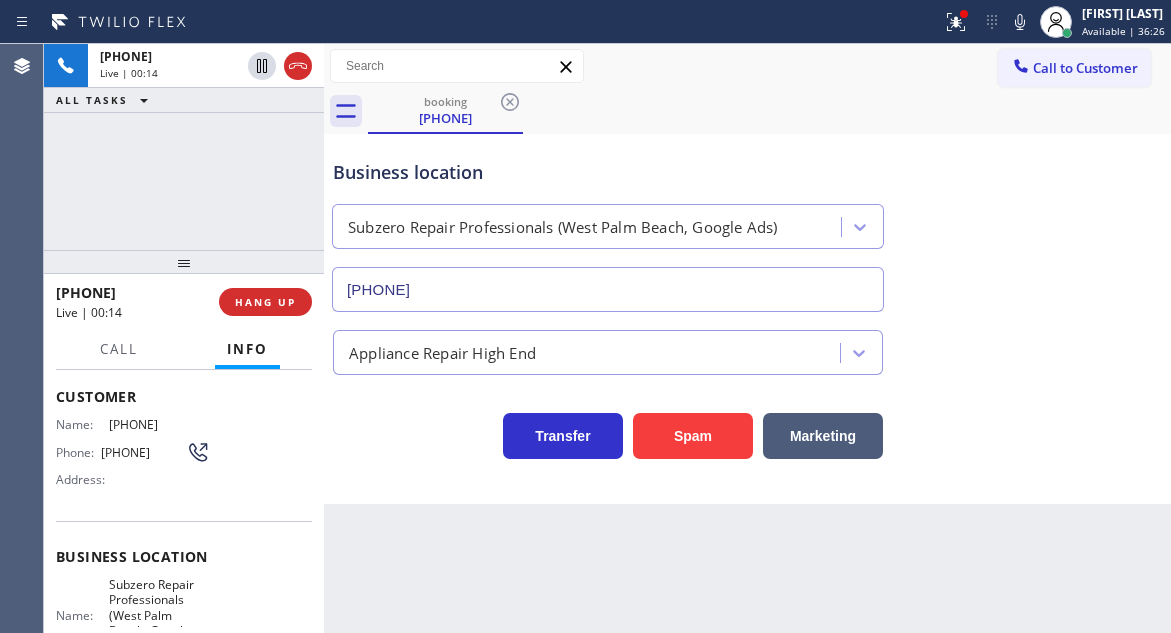 click on "[PHONE]" at bounding box center [143, 452] 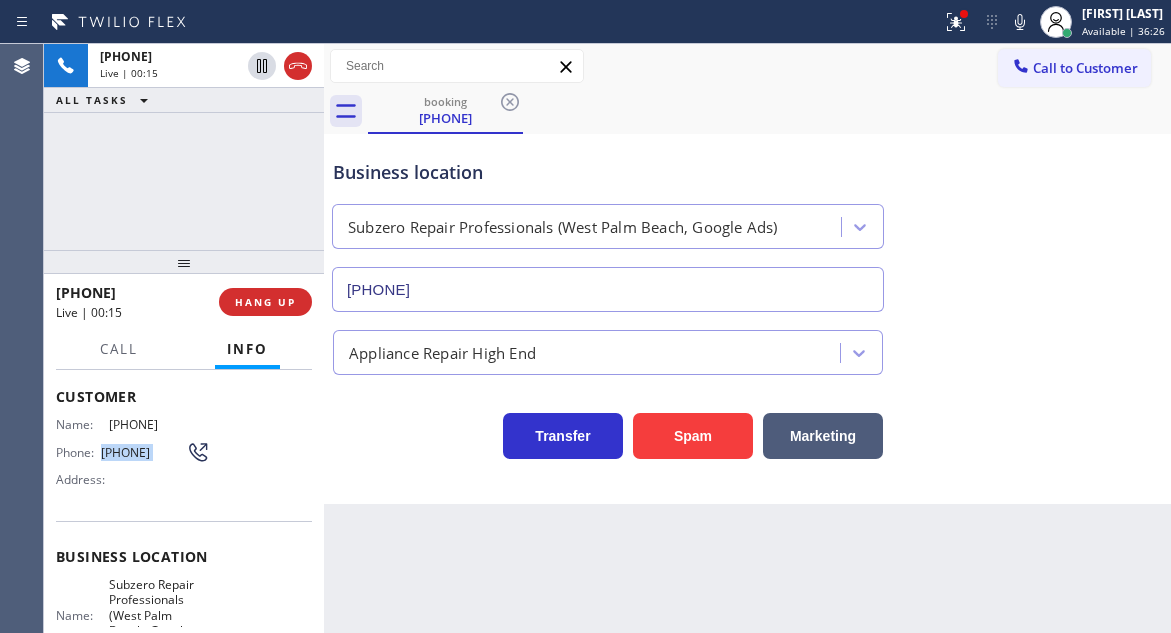 click on "[PHONE]" at bounding box center [143, 452] 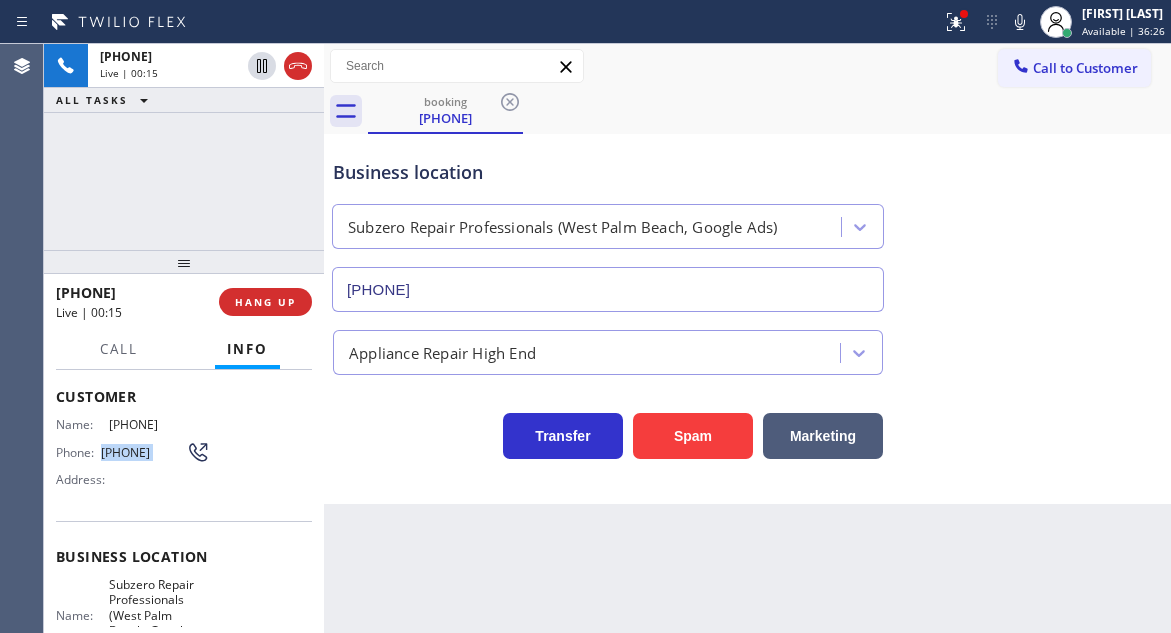 copy on "[PHONE]" 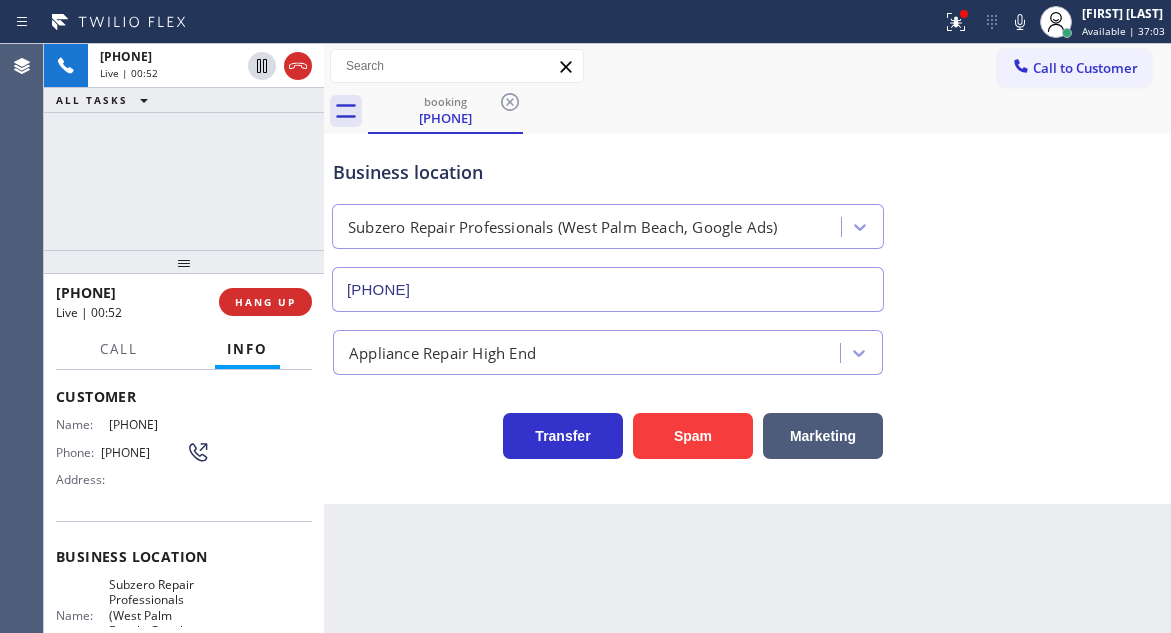 drag, startPoint x: 552, startPoint y: 183, endPoint x: 508, endPoint y: 195, distance: 45.607018 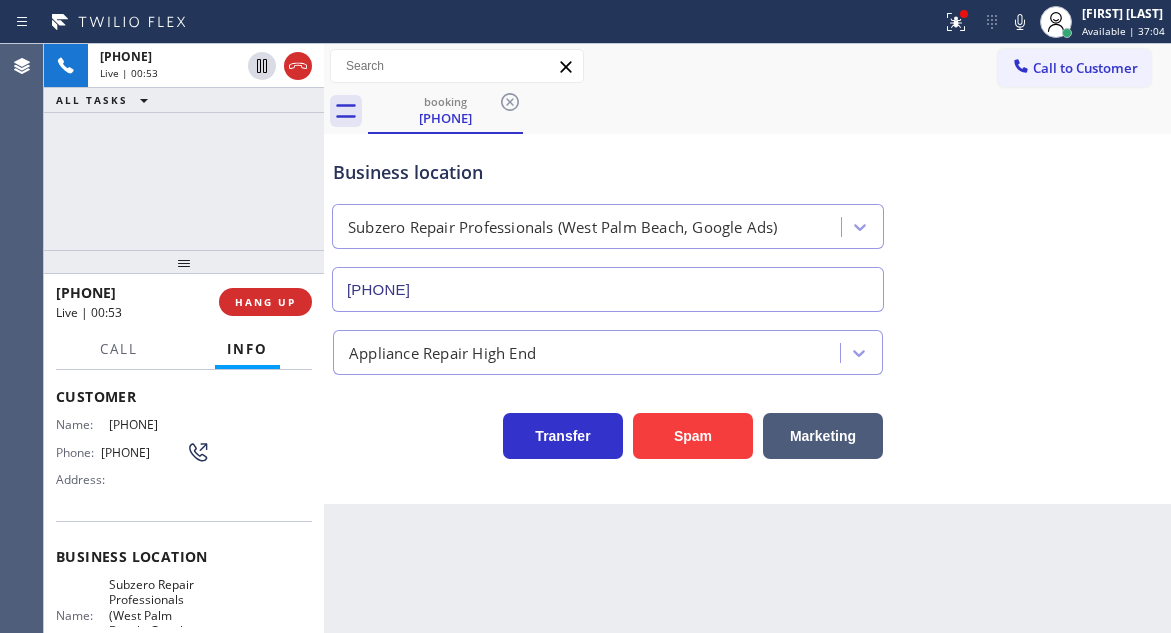 click on "Subzero Repair Professionals (West Palm Beach, Google Ads)" at bounding box center [159, 615] 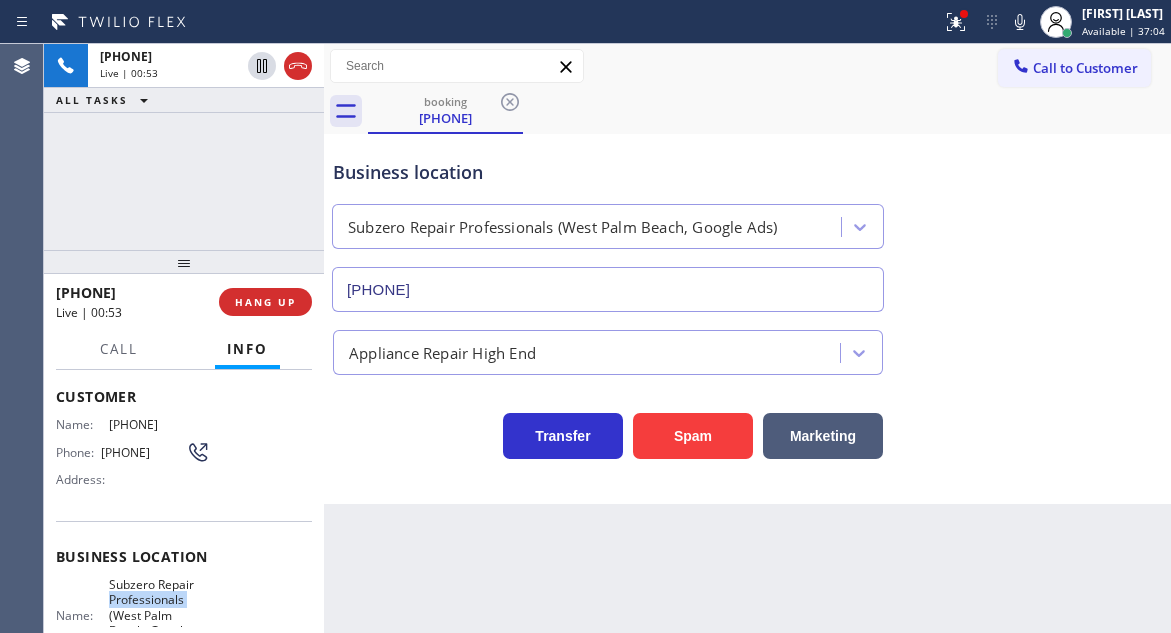 click on "Subzero Repair Professionals (West Palm Beach, Google Ads)" at bounding box center [159, 615] 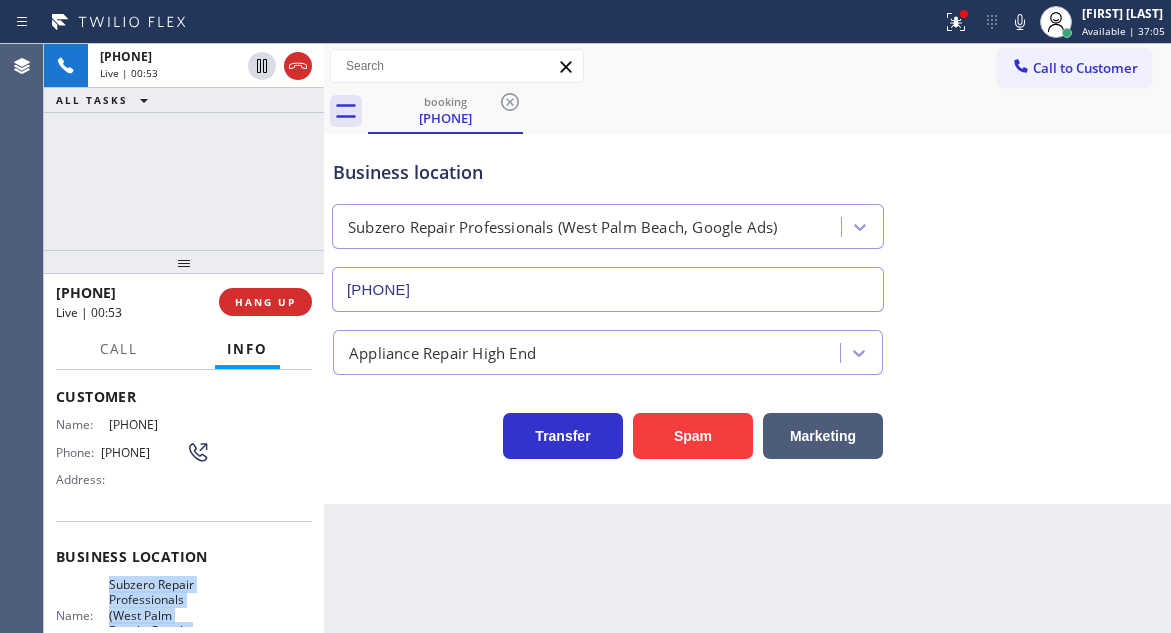 click on "Subzero Repair Professionals (West Palm Beach, Google Ads)" at bounding box center (159, 615) 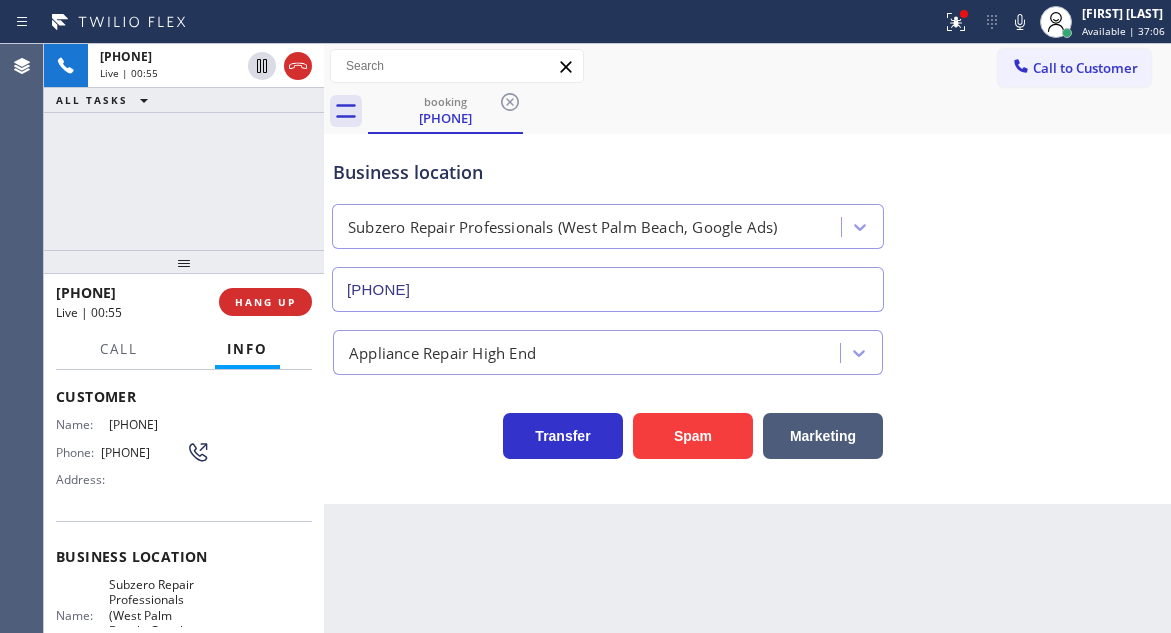 click on "Back to Dashboard Change Sender ID Customers Technicians Select a contact Outbound call Technician Search Technician Your caller id phone number Your caller id phone number Call Technician info Name   Phone none Address none Change Sender ID HVAC +18559994417 5 Star Appliance +18557314952 Appliance Repair +18554611149 Plumbing +18889090120 Air Duct Cleaning +18006865038  Electricians +18005688664 Cancel Change Check personal SMS Reset Change booking [PHONE] Call to Customer Outbound call Location Search location Your caller id phone number Customer number Call Outbound call Technician Search Technician Your caller id phone number Your caller id phone number Call booking [PHONE] Business location Subzero Repair Professionals (West Palm Beach, Google Ads) [PHONE] Appliance Repair High End Transfer Spam Marketing" at bounding box center (747, 338) 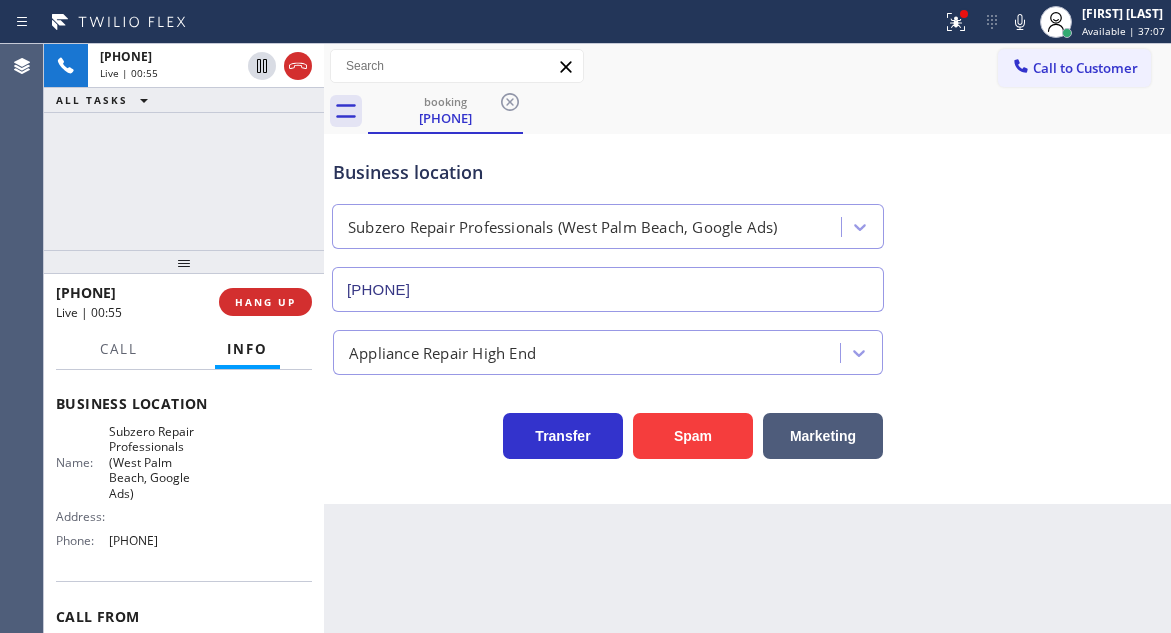 scroll, scrollTop: 300, scrollLeft: 0, axis: vertical 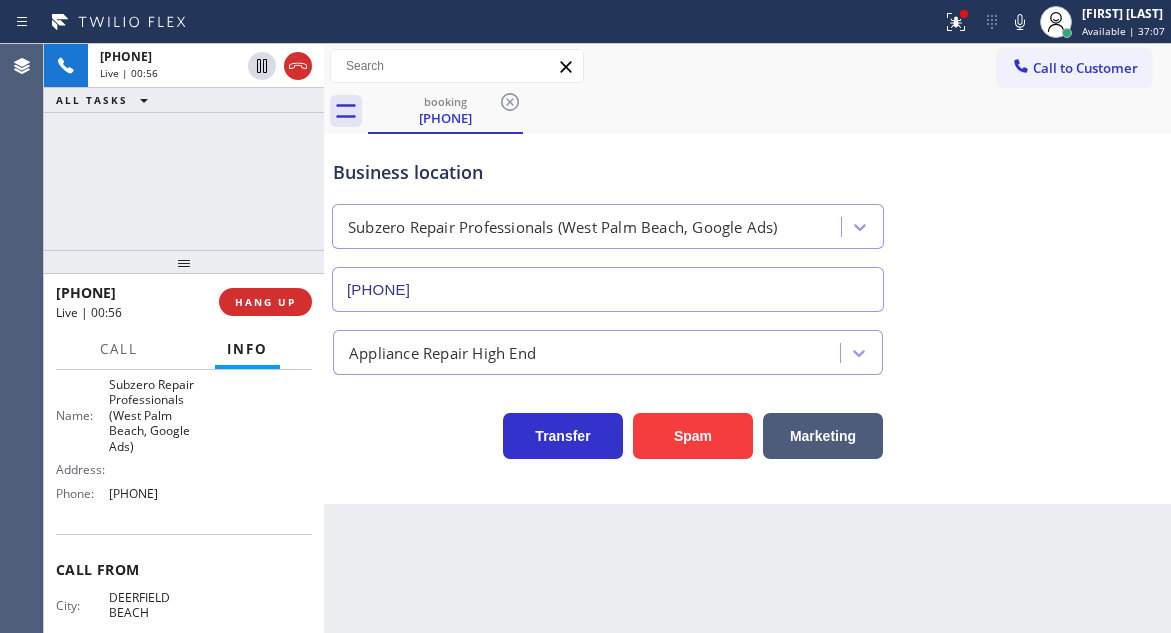 click on "Name: Sub Zero Fridge Repair Professionals (West Palm Beach, Google Ads) Address:   Phone: [PHONE]" at bounding box center (133, 443) 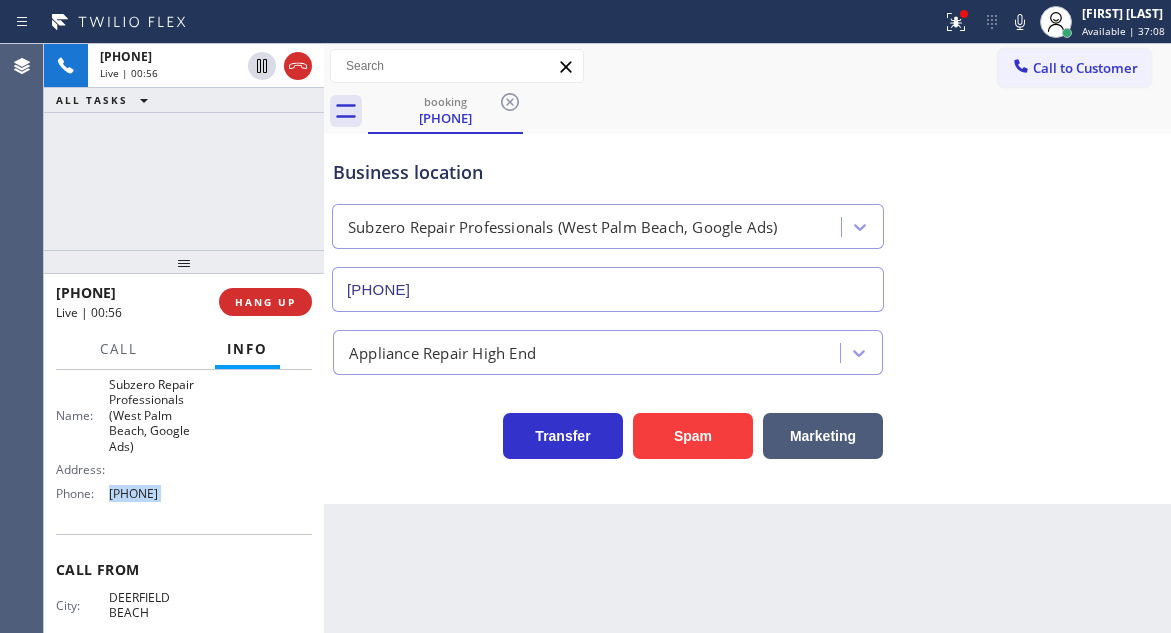 click on "Name: Sub Zero Fridge Repair Professionals (West Palm Beach, Google Ads) Address:   Phone: [PHONE]" at bounding box center (133, 443) 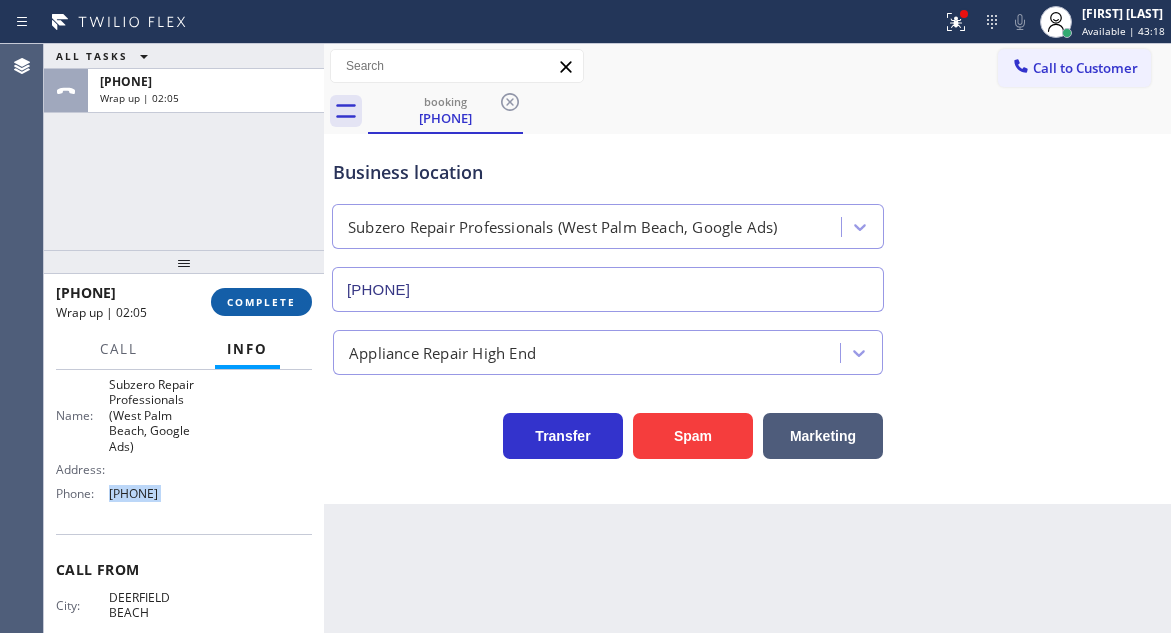 click on "COMPLETE" at bounding box center [261, 302] 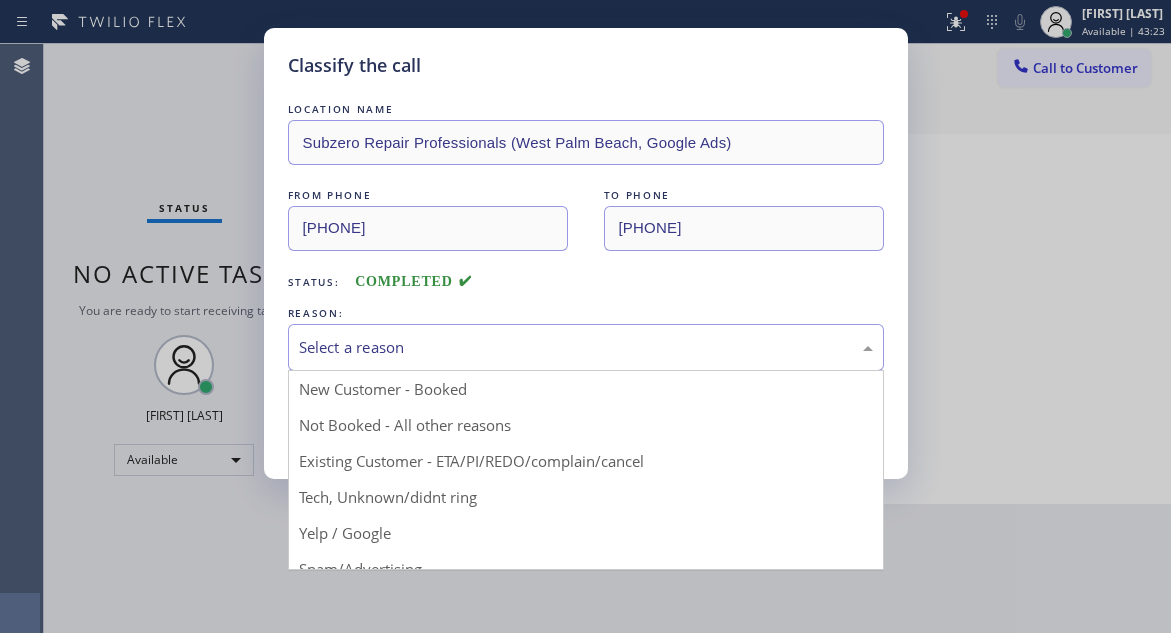 click on "Select a reason" at bounding box center [586, 347] 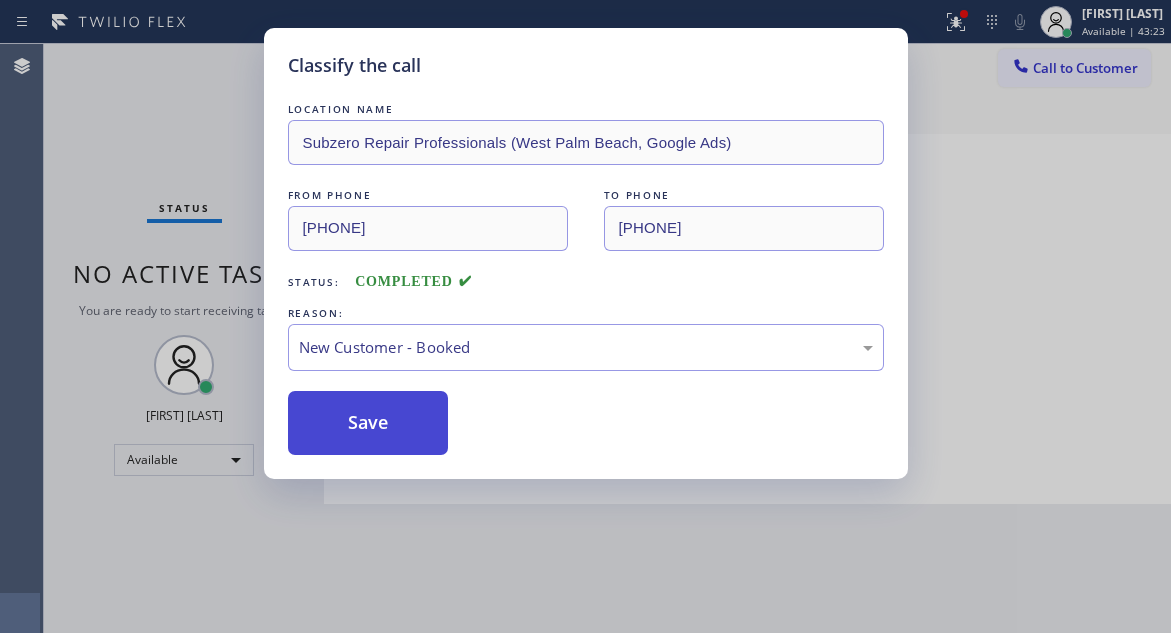 click on "Save" at bounding box center (368, 423) 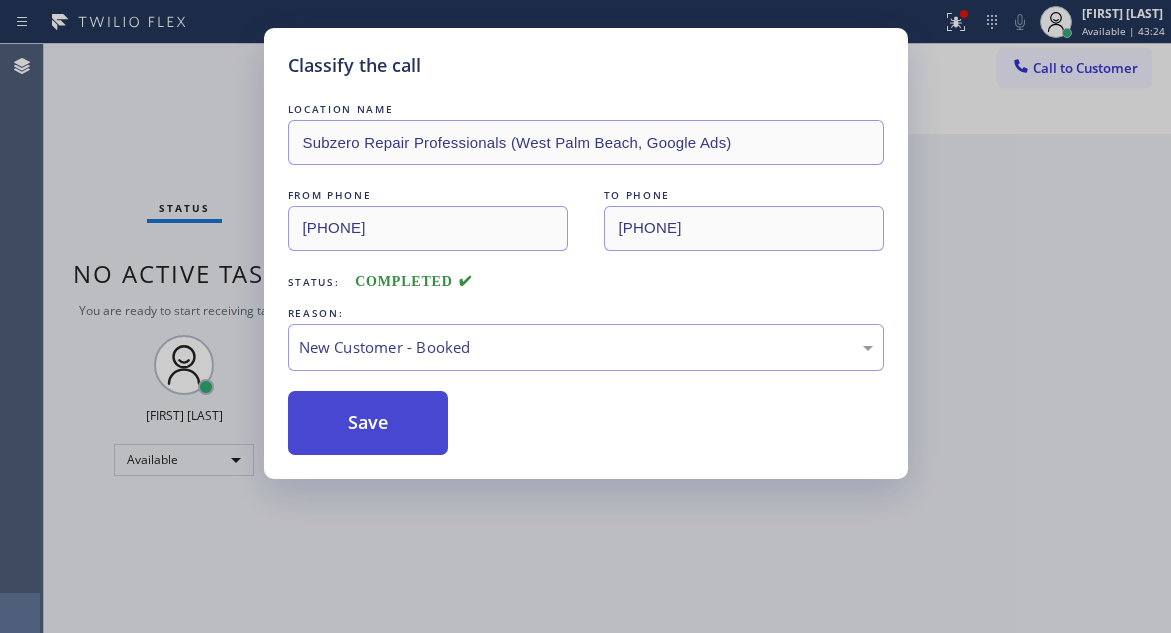 click on "Save" at bounding box center (368, 423) 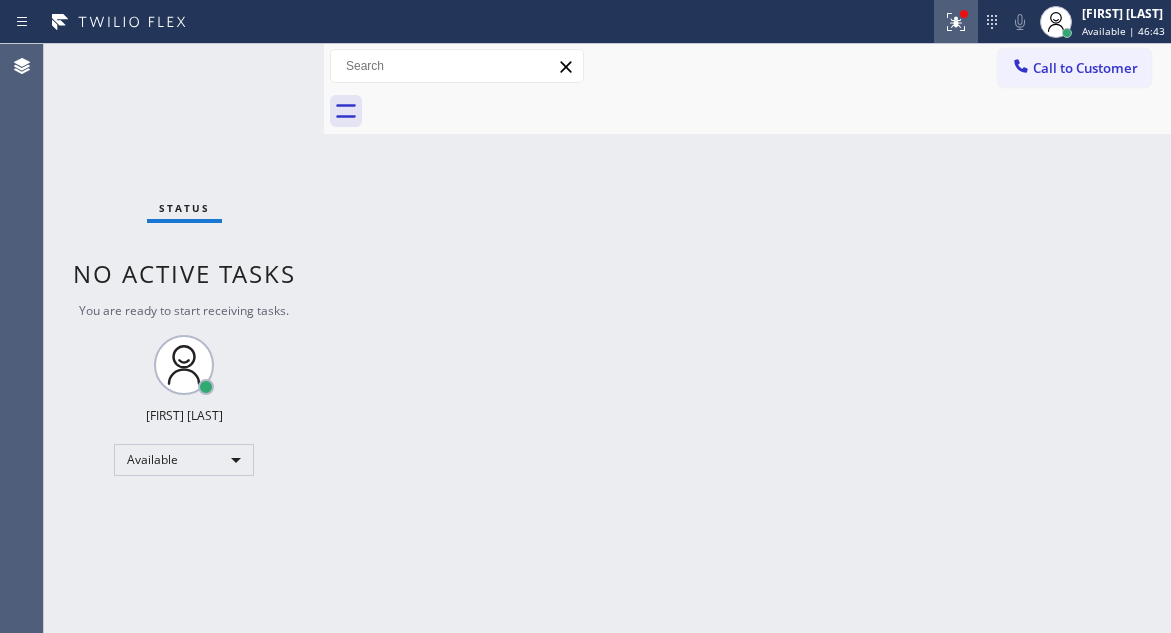 click 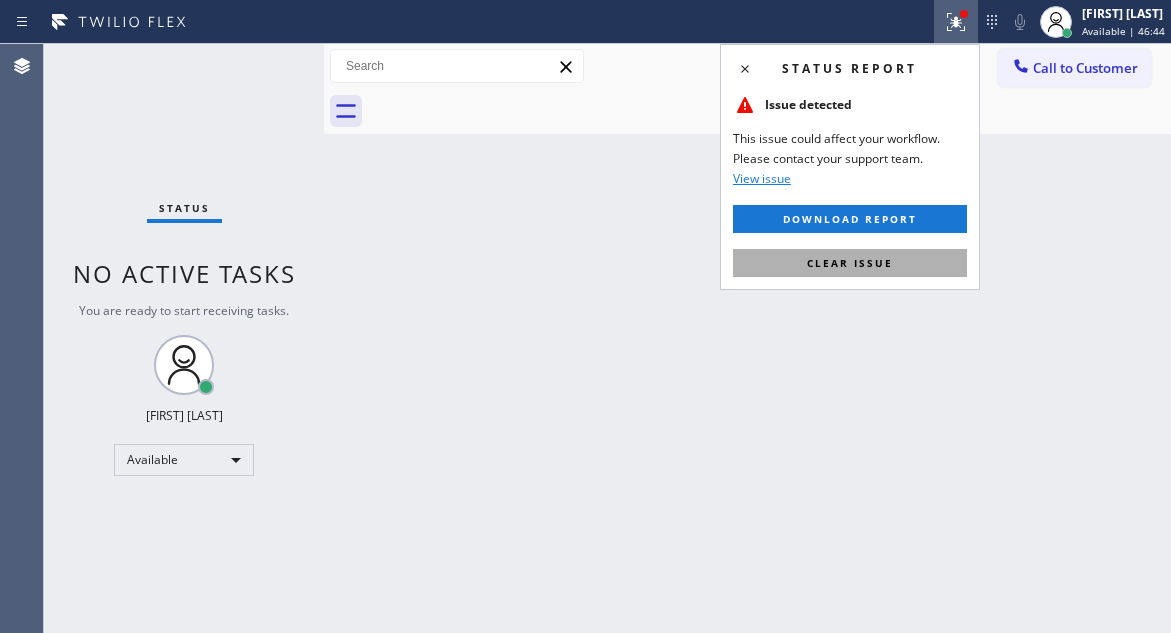 click on "Clear issue" at bounding box center [850, 263] 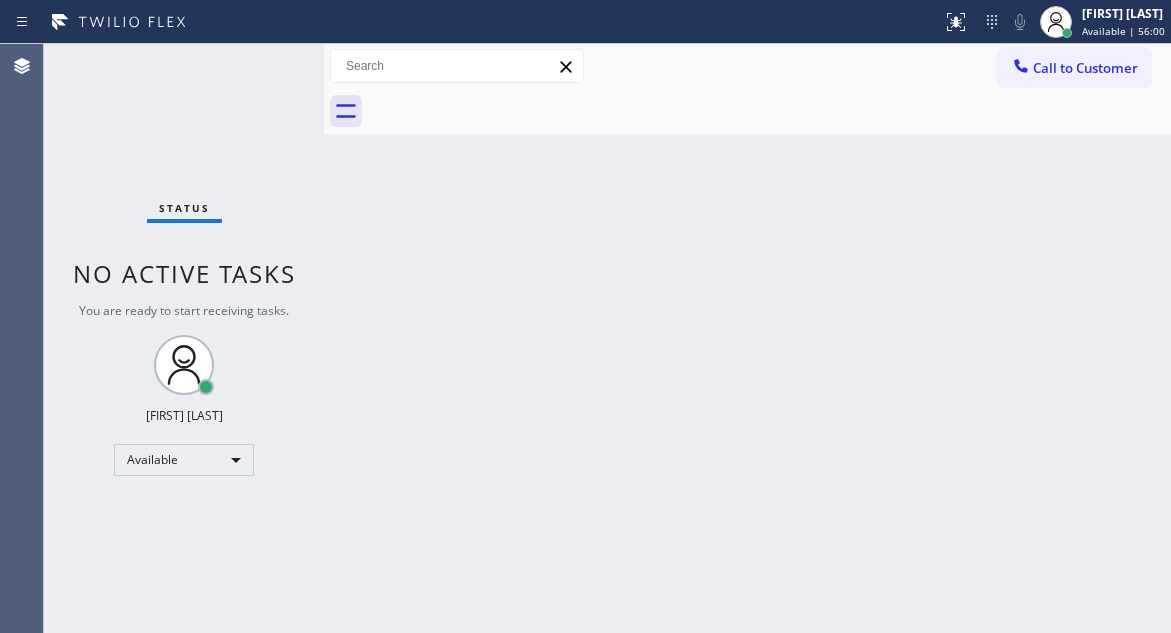 click on "Back to Dashboard Change Sender ID Customers Technicians Select a contact Outbound call Technician Search Technician Your caller id phone number Your caller id phone number Call Technician info Name   Phone none Address none Change Sender ID HVAC +18559994417 5 Star Appliance +18557314952 Appliance Repair +18554611149 Plumbing +18889090120 Air Duct Cleaning +18006865038  Electricians +18005688664 Cancel Change Check personal SMS Reset Change No tabs Call to Customer Outbound call Location Search location Your caller id phone number Customer number Call Outbound call Technician Search Technician Your caller id phone number Your caller id phone number Call" at bounding box center (747, 338) 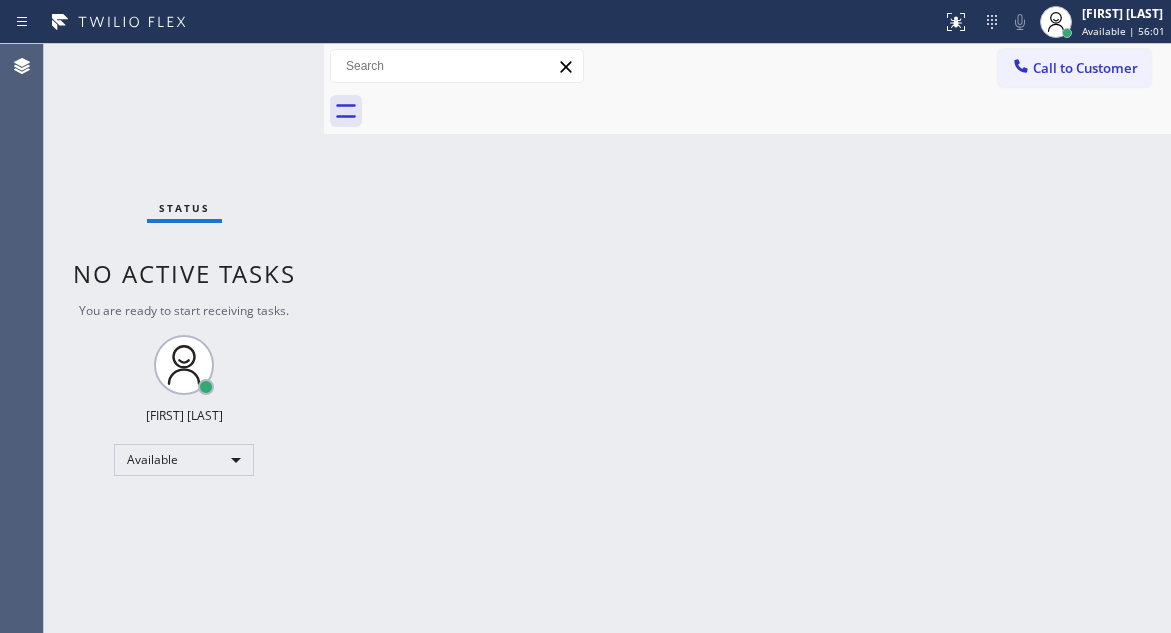 click on "Status   No active tasks     You are ready to start receiving tasks.   [FIRST] [LAST] Available" at bounding box center (184, 338) 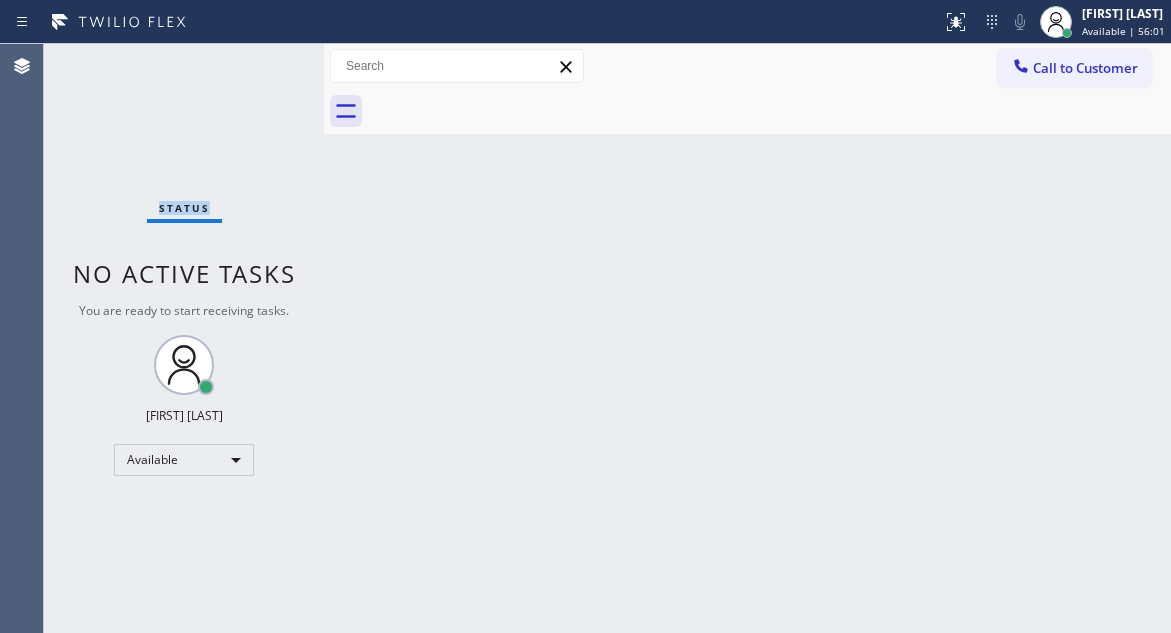 click on "Status   No active tasks     You are ready to start receiving tasks.   [FIRST] [LAST] Available" at bounding box center (184, 338) 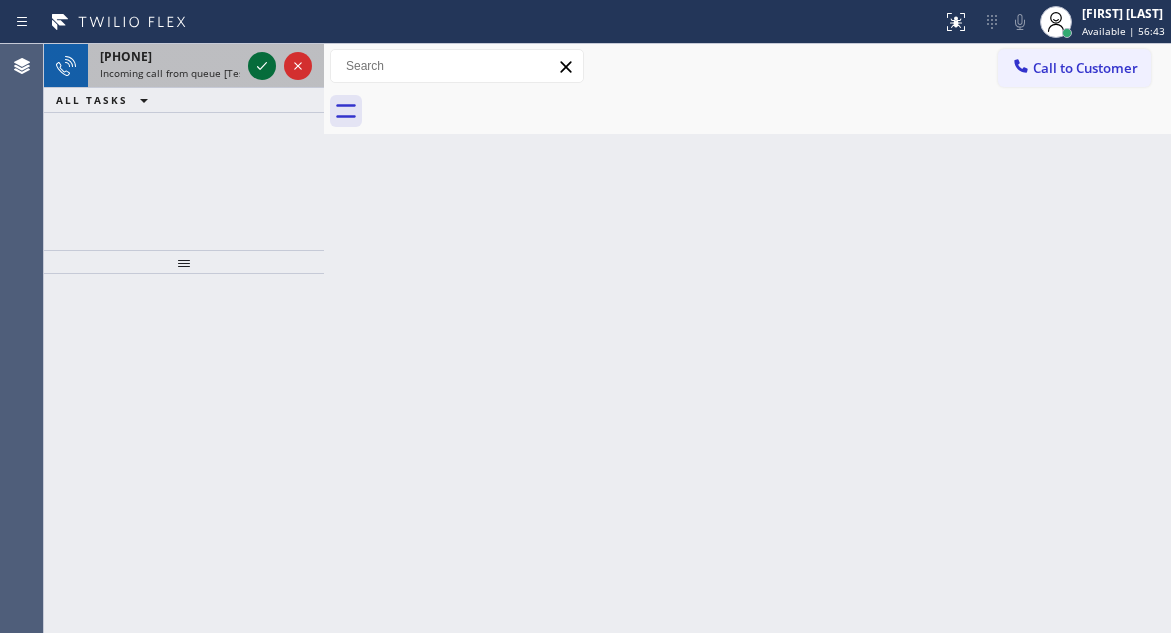 click 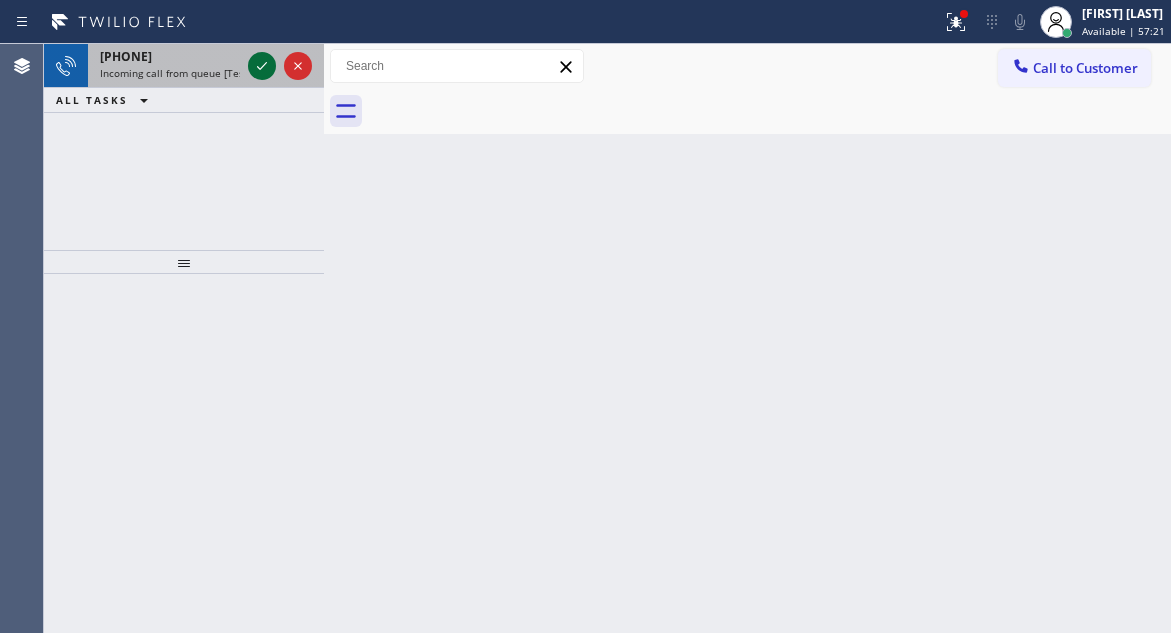 click 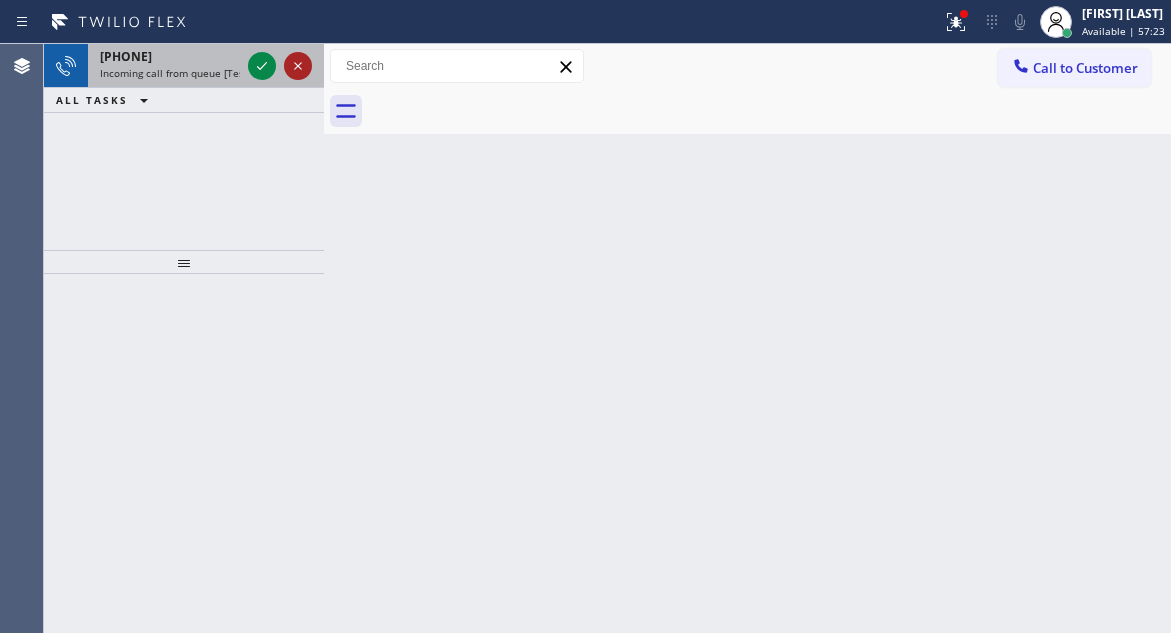 click 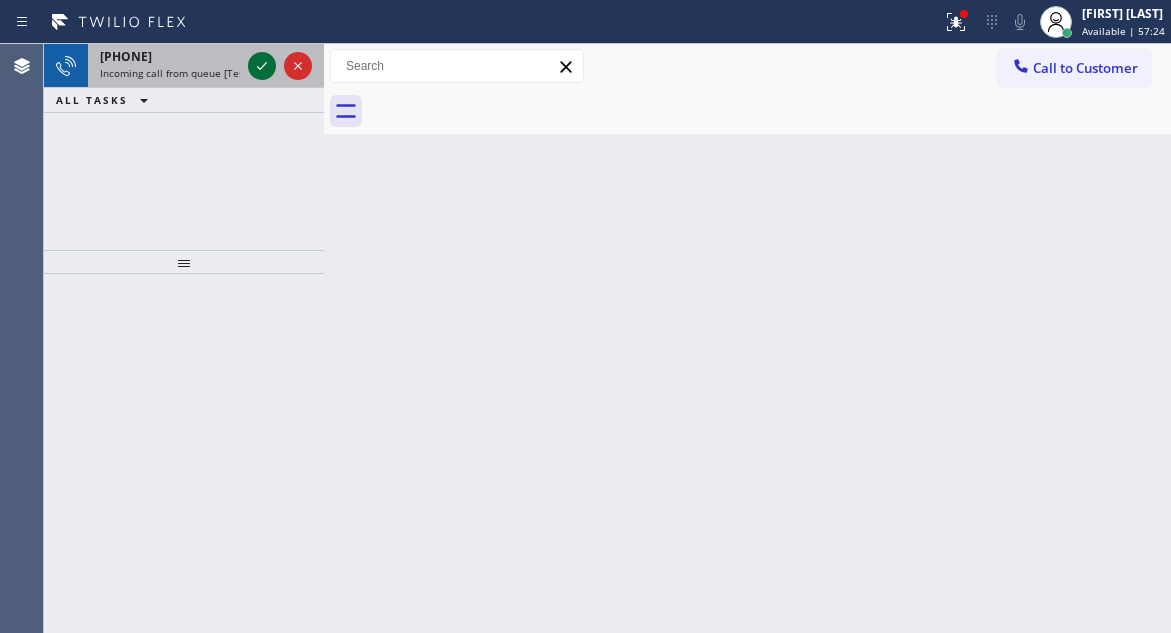 click 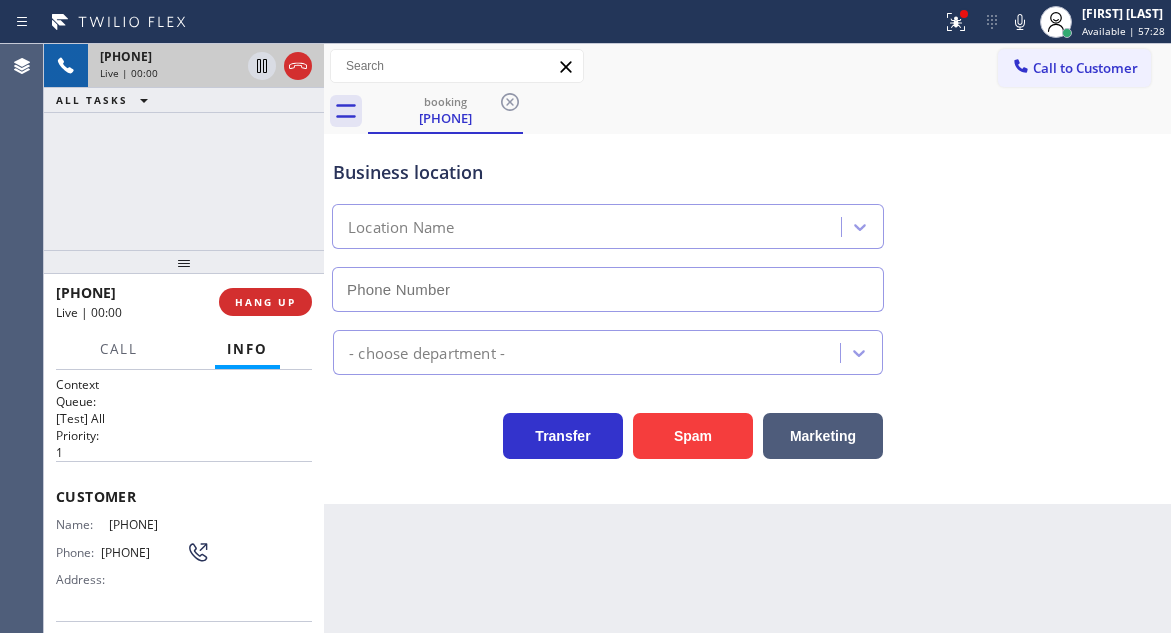 type on "[PHONE]" 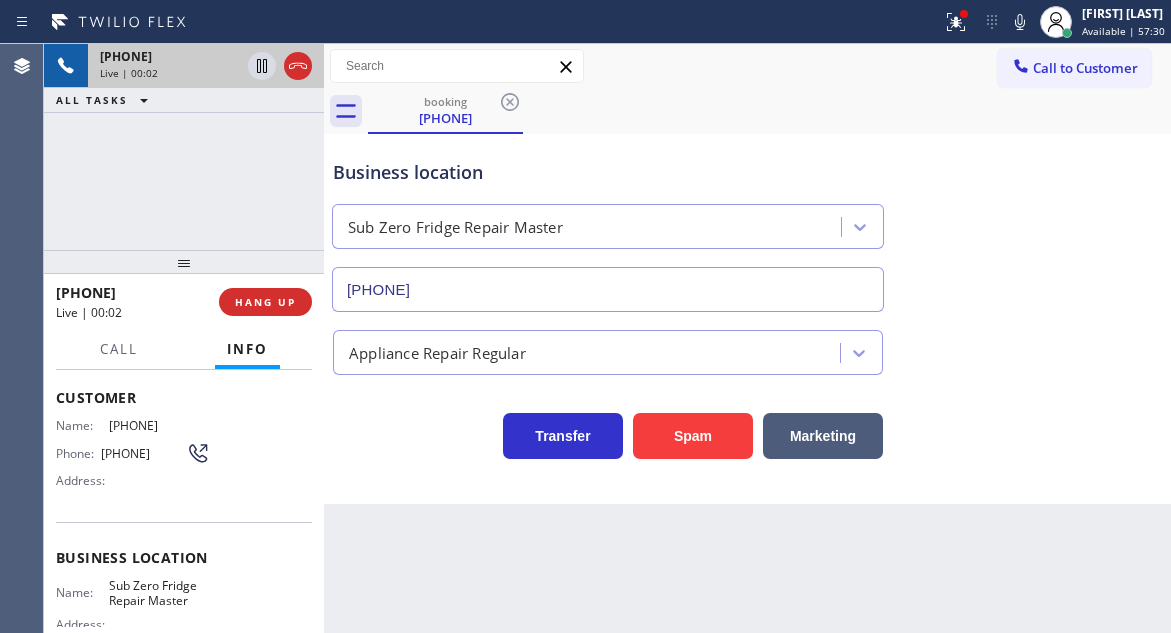 scroll, scrollTop: 100, scrollLeft: 0, axis: vertical 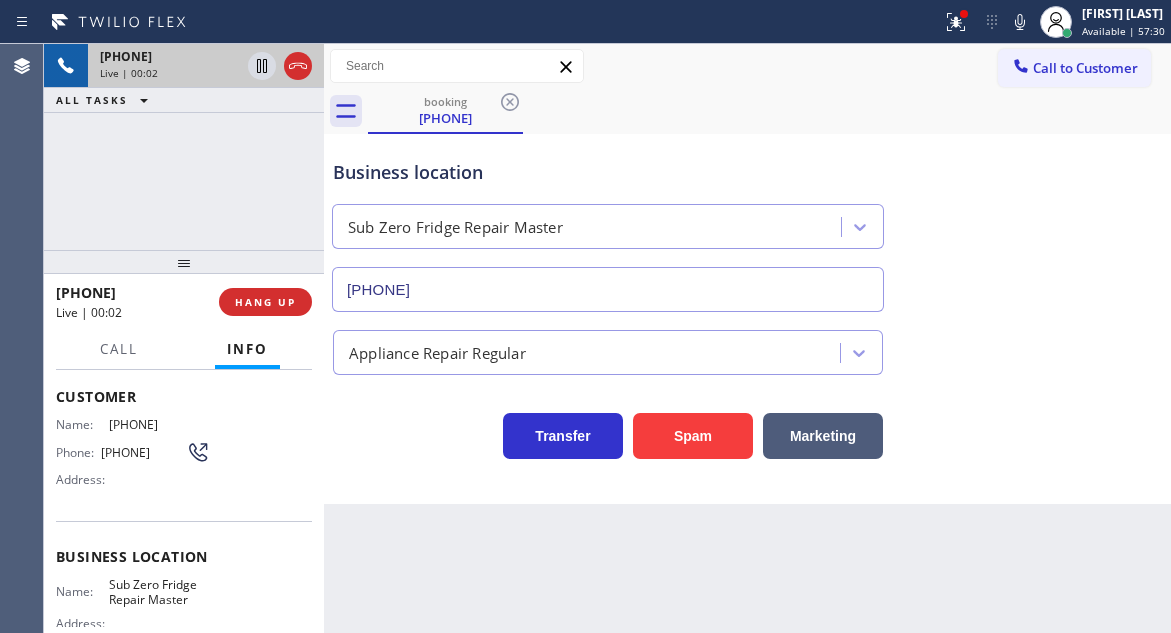 click on "[PHONE]" at bounding box center (143, 452) 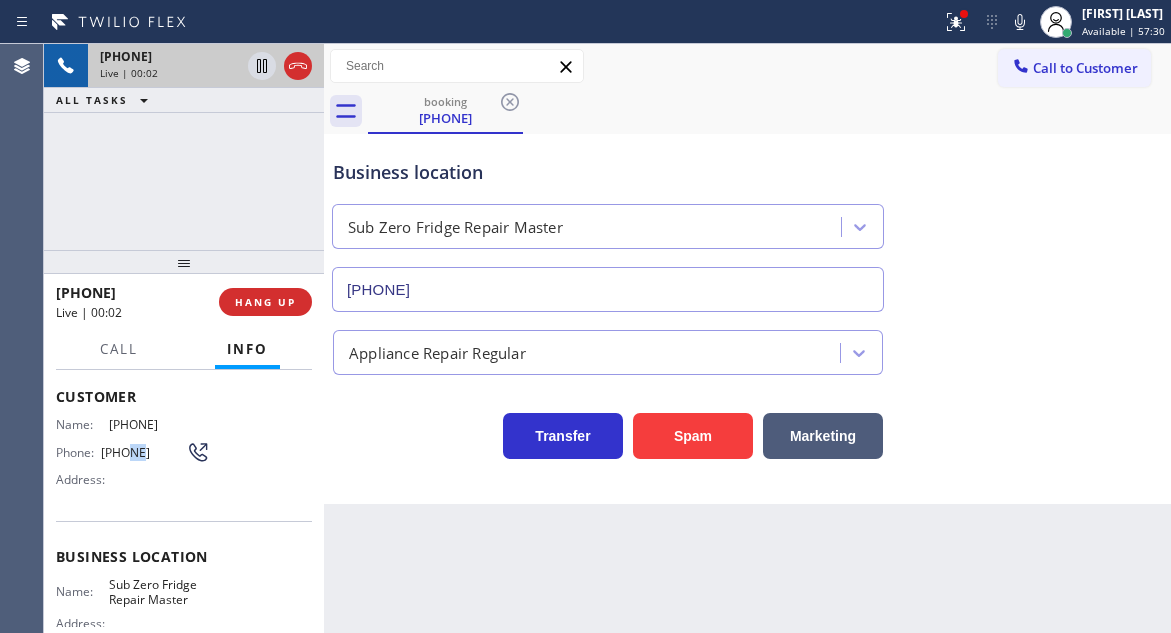 click on "[PHONE]" at bounding box center [143, 452] 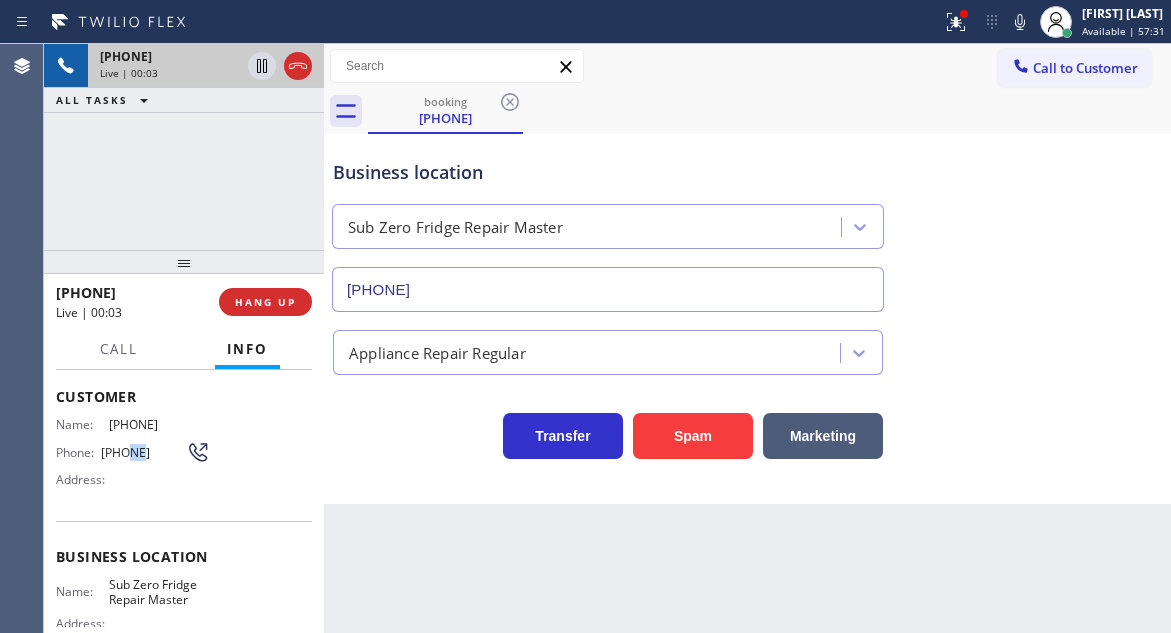 click on "[PHONE]" at bounding box center (143, 452) 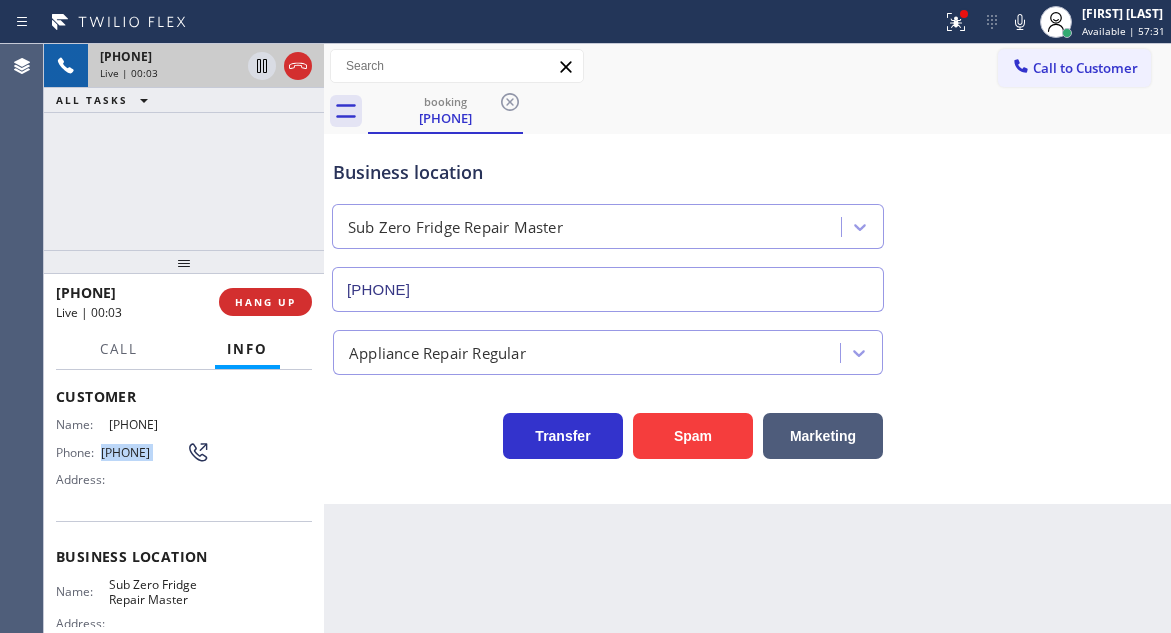 copy on "[PHONE]" 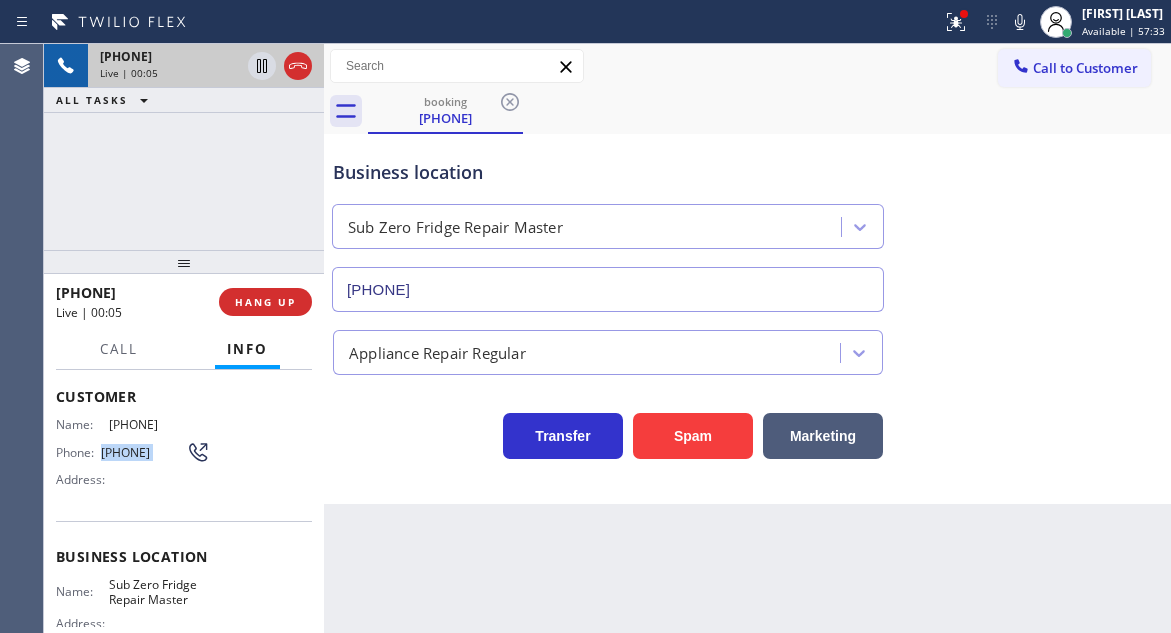 click on "Business location Sub Zero Fridge Repair Master [PHONE] Appliance Repair Regular Transfer Spam Marketing" at bounding box center (747, 319) 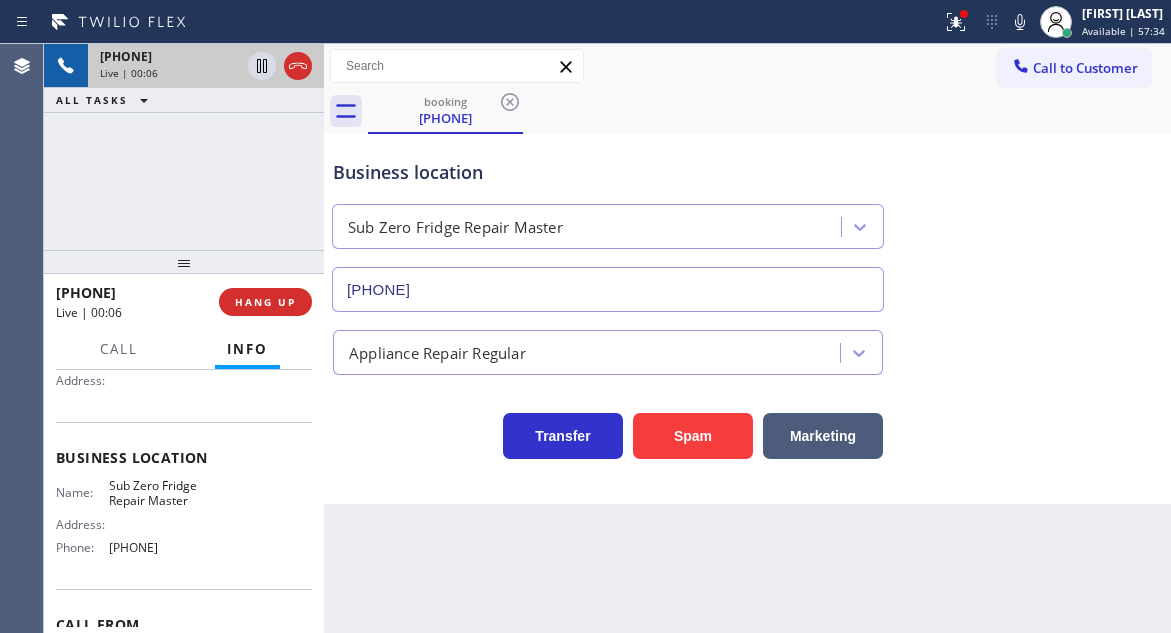 scroll, scrollTop: 200, scrollLeft: 0, axis: vertical 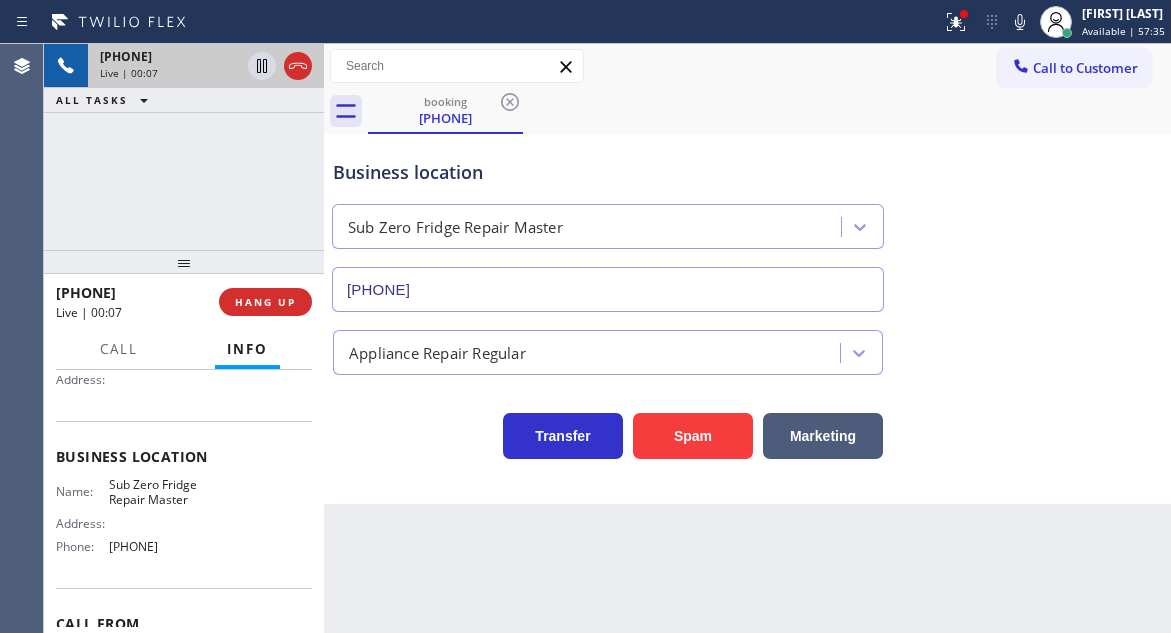 click on "Sub Zero Fridge Repair Master" at bounding box center [159, 492] 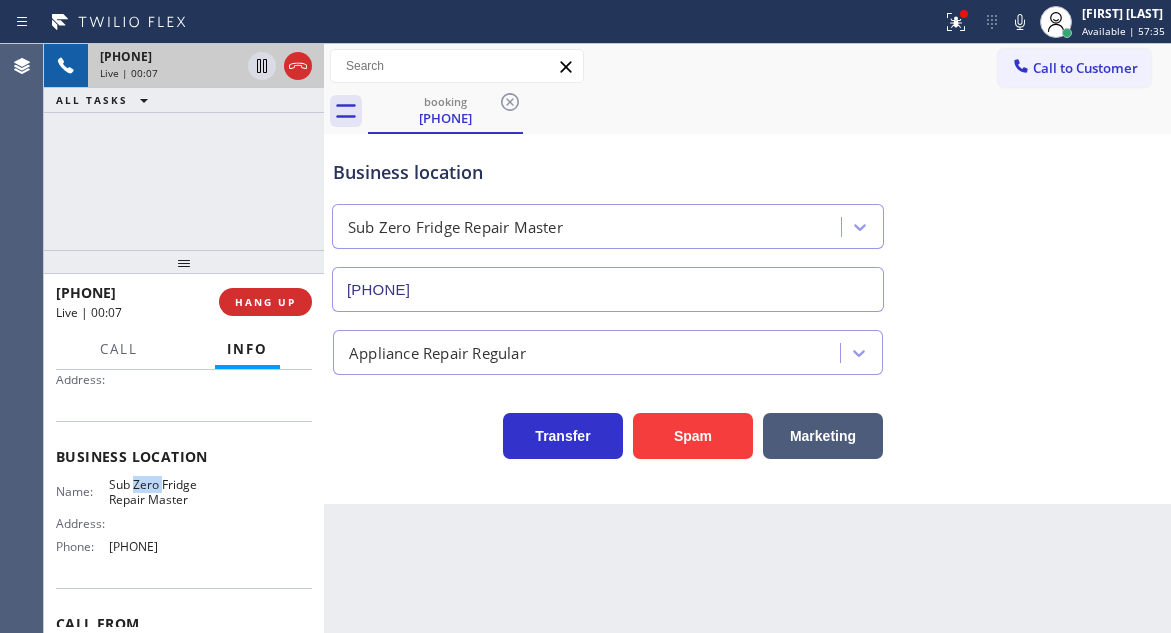 click on "Sub Zero Fridge Repair Master" at bounding box center (159, 492) 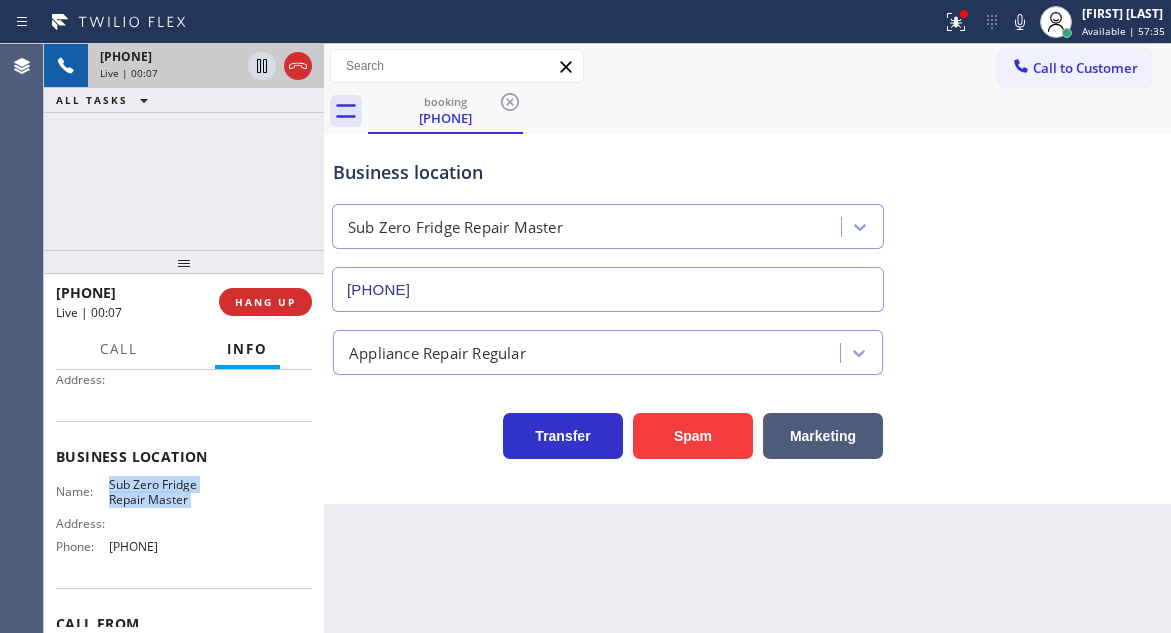 drag, startPoint x: 144, startPoint y: 483, endPoint x: 95, endPoint y: 436, distance: 67.89698 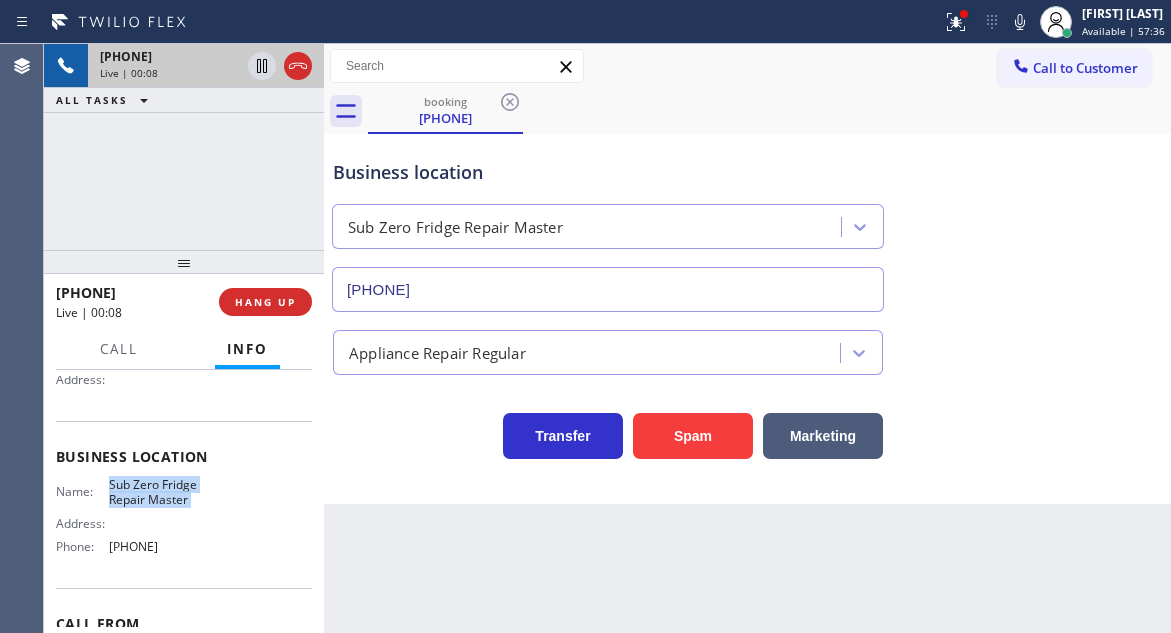 click on "Back to Dashboard Change Sender ID Customers Technicians Select a contact Outbound call Technician Search Technician Your caller id phone number Your caller id phone number Call Technician info Name   Phone none Address none Change Sender ID HVAC +18559994417 5 Star Appliance +18557314952 Appliance Repair +18554611149 Plumbing +18889090120 Air Duct Cleaning +18006865038  Electricians +18005688664 Cancel Change Check personal SMS Reset Change booking [PHONE] Call to Customer Outbound call Location Search location Your caller id phone number Customer number Call Outbound call Technician Search Technician Your caller id phone number Your caller id phone number Call booking [PHONE] Business location Sub Zero Fridge Repair Master [PHONE] Appliance Repair Regular Transfer Spam Marketing" at bounding box center (747, 338) 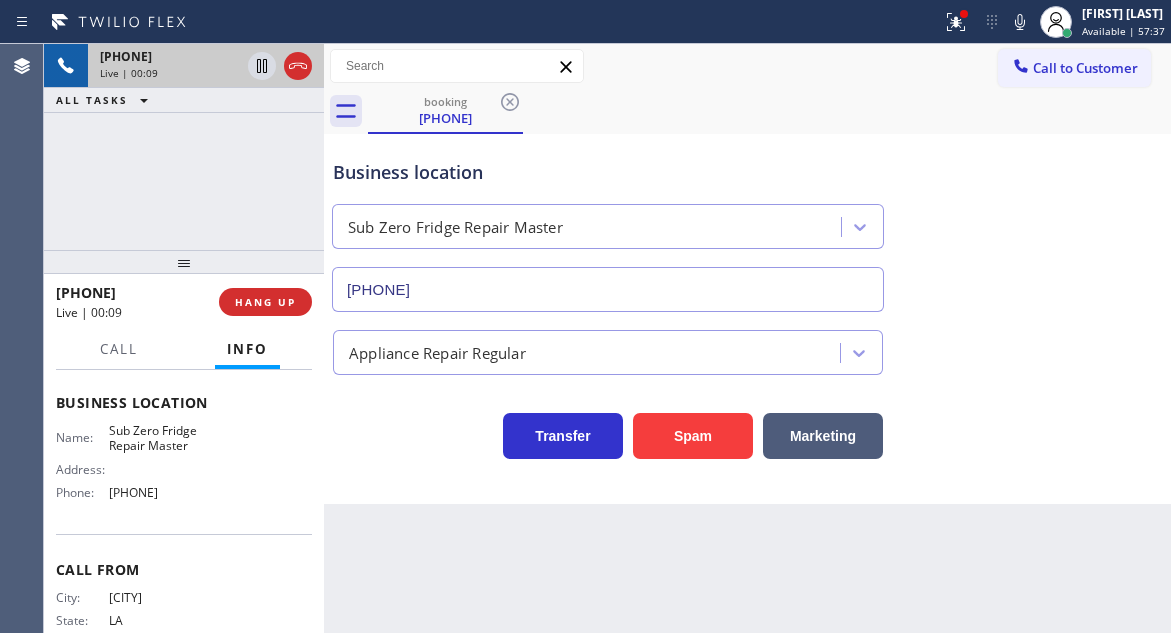 scroll, scrollTop: 300, scrollLeft: 0, axis: vertical 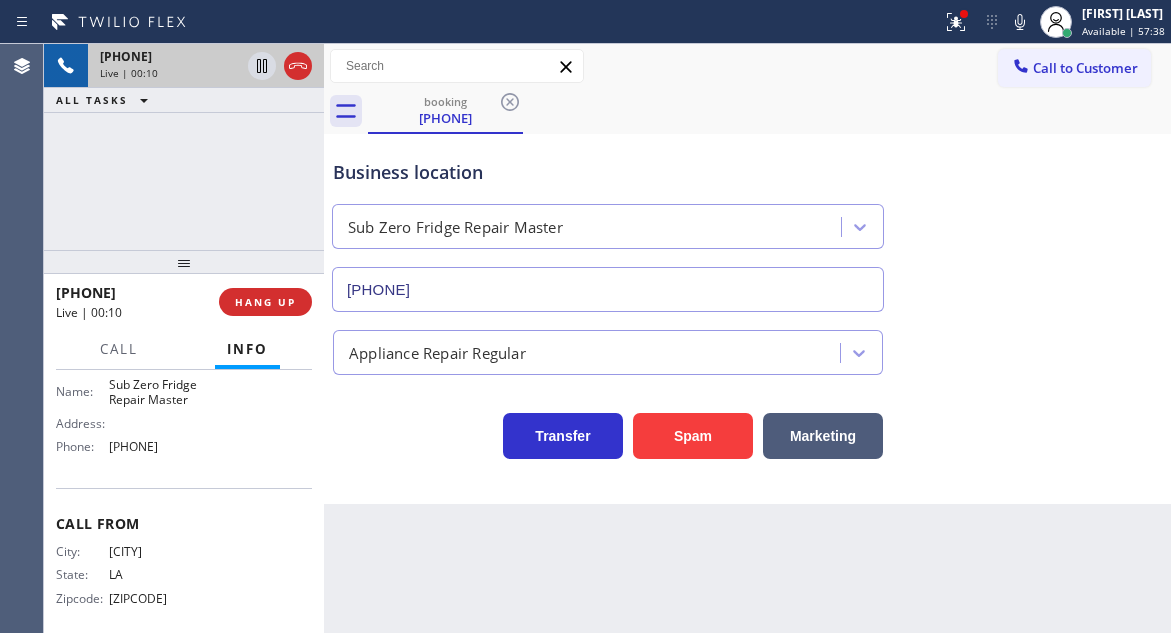 click on "Name: Sub Zero Fridge Repair Master Address:   Phone: [PHONE]" at bounding box center (133, 420) 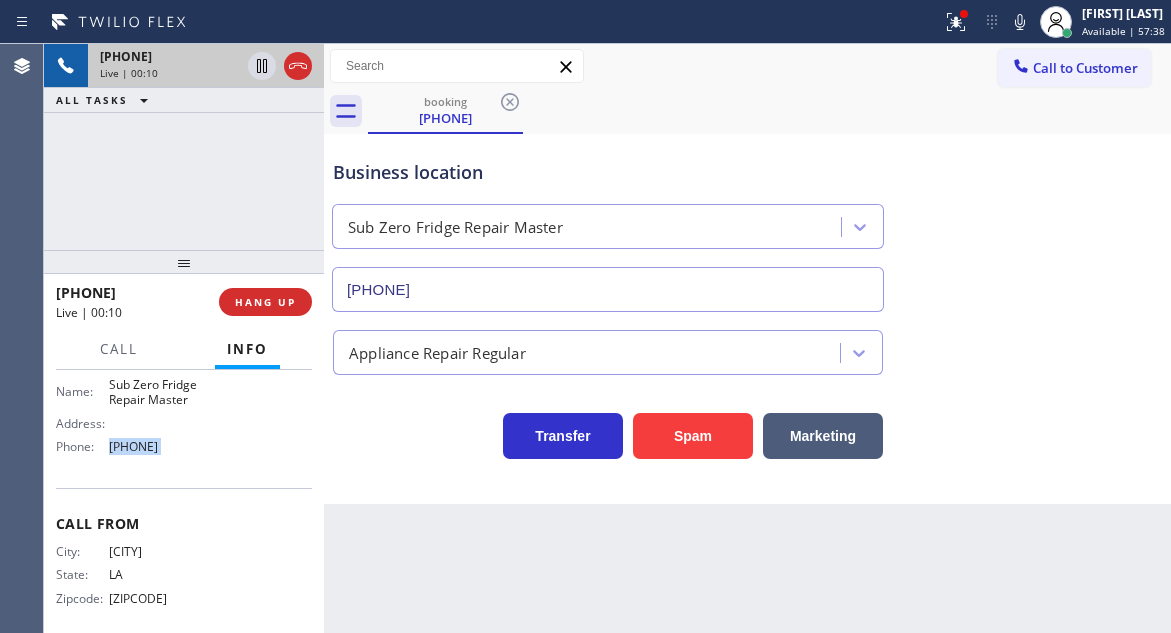 click on "Name: Sub Zero Fridge Repair Master Address:   Phone: [PHONE]" at bounding box center (133, 420) 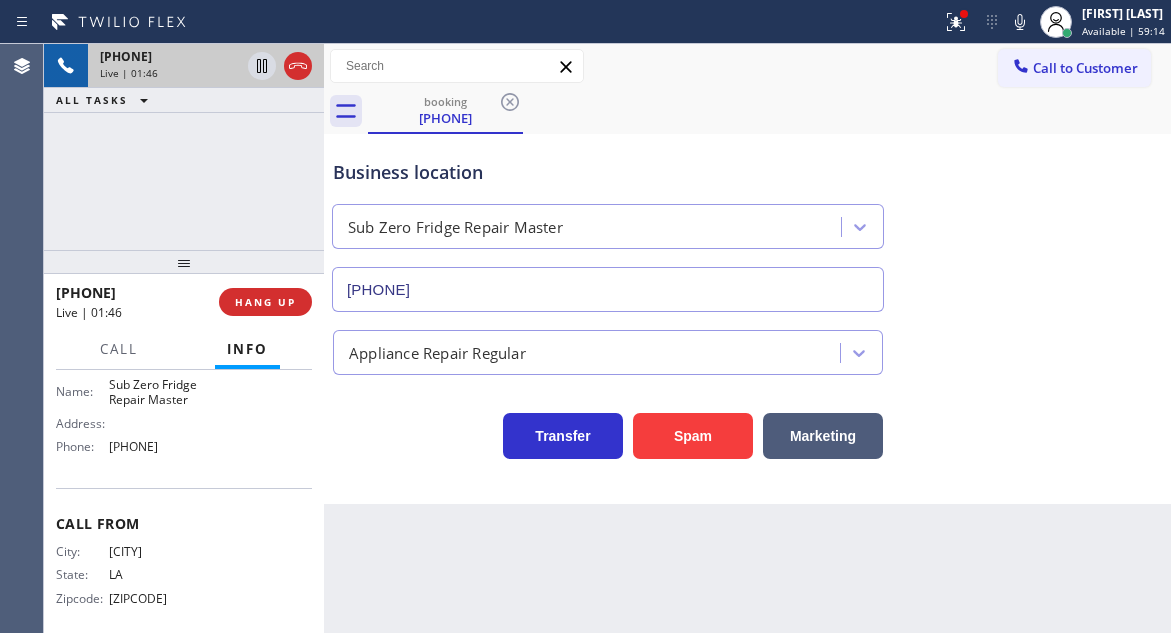 click on "[PHONE] Live | 01:48 ALL TASKS ALL TASKS ACTIVE TASKS TASKS IN WRAP UP" at bounding box center [184, 147] 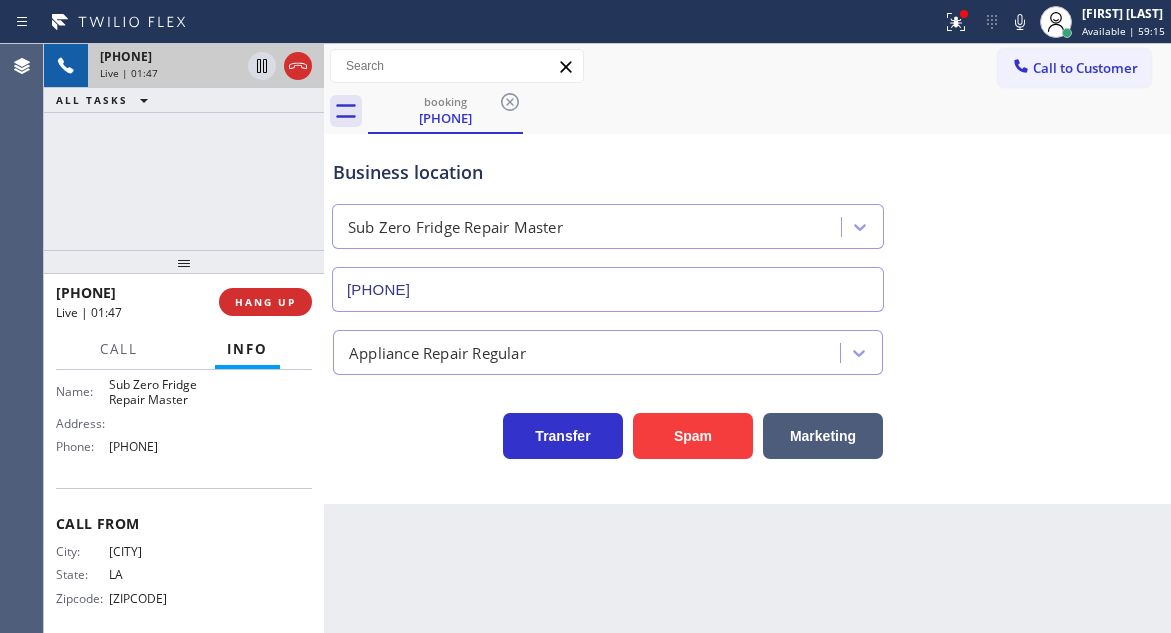 click on "Business location" at bounding box center (608, 172) 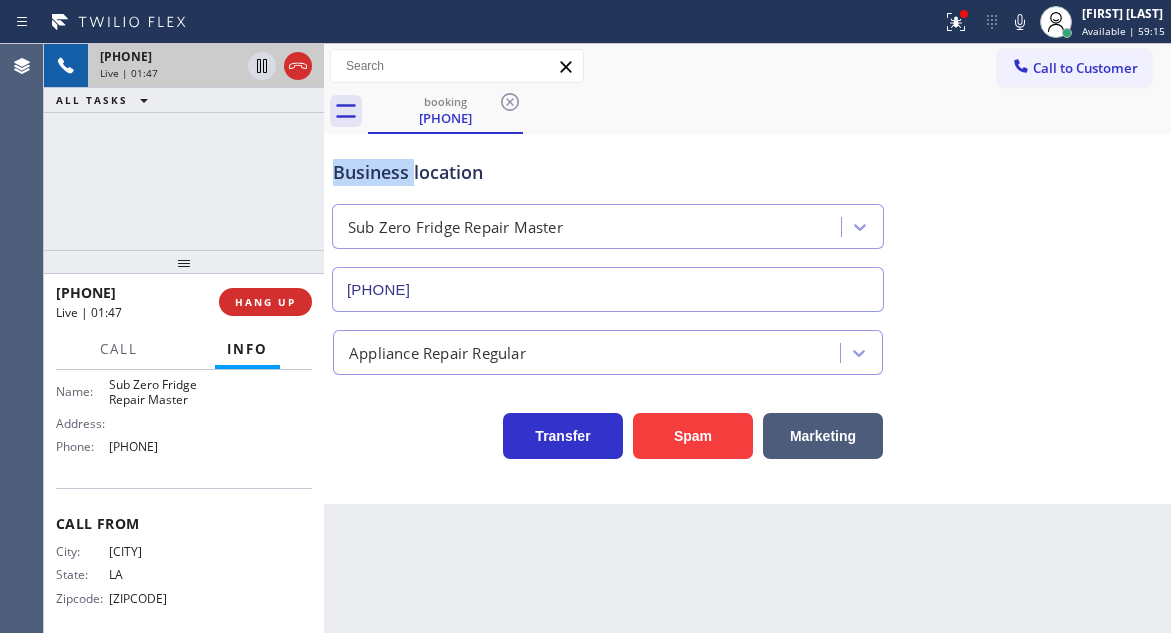 click on "Business location" at bounding box center (608, 172) 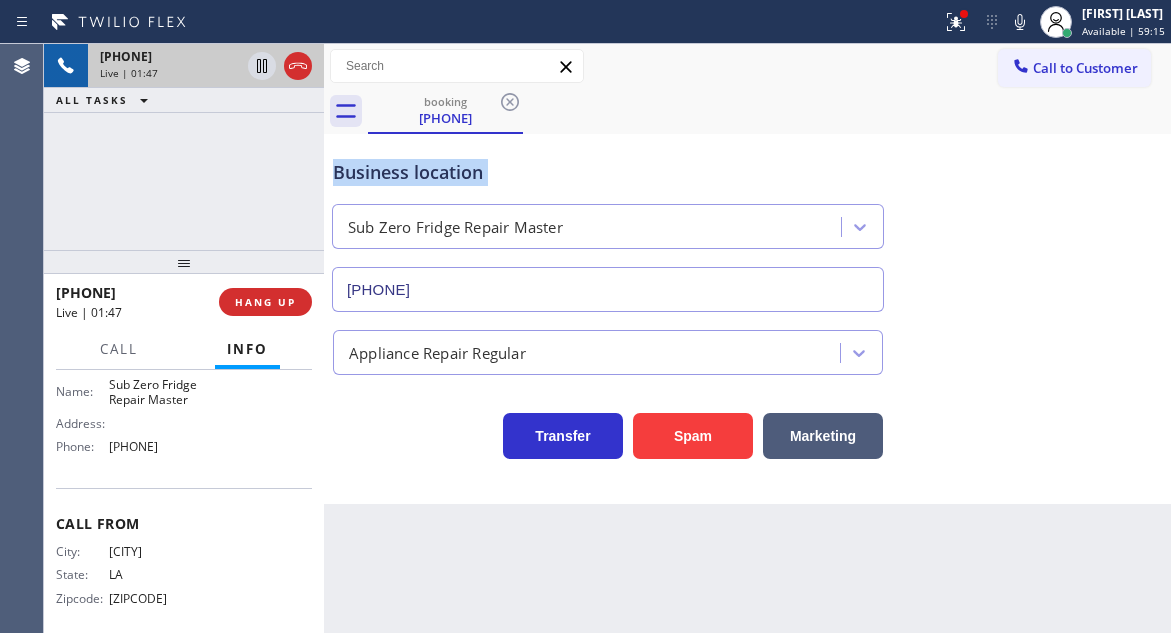 click on "Business location" at bounding box center (608, 172) 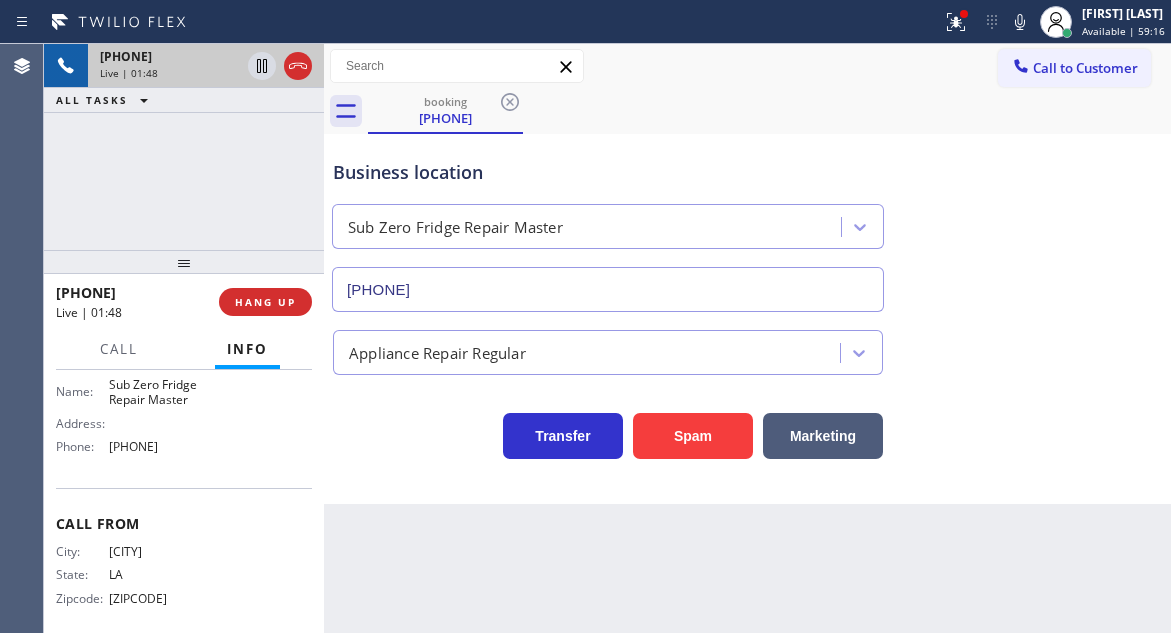 click on "[PHONE] Live | 01:48 ALL TASKS ALL TASKS ACTIVE TASKS TASKS IN WRAP UP" at bounding box center (184, 147) 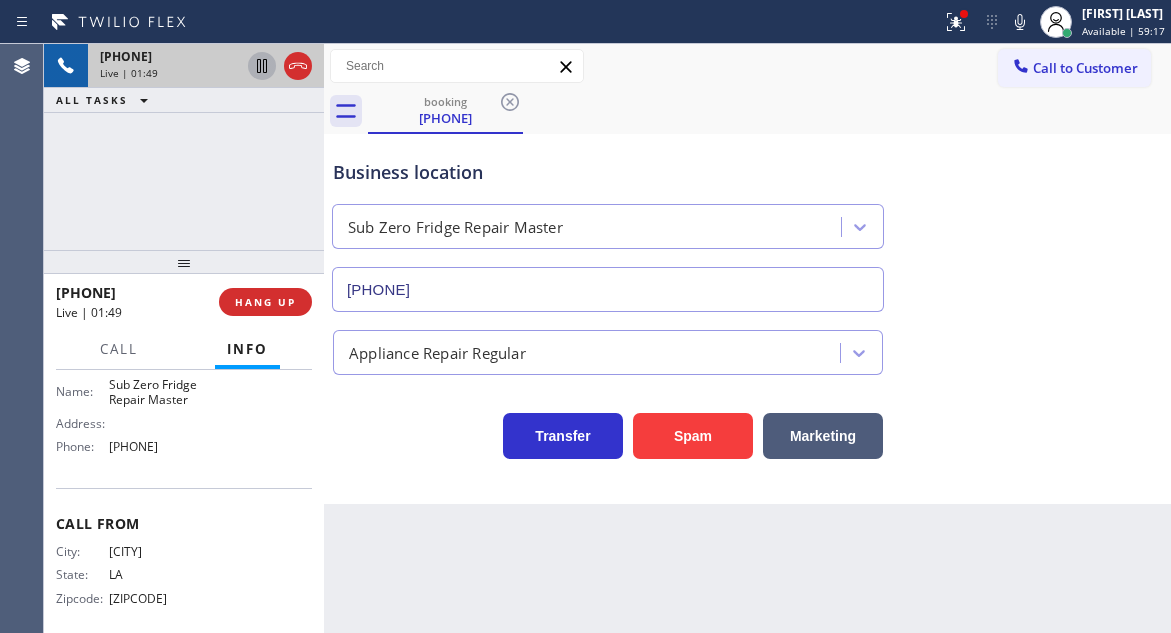 click 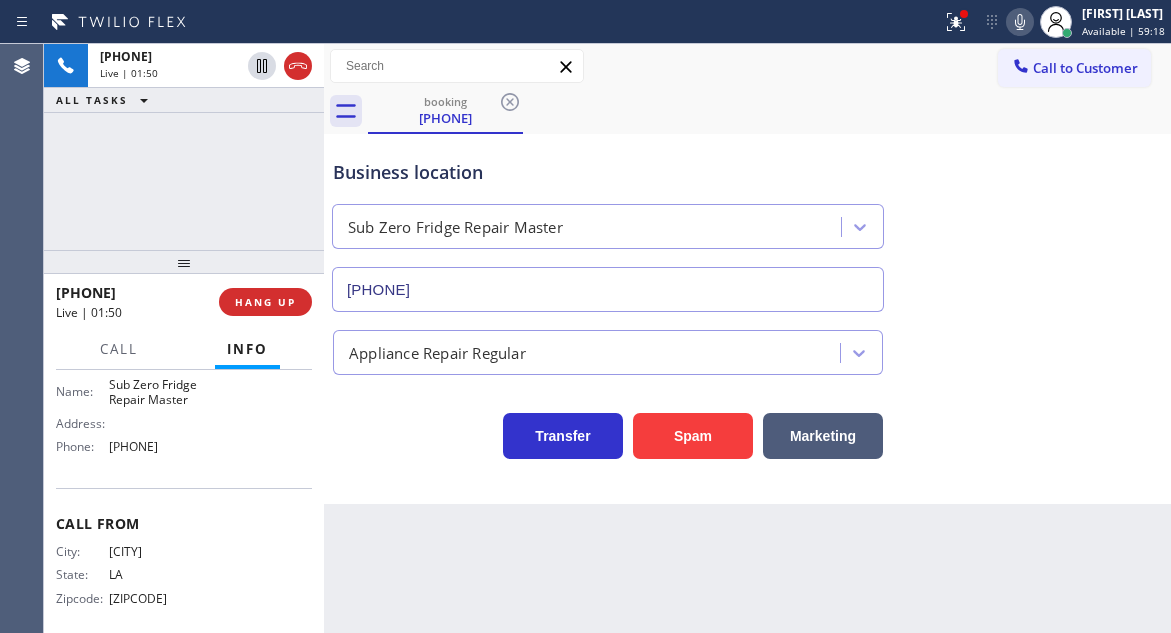 click 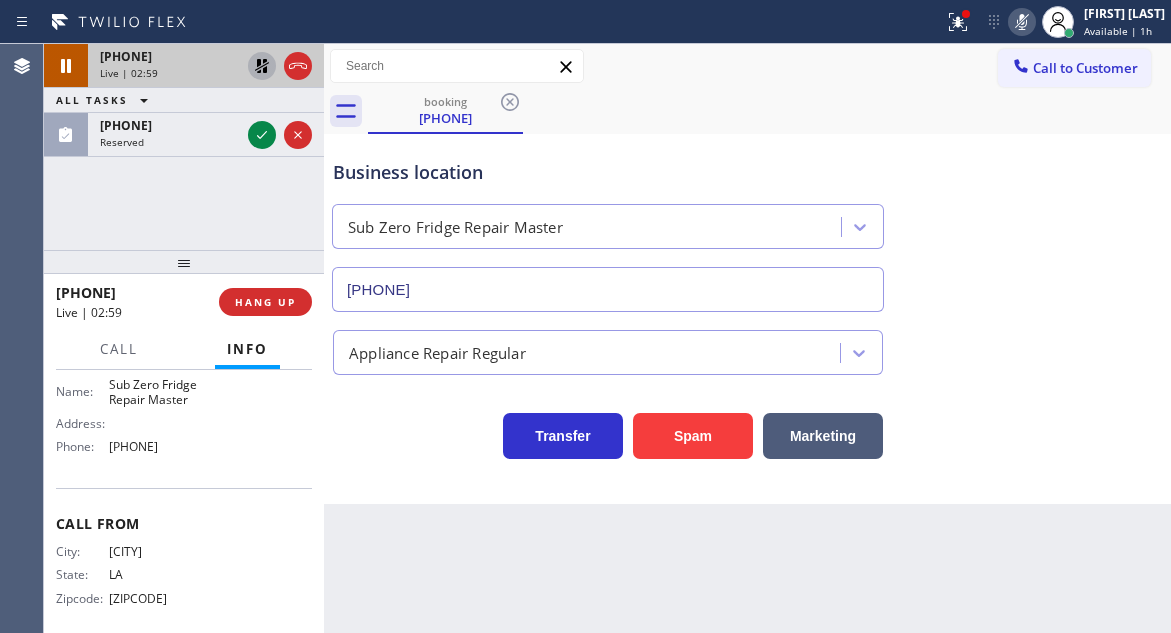 click 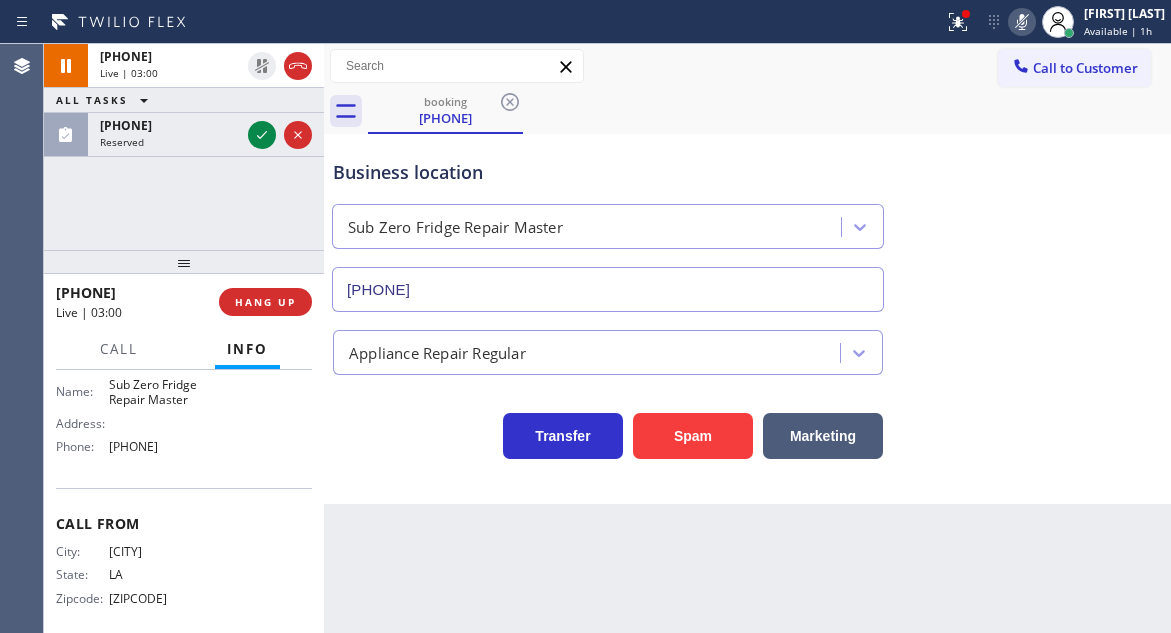 click 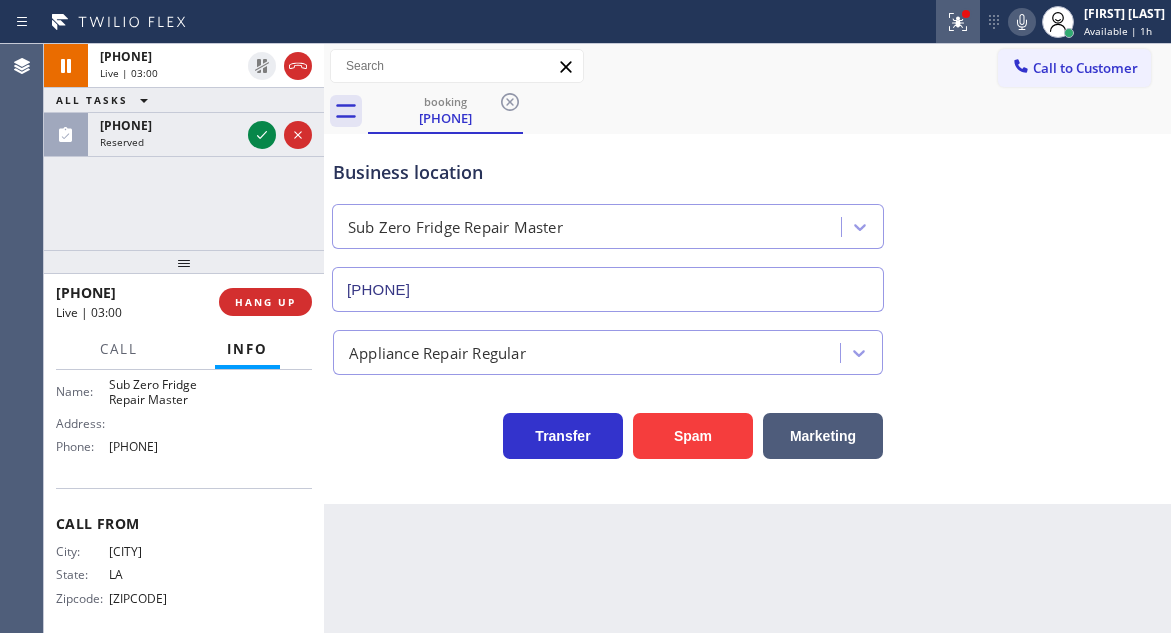 click 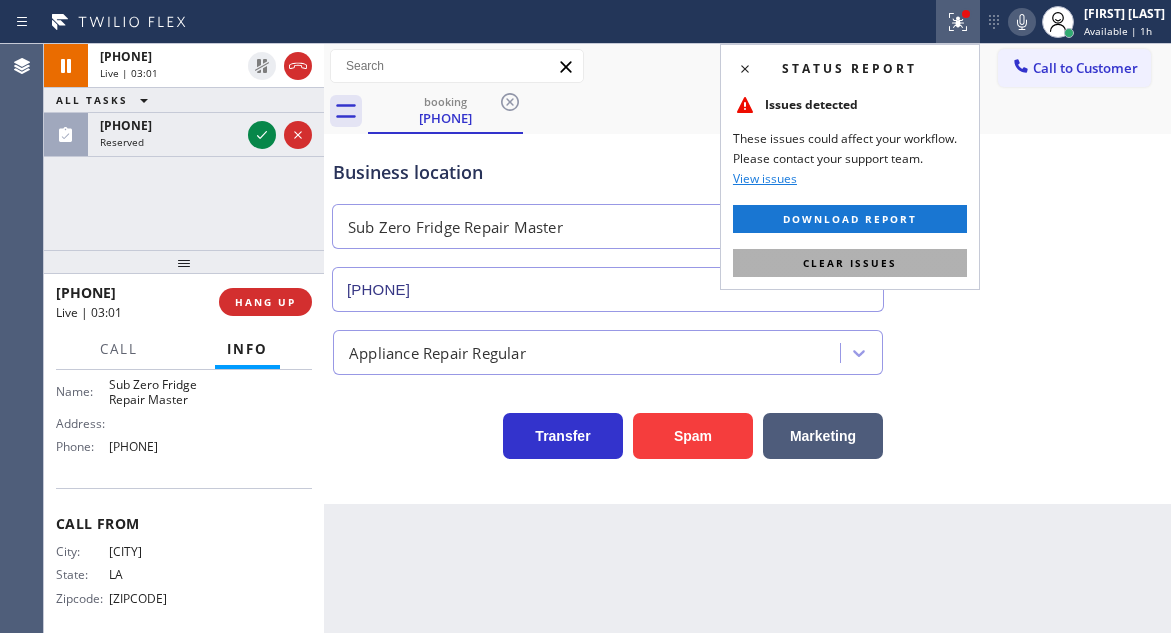 click on "Clear issues" at bounding box center [850, 263] 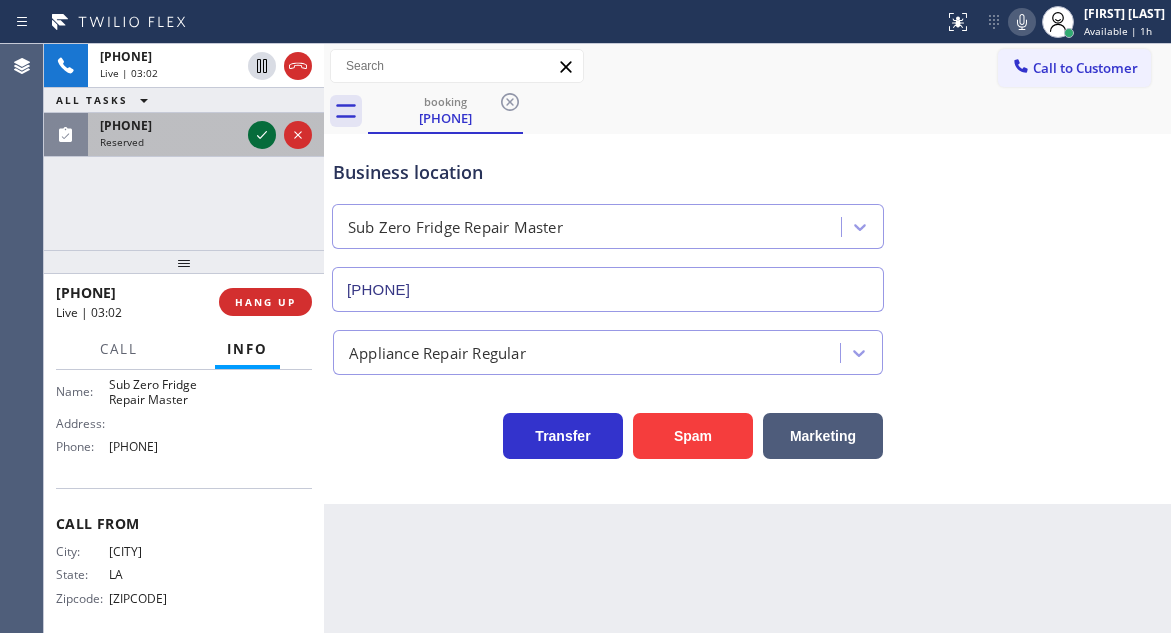 click 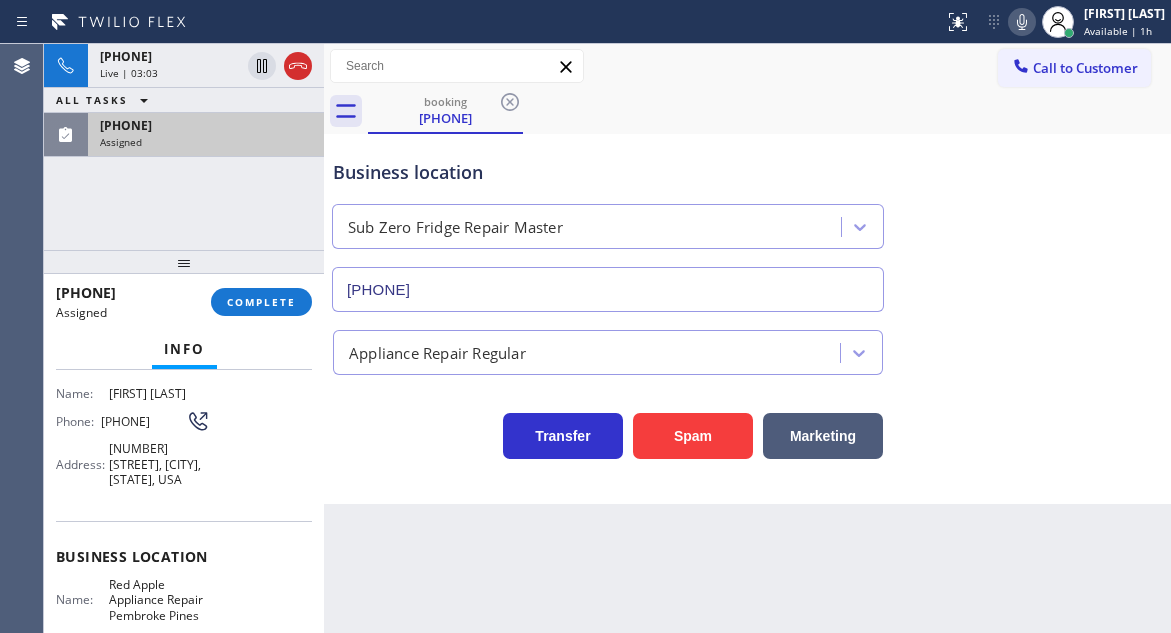 scroll, scrollTop: 48, scrollLeft: 0, axis: vertical 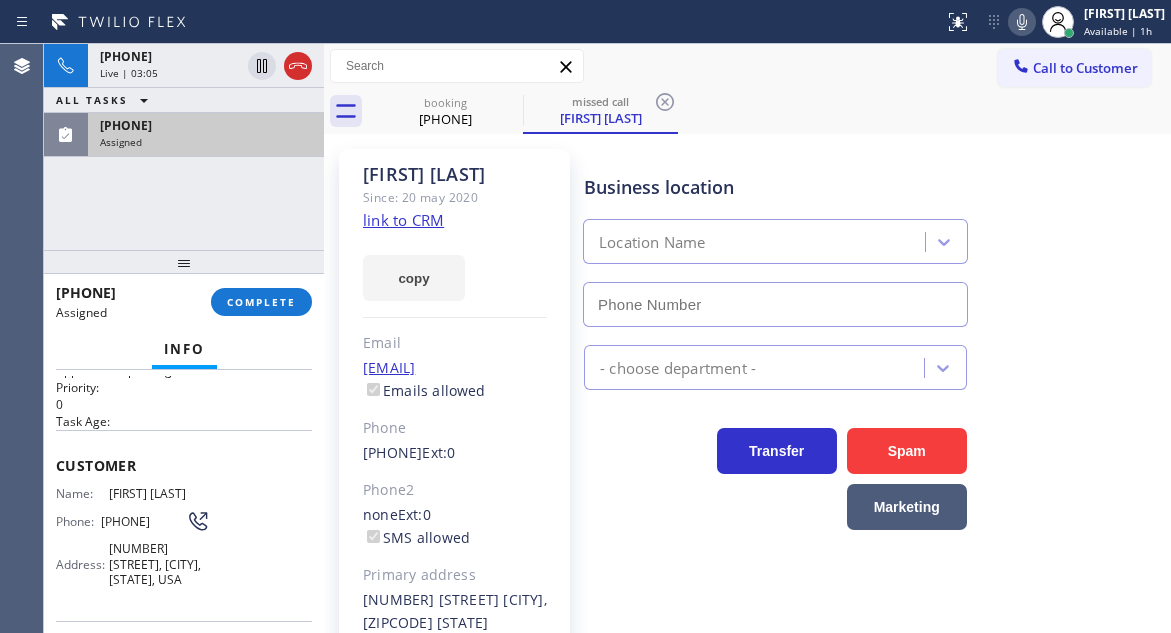 type on "[PHONE]" 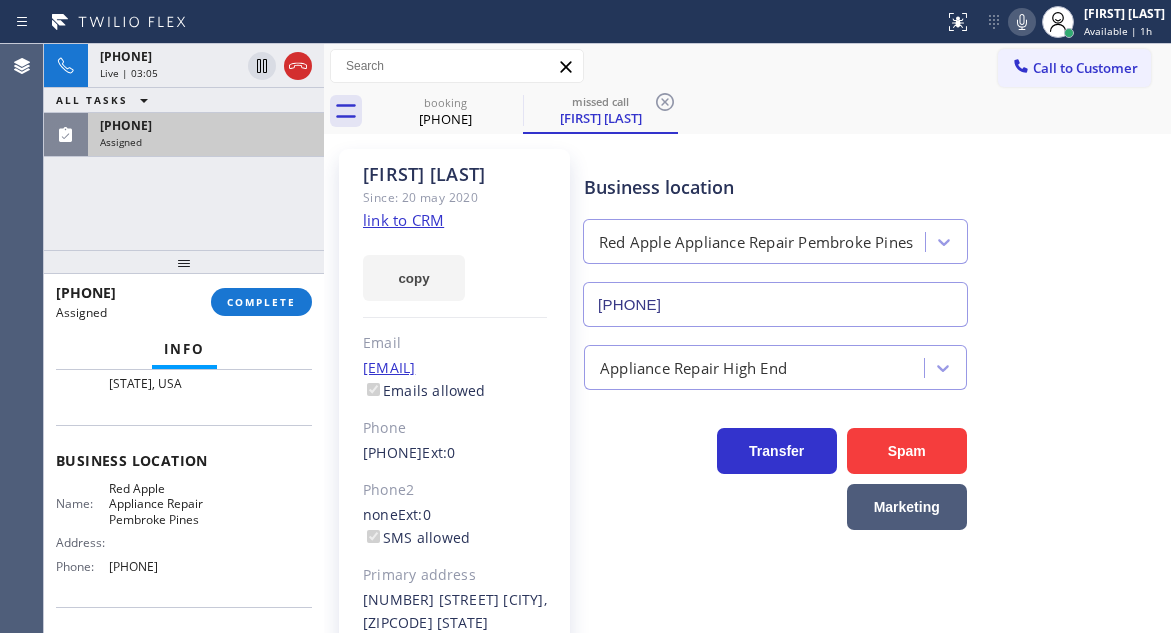 scroll, scrollTop: 383, scrollLeft: 0, axis: vertical 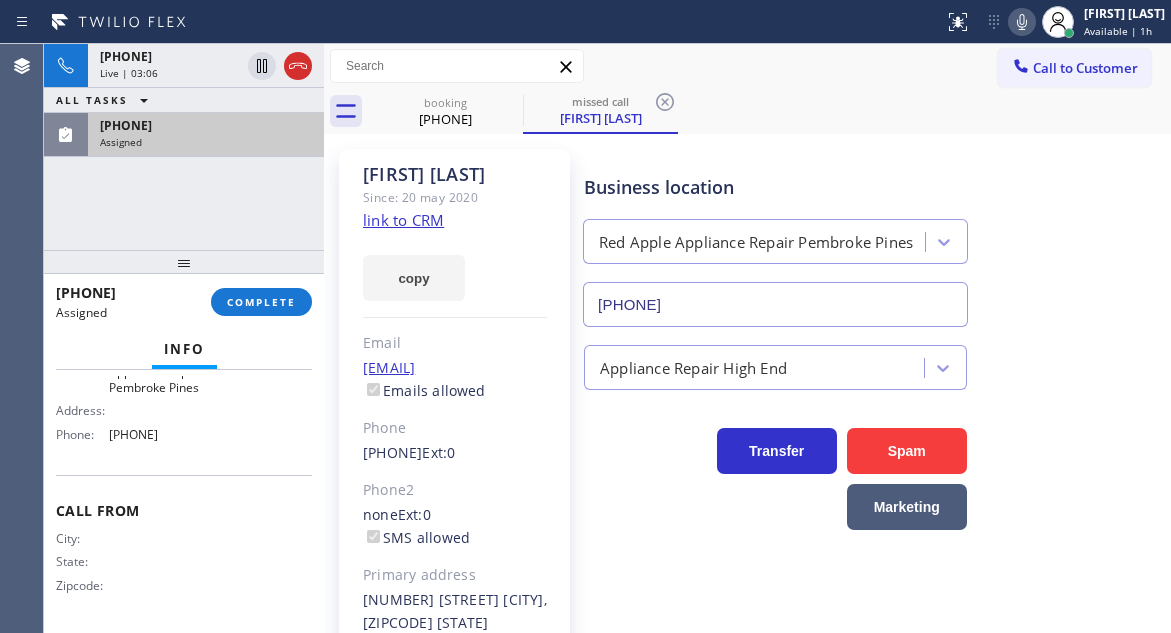 drag, startPoint x: 51, startPoint y: 467, endPoint x: 213, endPoint y: 453, distance: 162.6038 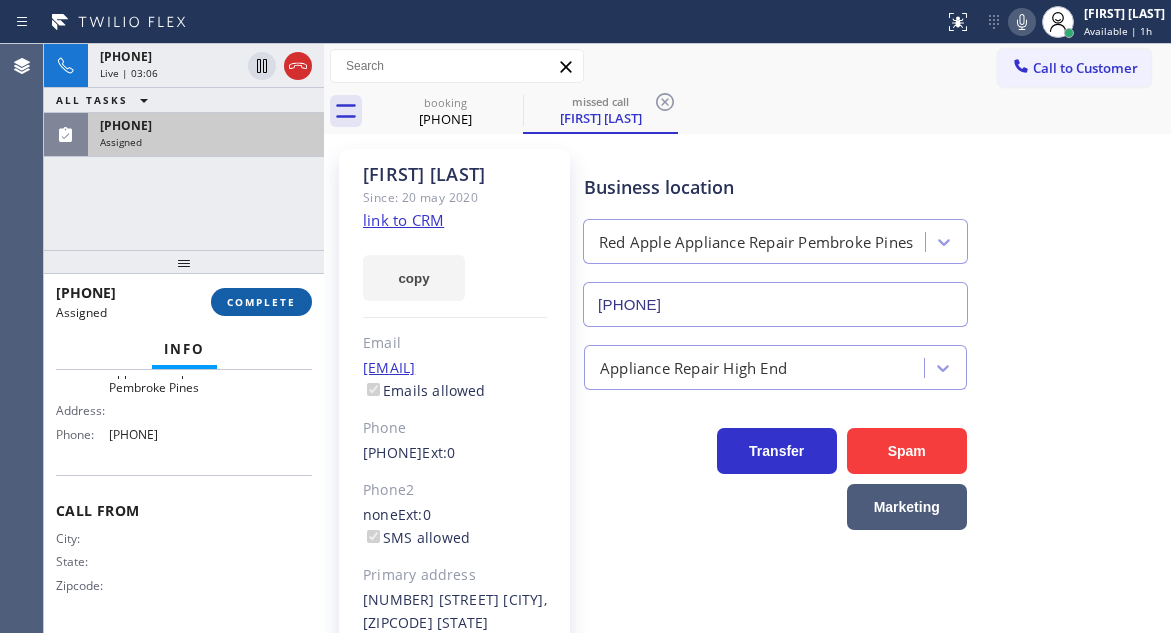 type 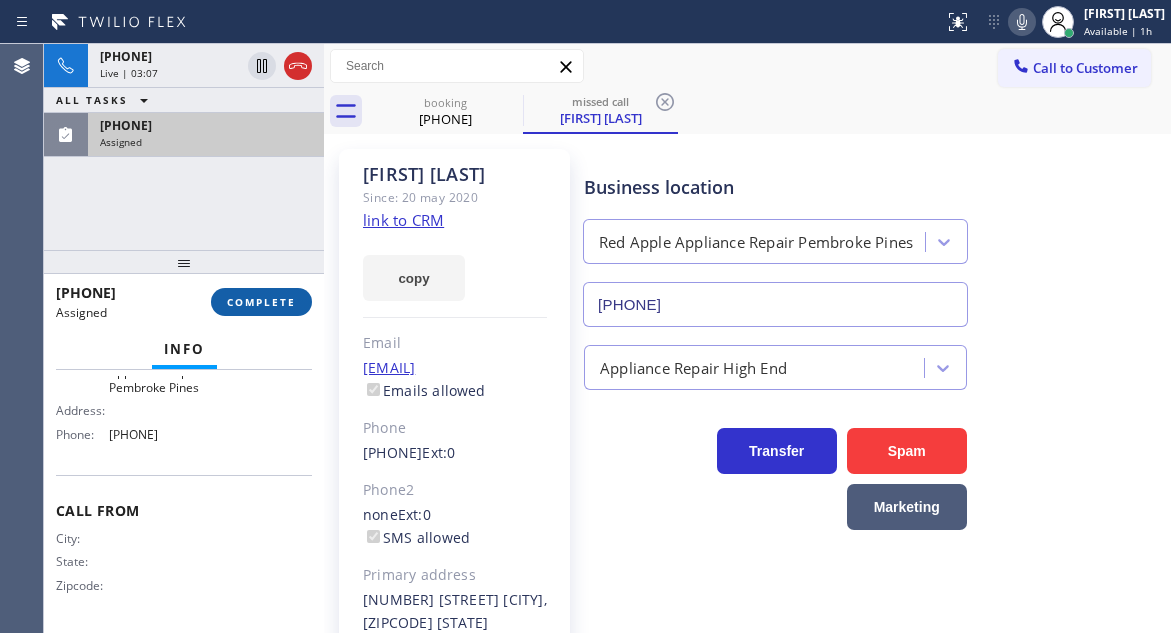 click on "COMPLETE" at bounding box center (261, 302) 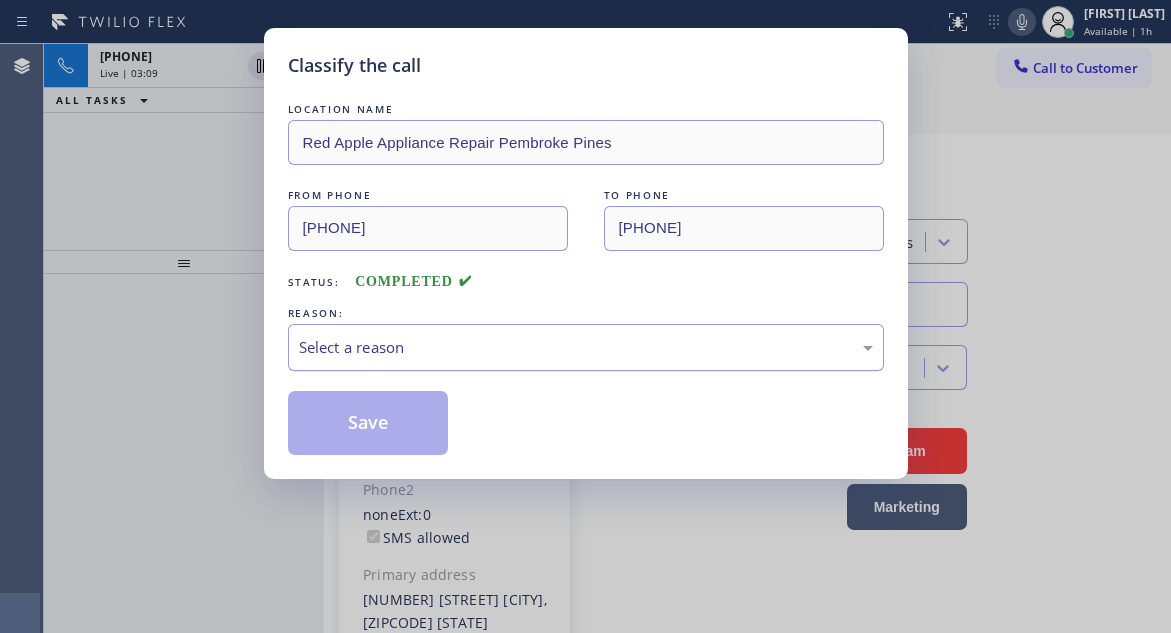 click on "Select a reason" at bounding box center (586, 347) 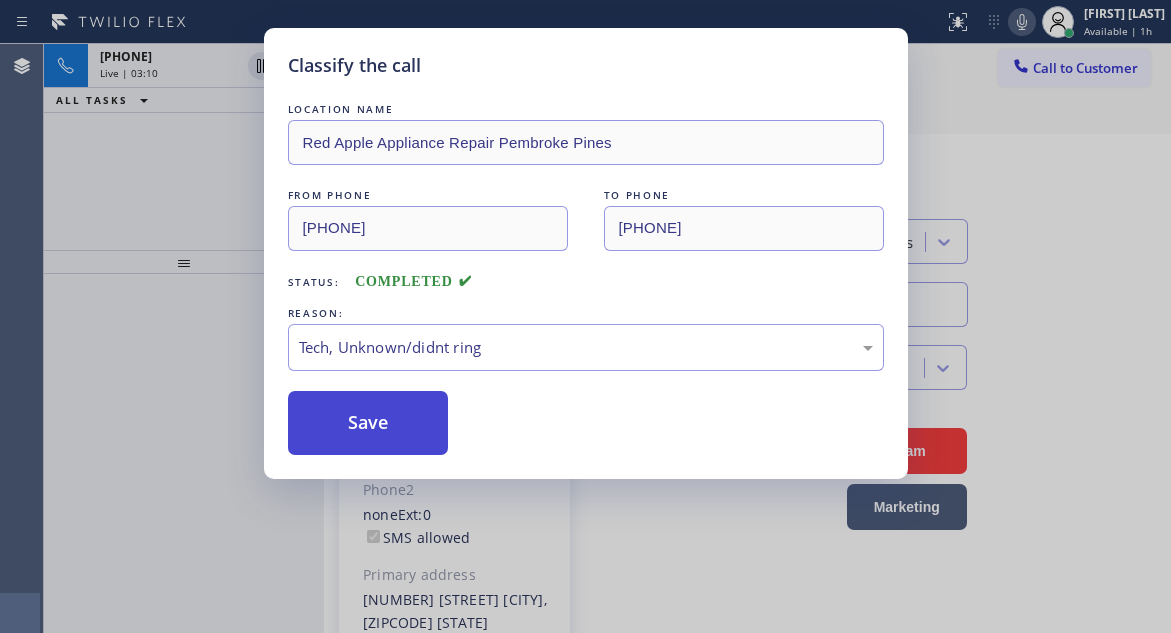 click on "Save" at bounding box center (368, 423) 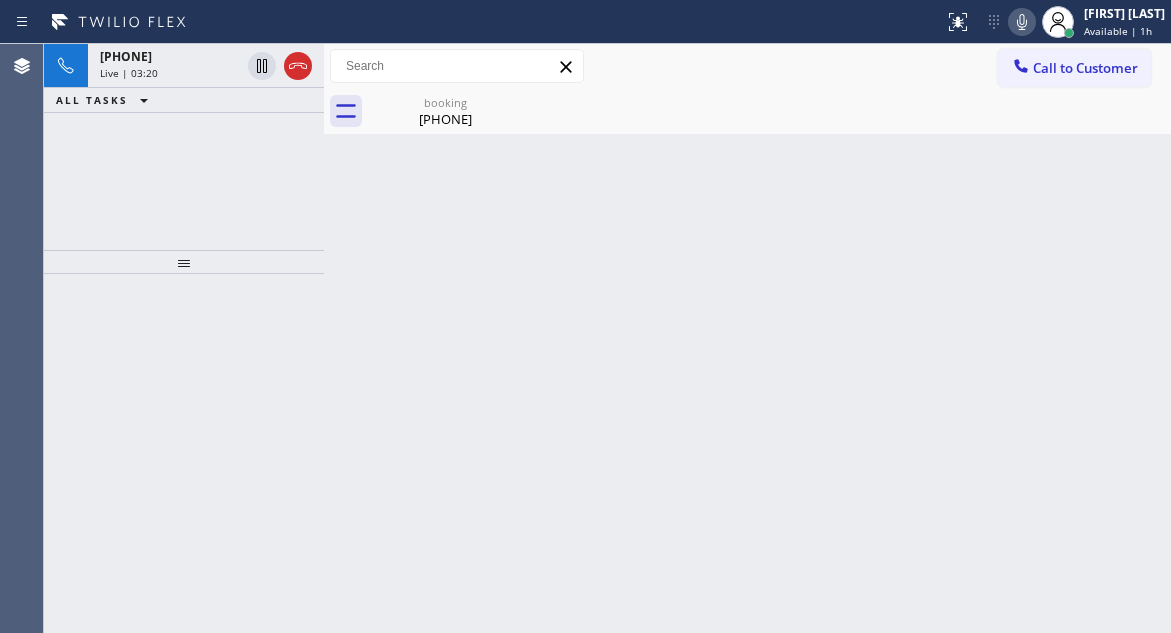 drag, startPoint x: 1114, startPoint y: 163, endPoint x: 909, endPoint y: 97, distance: 215.36249 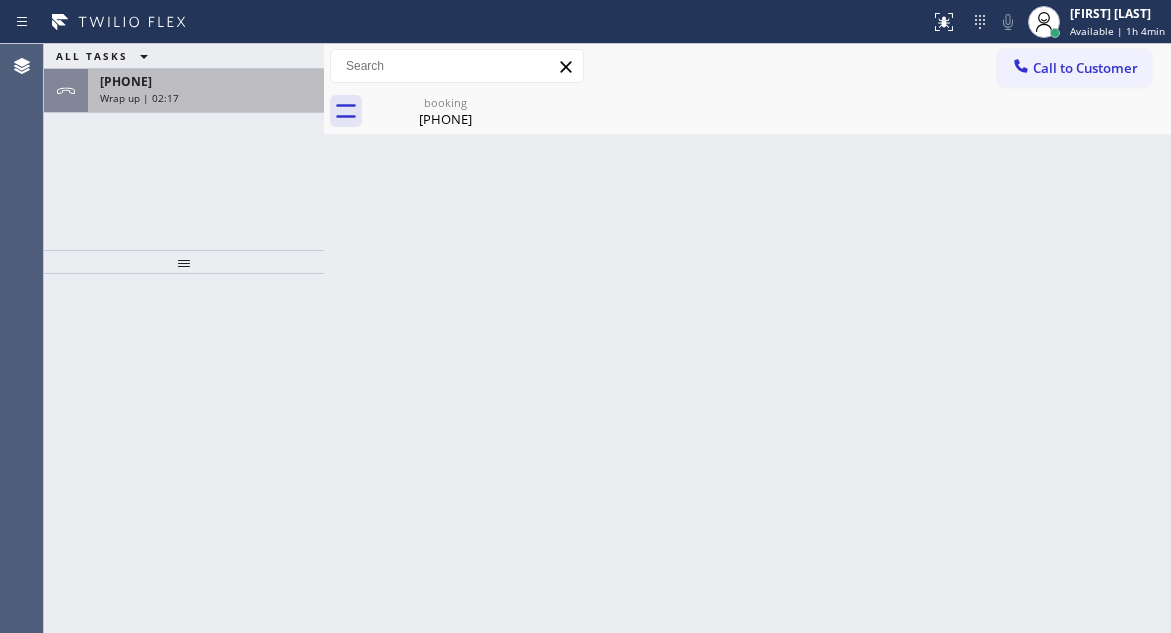 click on "[PHONE]" at bounding box center (206, 81) 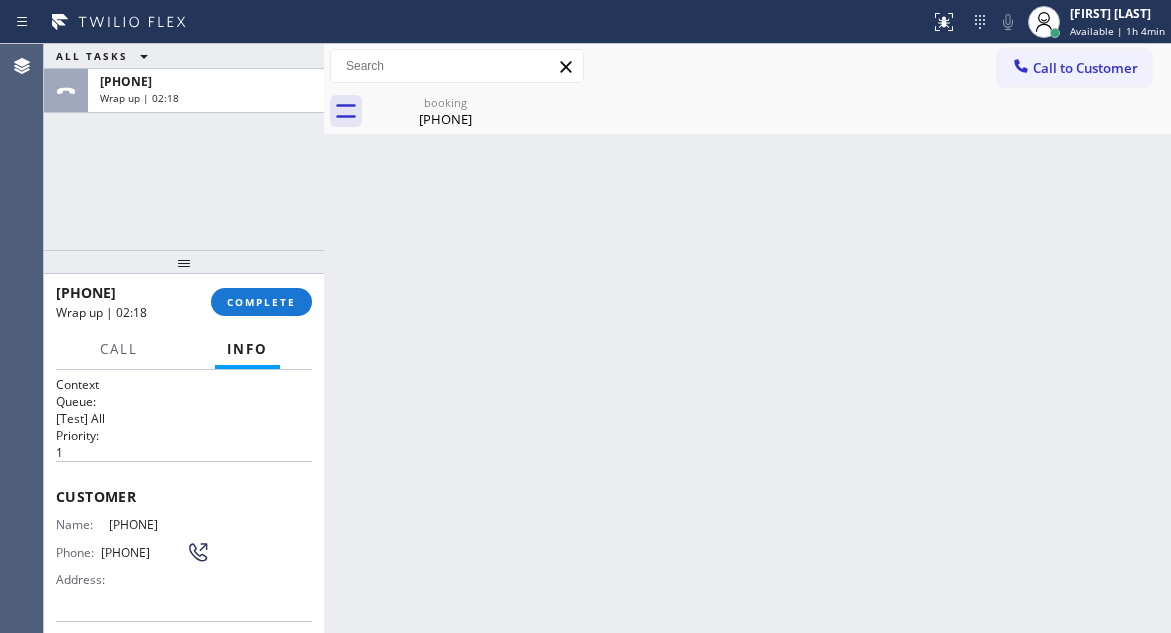 click on "[PHONE] Wrap up | 02:18 COMPLETE" at bounding box center [184, 302] 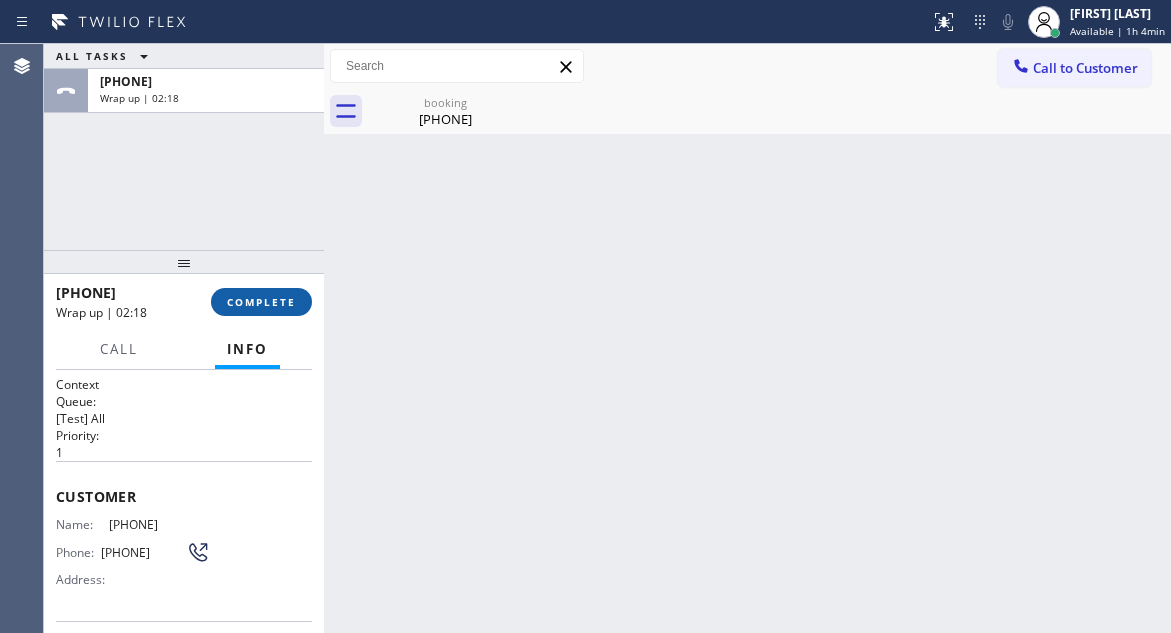click on "COMPLETE" at bounding box center [261, 302] 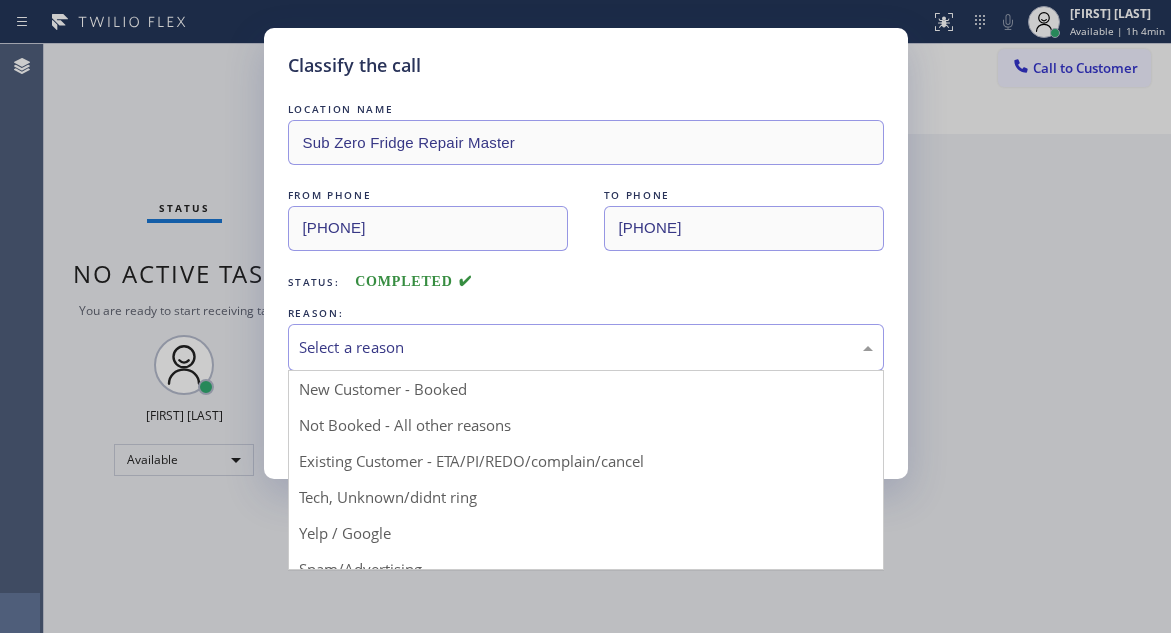 click on "Select a reason" at bounding box center [586, 347] 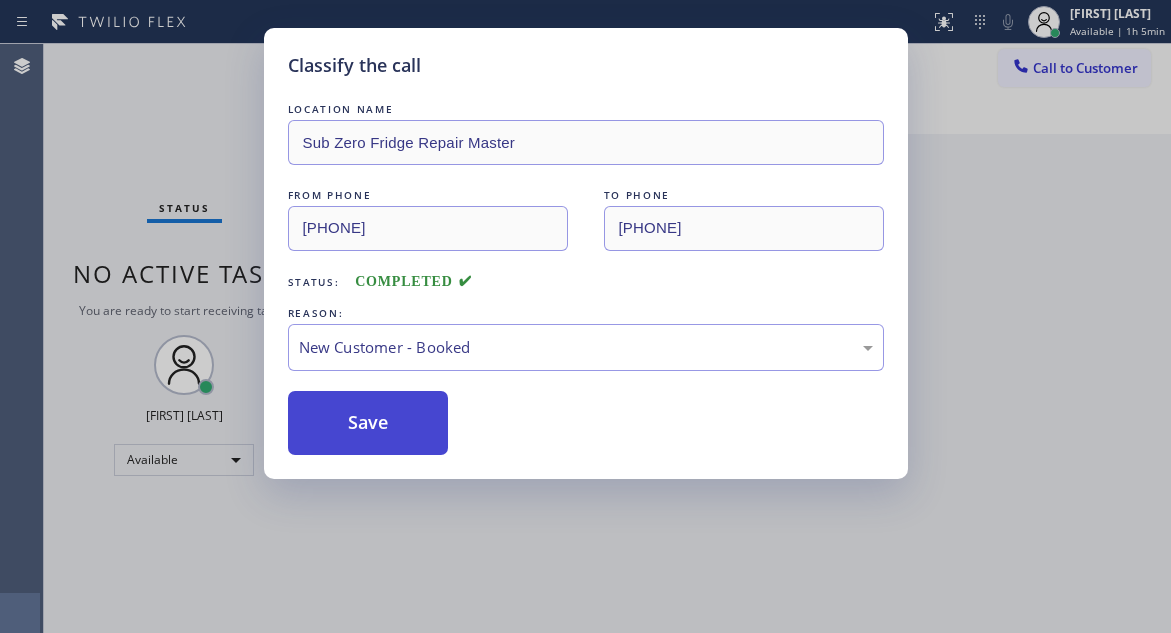 click on "Save" at bounding box center [368, 423] 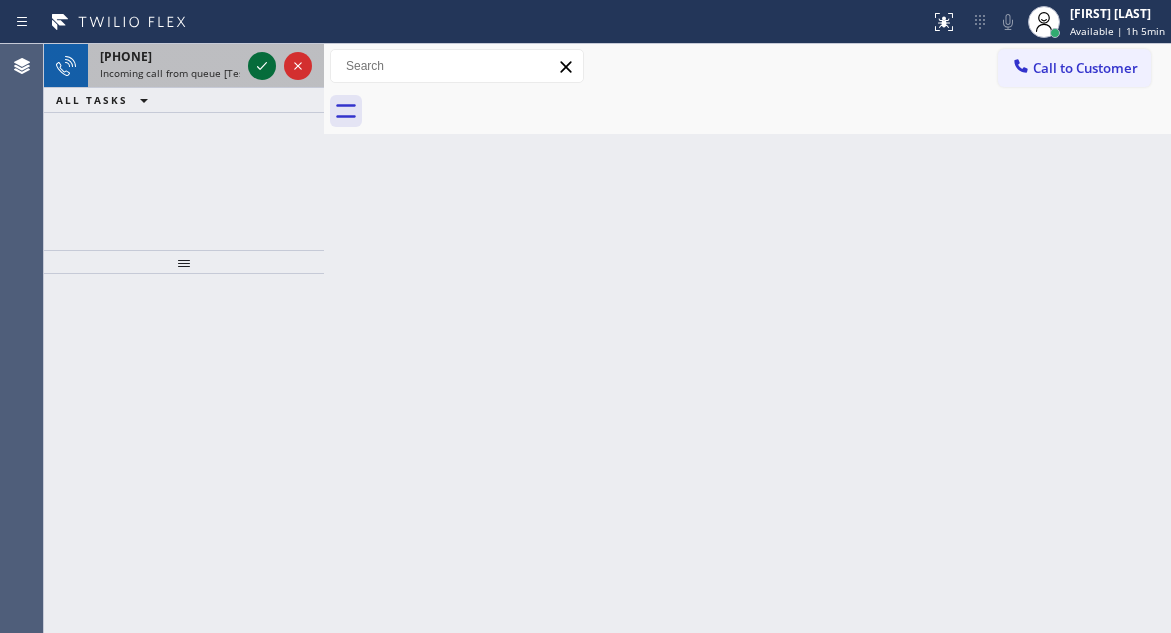 click 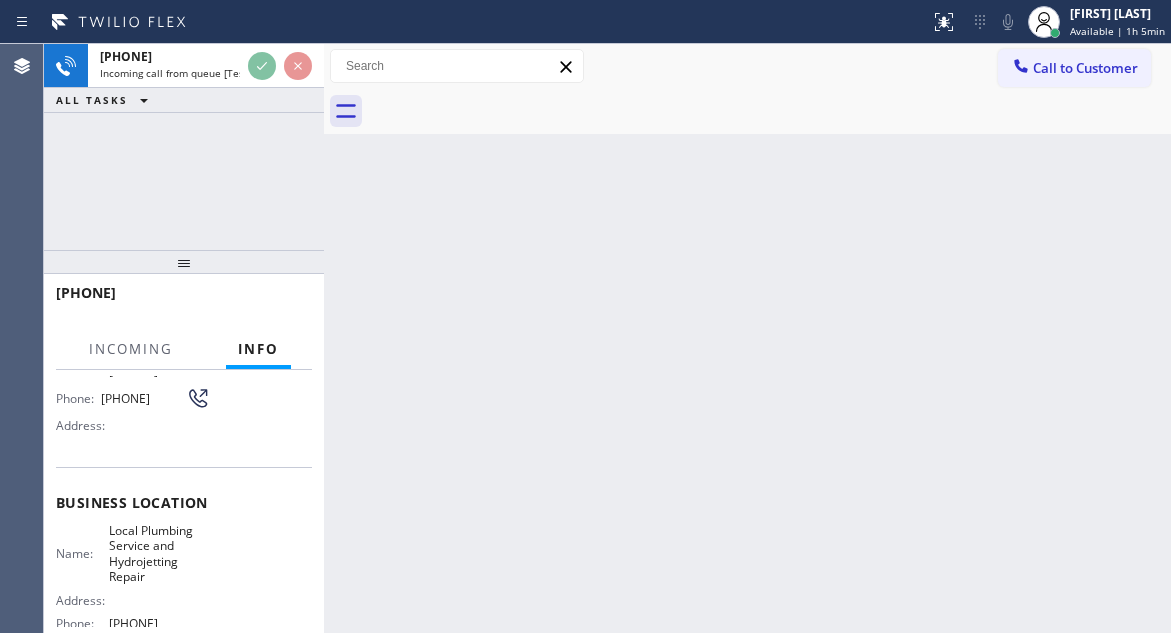 scroll, scrollTop: 200, scrollLeft: 0, axis: vertical 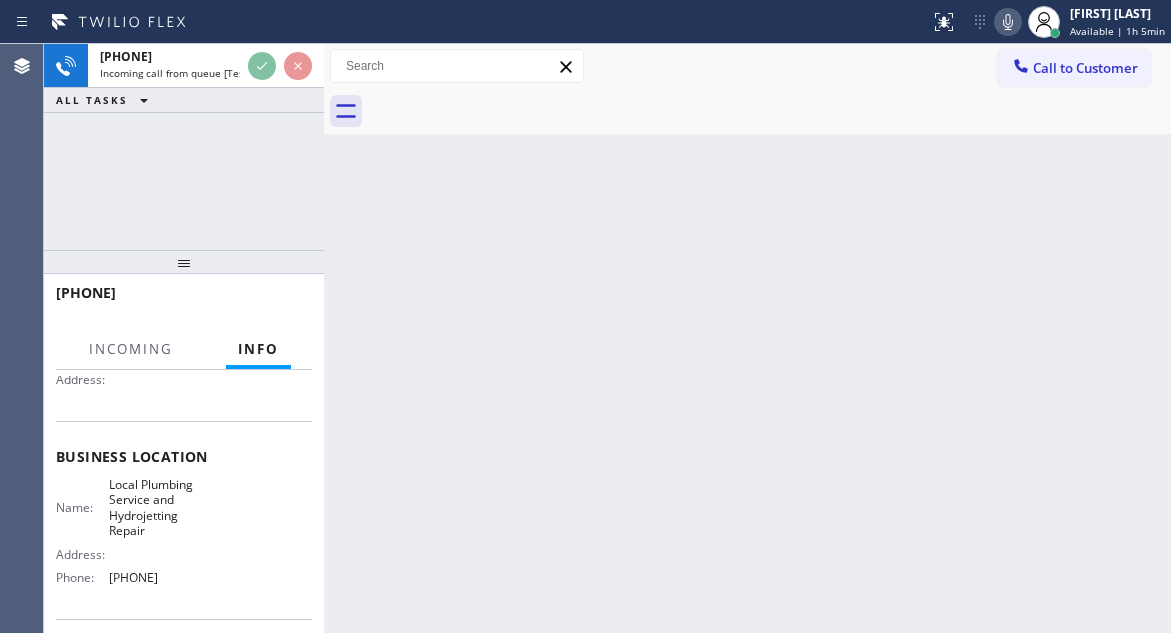 click on "Local Plumbing Service  and  Hydrojetting Repair" at bounding box center (159, 508) 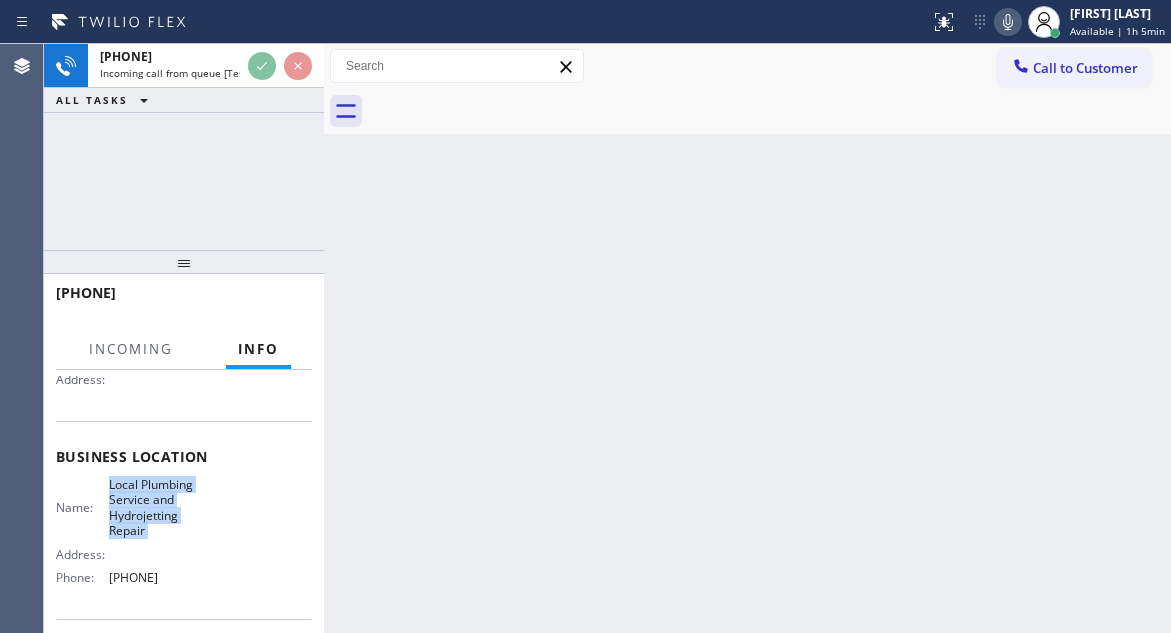 click on "Local Plumbing Service  and  Hydrojetting Repair" at bounding box center (159, 508) 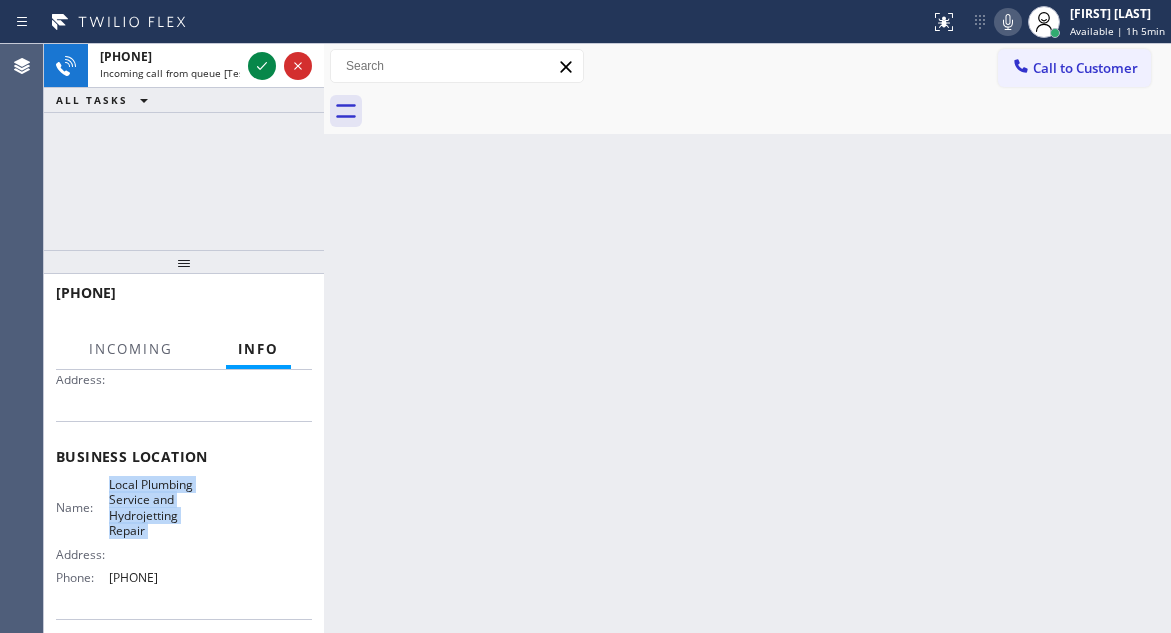 click on "Local Plumbing Service  and  Hydrojetting Repair" at bounding box center (159, 508) 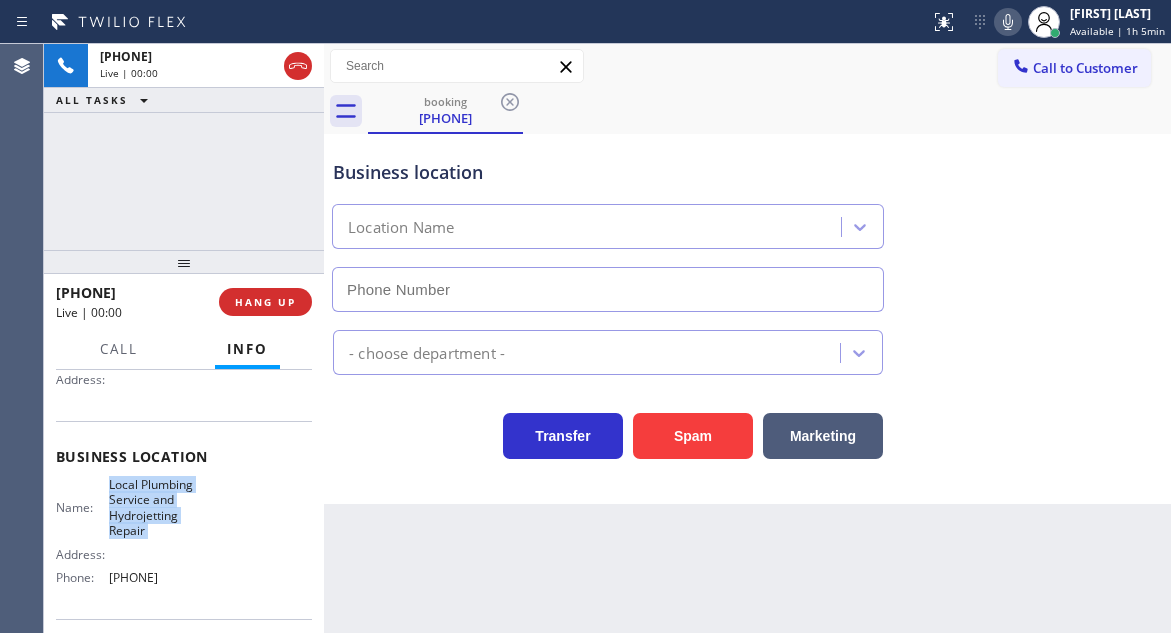 click on "Local Plumbing Service  and  Hydrojetting Repair" at bounding box center (159, 508) 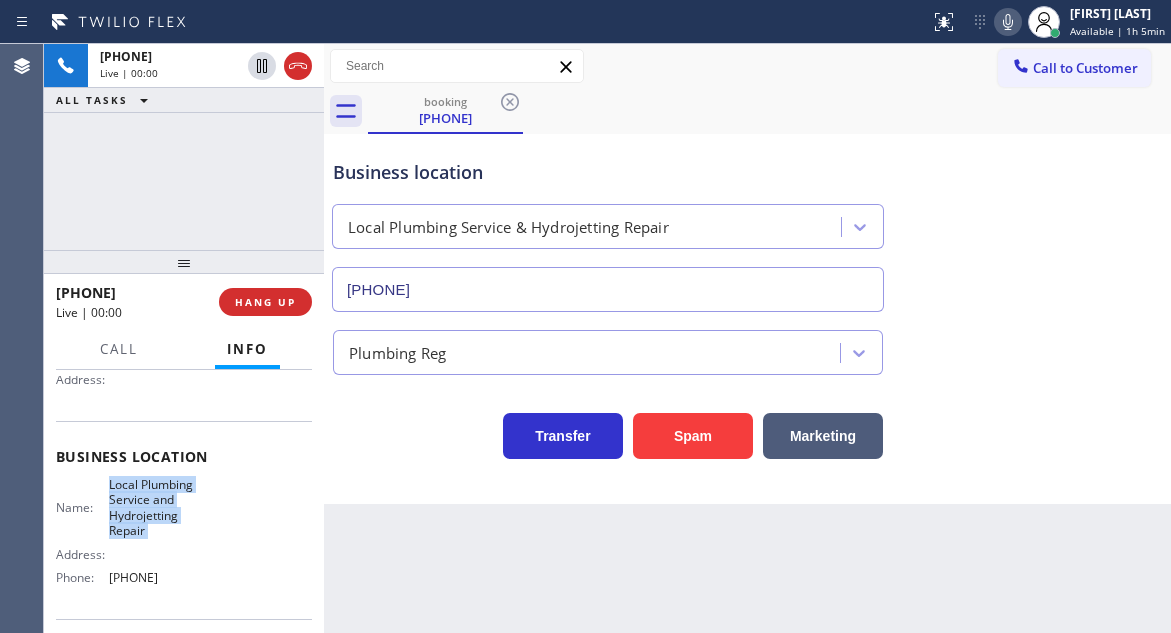 type on "[PHONE]" 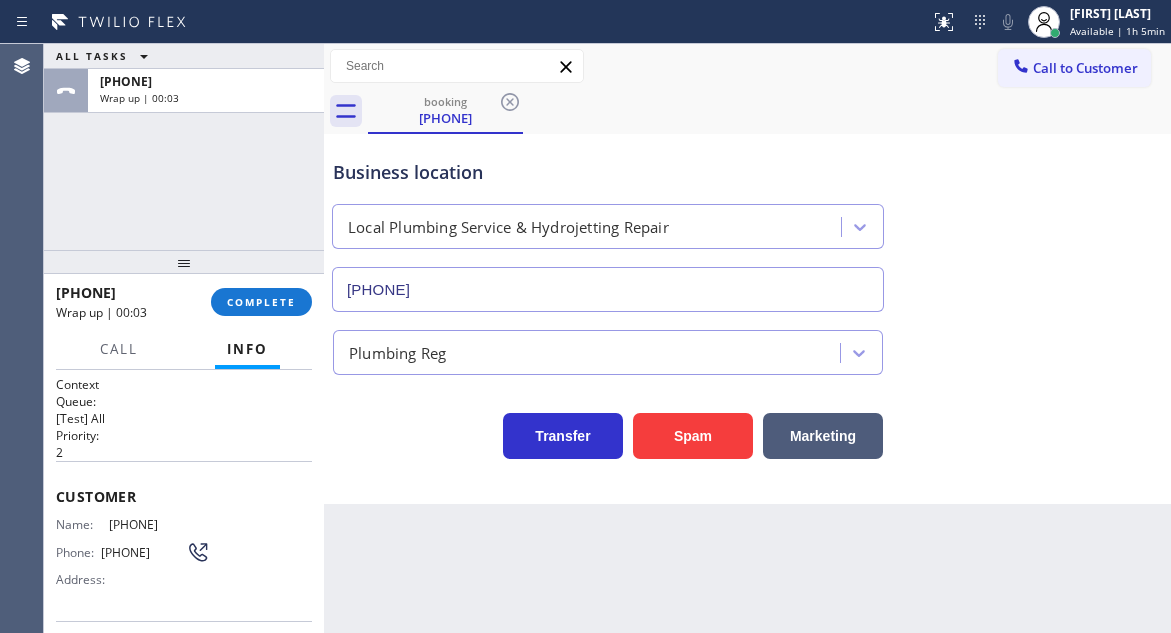 click on "Business location Local Plumbing Service & Hydrojetting Repair [PHONE] Plumbing Reg Transfer Spam Marketing" at bounding box center (747, 319) 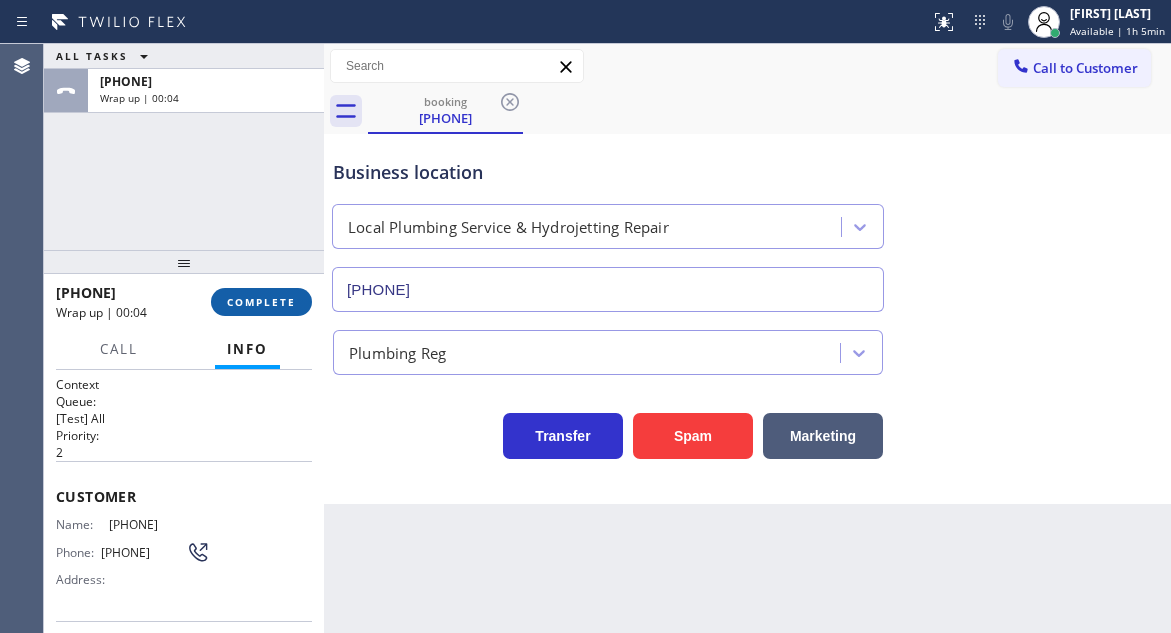 click on "COMPLETE" at bounding box center (261, 302) 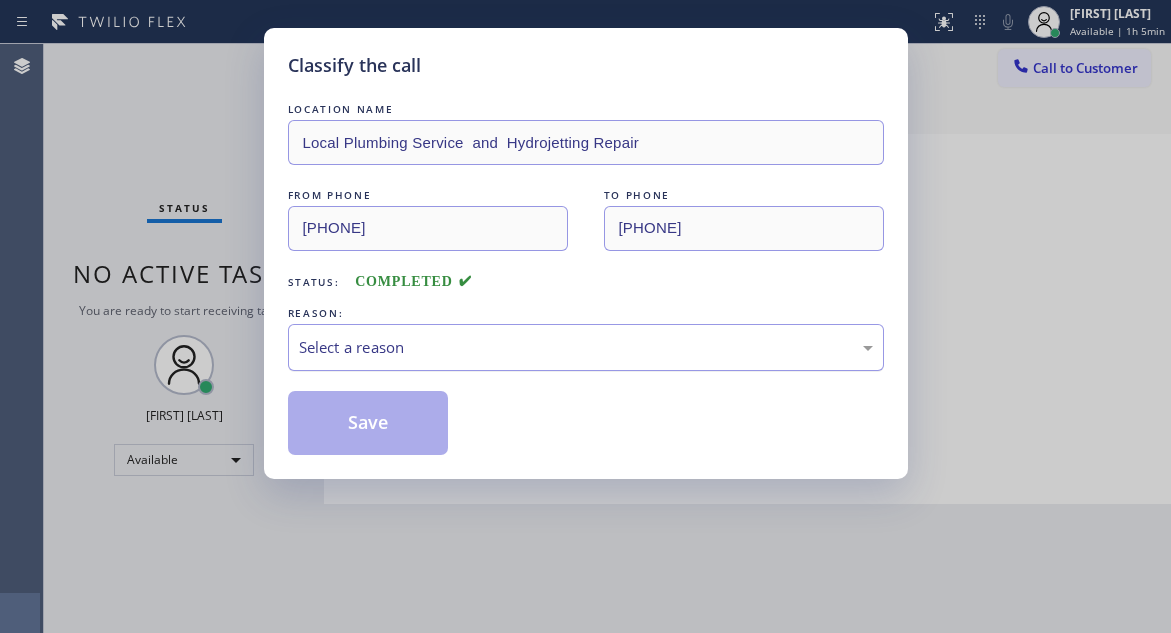 click on "Select a reason" at bounding box center (586, 347) 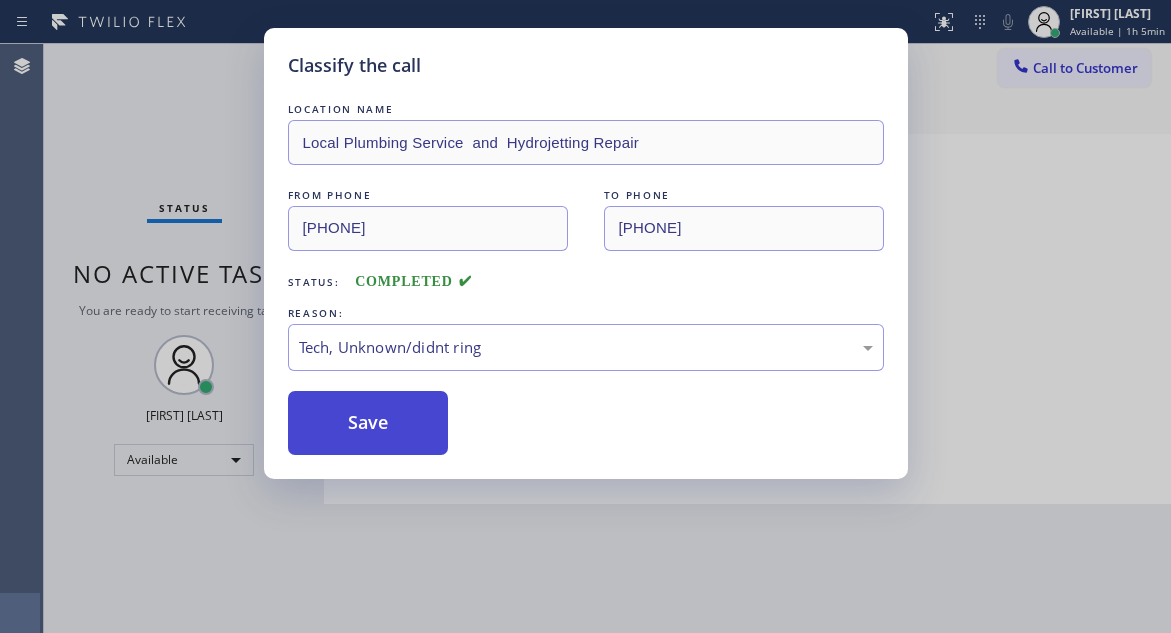 click on "Save" at bounding box center [368, 423] 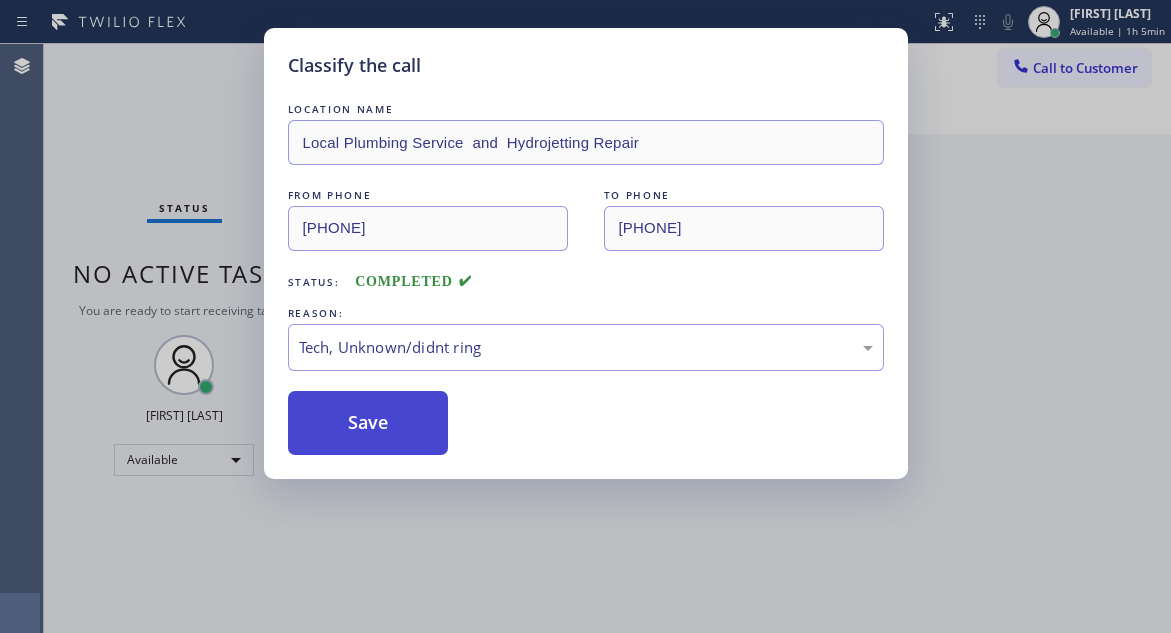 click on "Save" at bounding box center [368, 423] 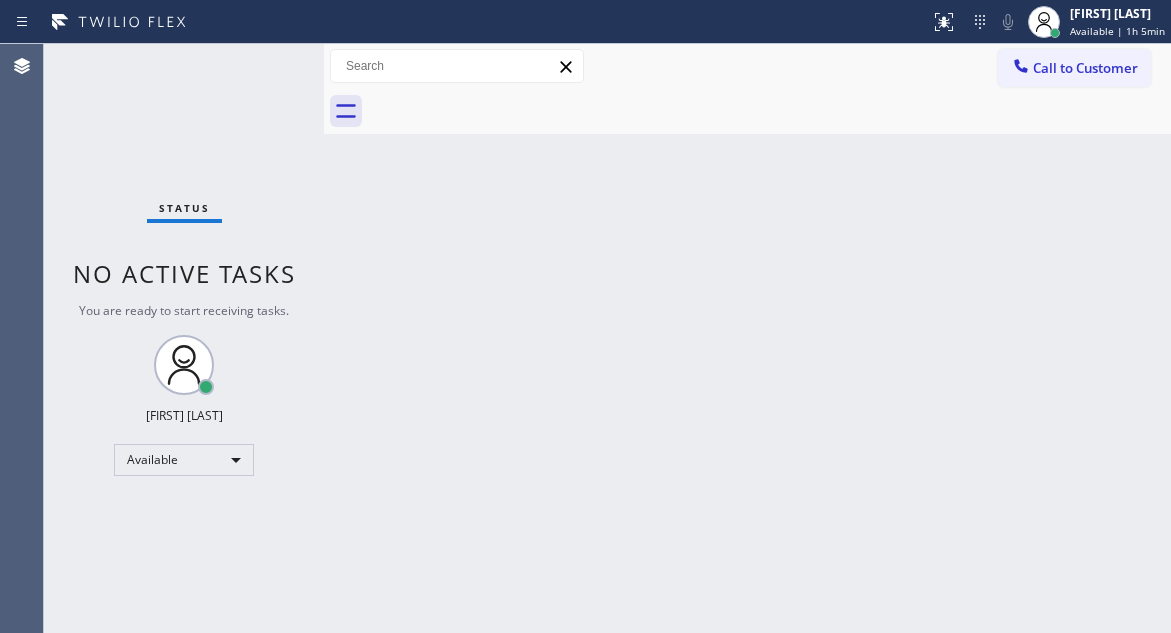 drag, startPoint x: 698, startPoint y: 221, endPoint x: 660, endPoint y: 120, distance: 107.912 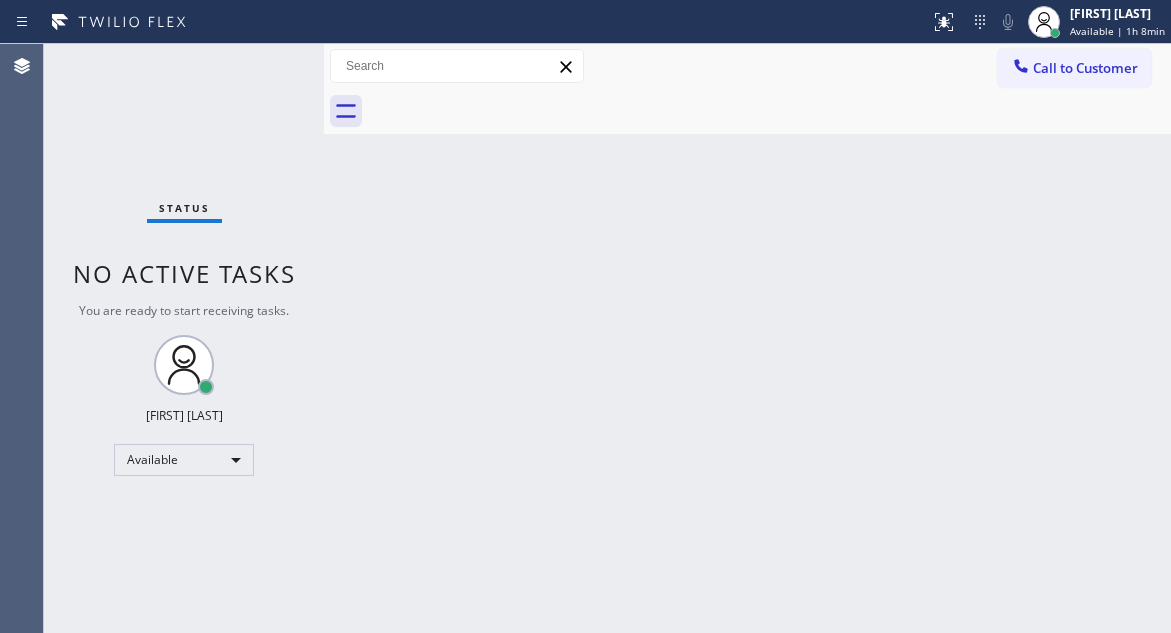 click on "Back to Dashboard Change Sender ID Customers Technicians Select a contact Outbound call Technician Search Technician Your caller id phone number Your caller id phone number Call Technician info Name   Phone none Address none Change Sender ID HVAC +18559994417 5 Star Appliance +18557314952 Appliance Repair +18554611149 Plumbing +18889090120 Air Duct Cleaning +18006865038  Electricians +18005688664 Cancel Change Check personal SMS Reset Change No tabs Call to Customer Outbound call Location Search location Your caller id phone number Customer number Call Outbound call Technician Search Technician Your caller id phone number Your caller id phone number Call" at bounding box center (747, 338) 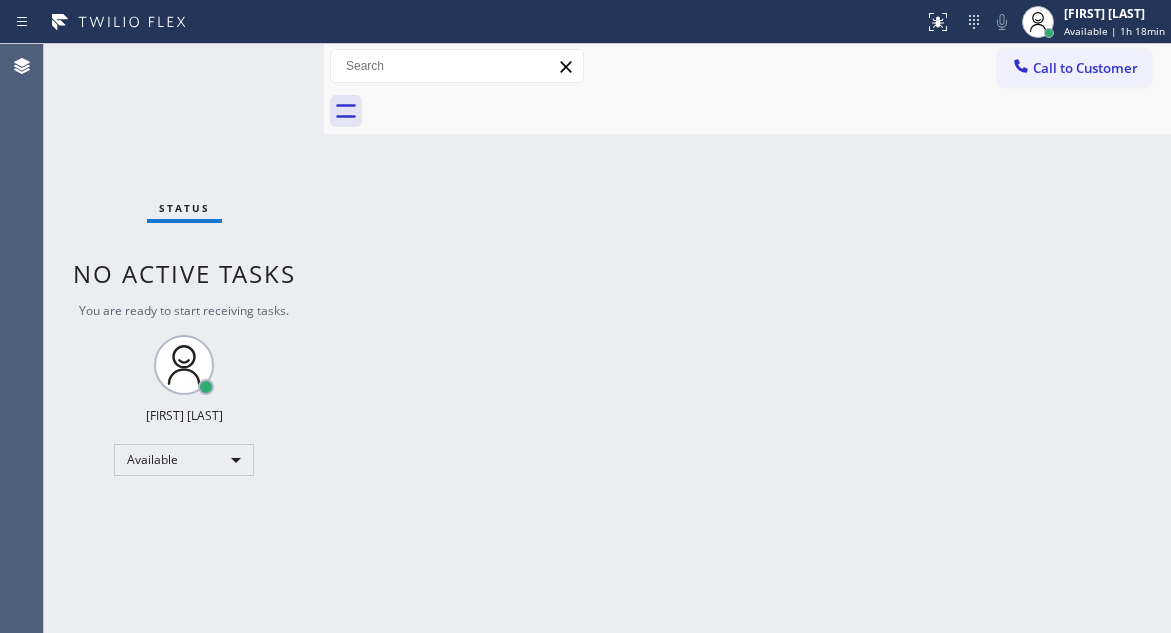 click on "Status   No active tasks     You are ready to start receiving tasks.   [FIRST] [LAST] Available" at bounding box center (184, 338) 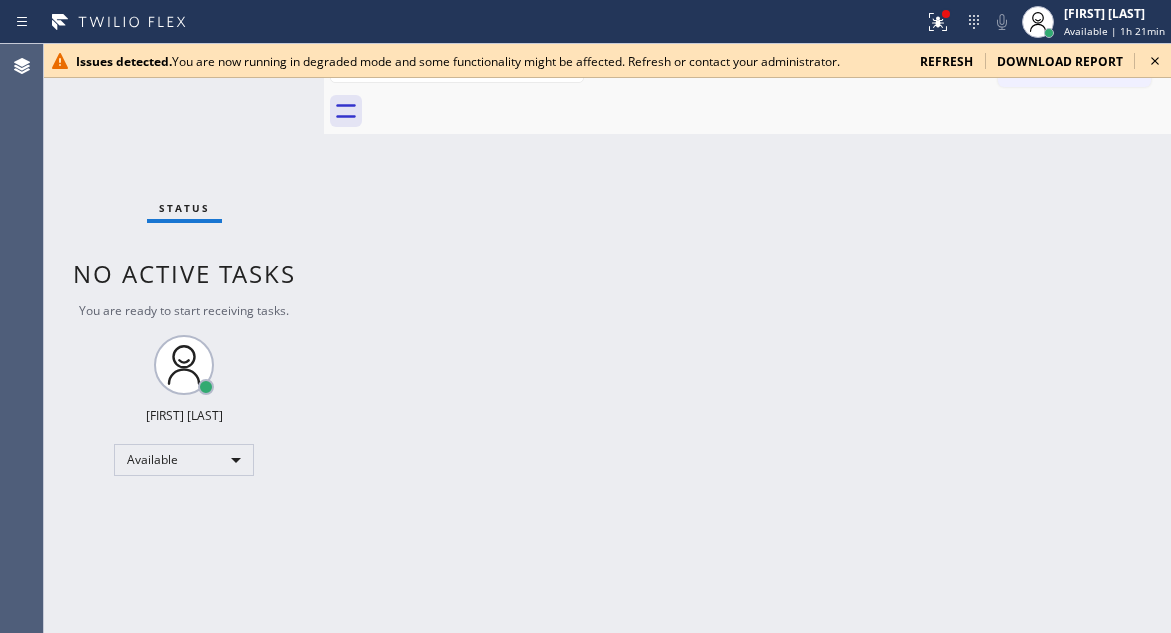 click 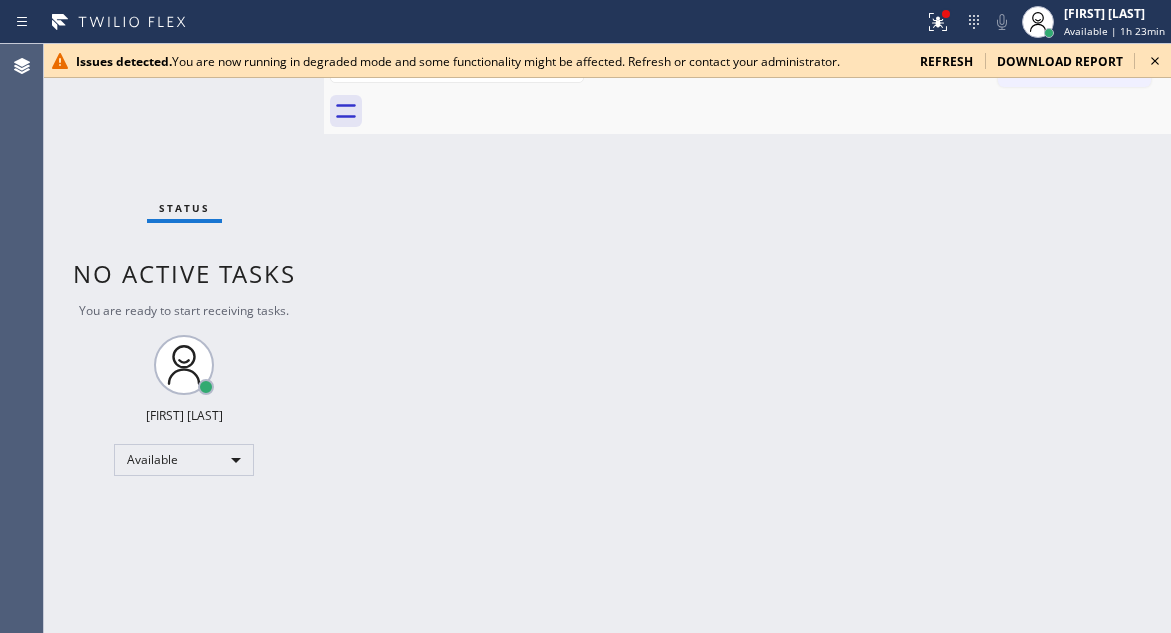 click 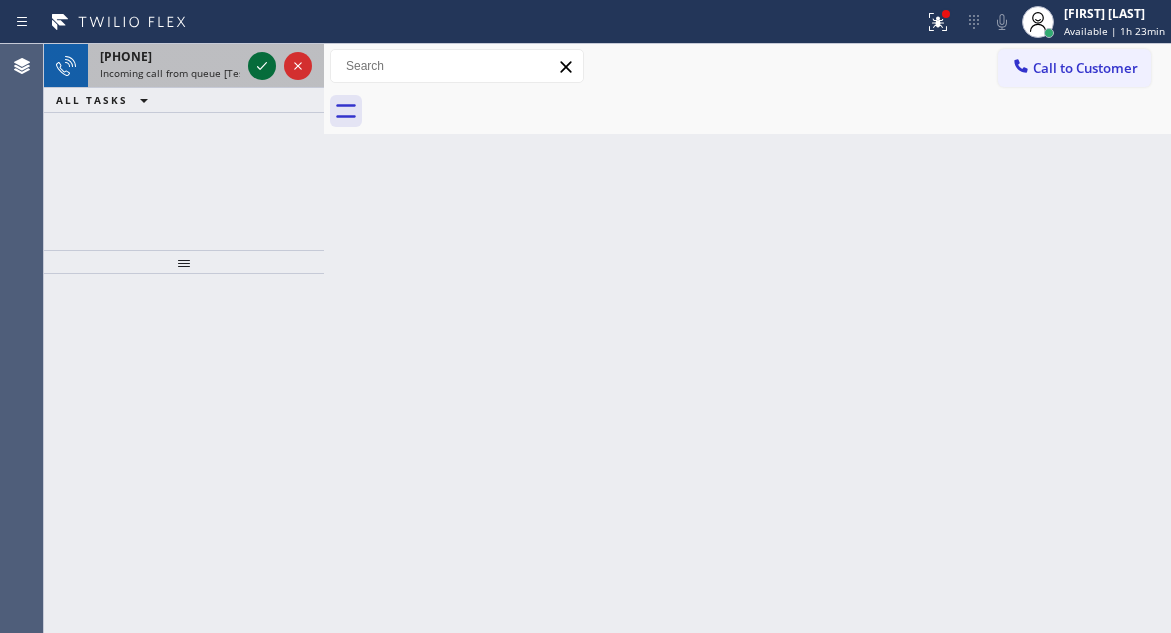 click 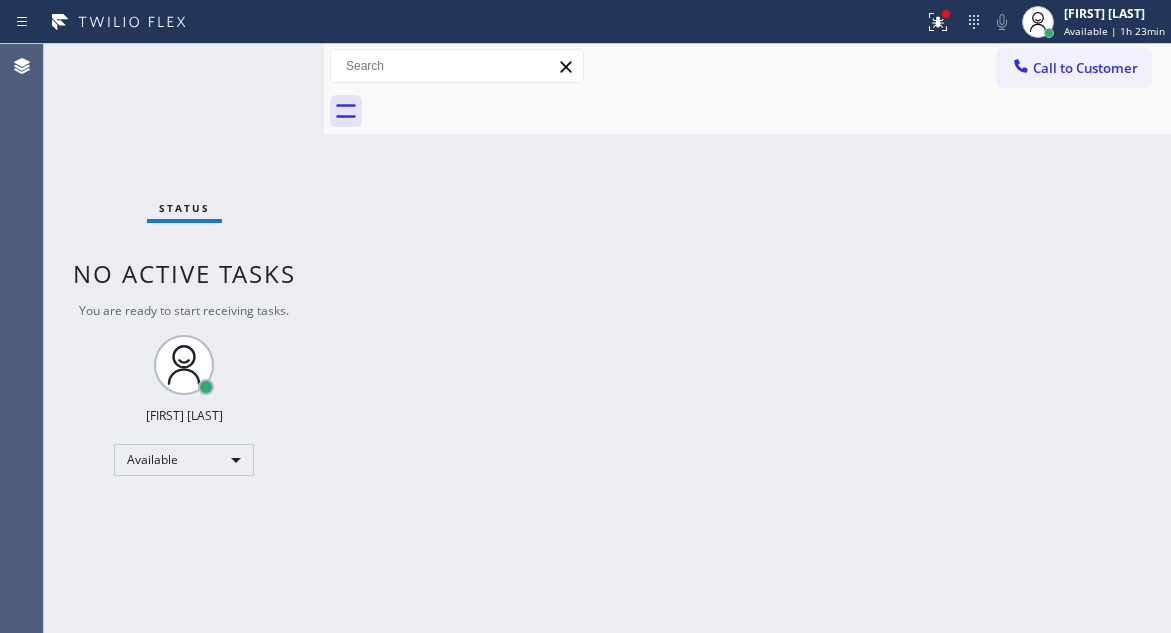 click on "Back to Dashboard Change Sender ID Customers Technicians Select a contact Outbound call Technician Search Technician Your caller id phone number Your caller id phone number Call Technician info Name   Phone none Address none Change Sender ID HVAC +18559994417 5 Star Appliance +18557314952 Appliance Repair +18554611149 Plumbing +18889090120 Air Duct Cleaning +18006865038  Electricians +18005688664 Cancel Change Check personal SMS Reset Change No tabs Call to Customer Outbound call Location Search location Your caller id phone number Customer number Call Outbound call Technician Search Technician Your caller id phone number Your caller id phone number Call" at bounding box center (747, 338) 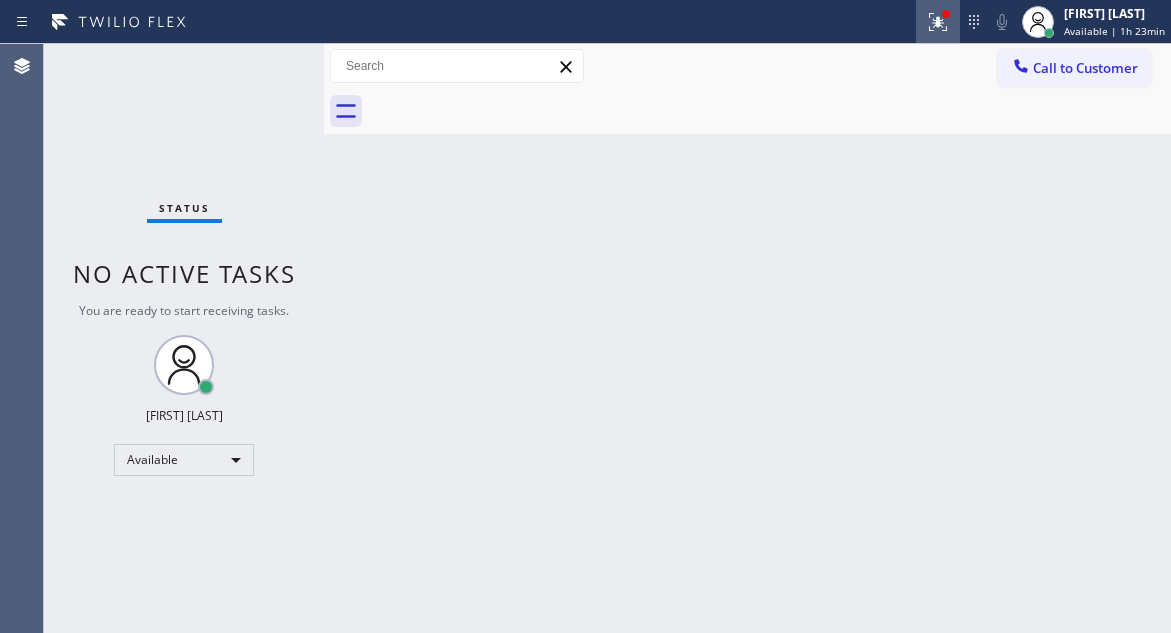 click at bounding box center [938, 22] 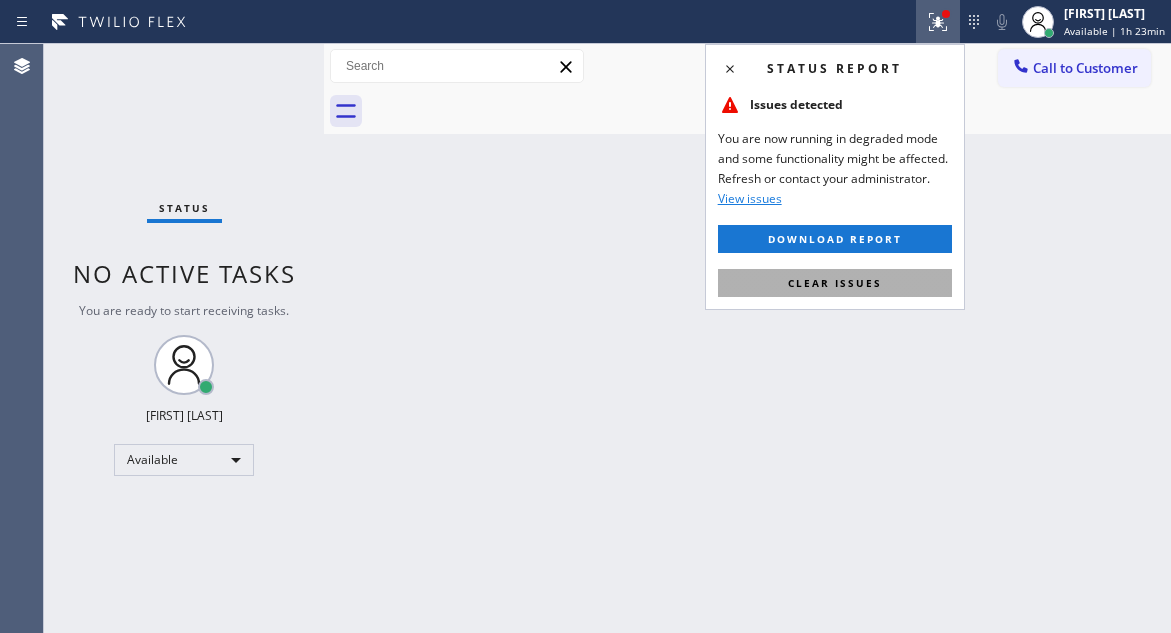 click on "Clear issues" at bounding box center (835, 283) 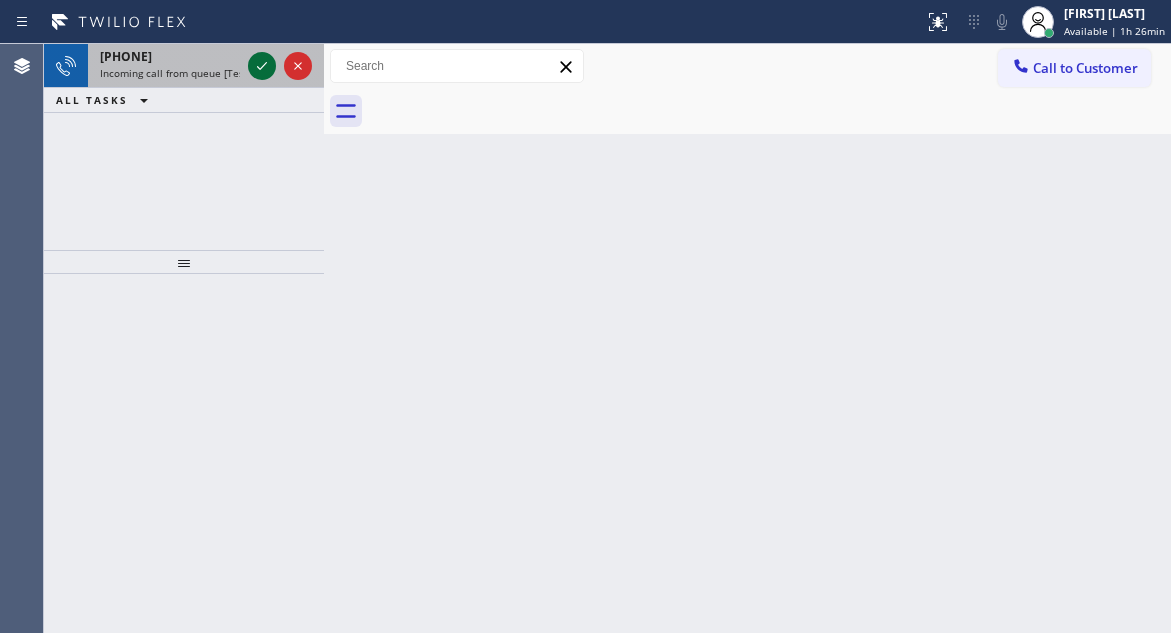 click 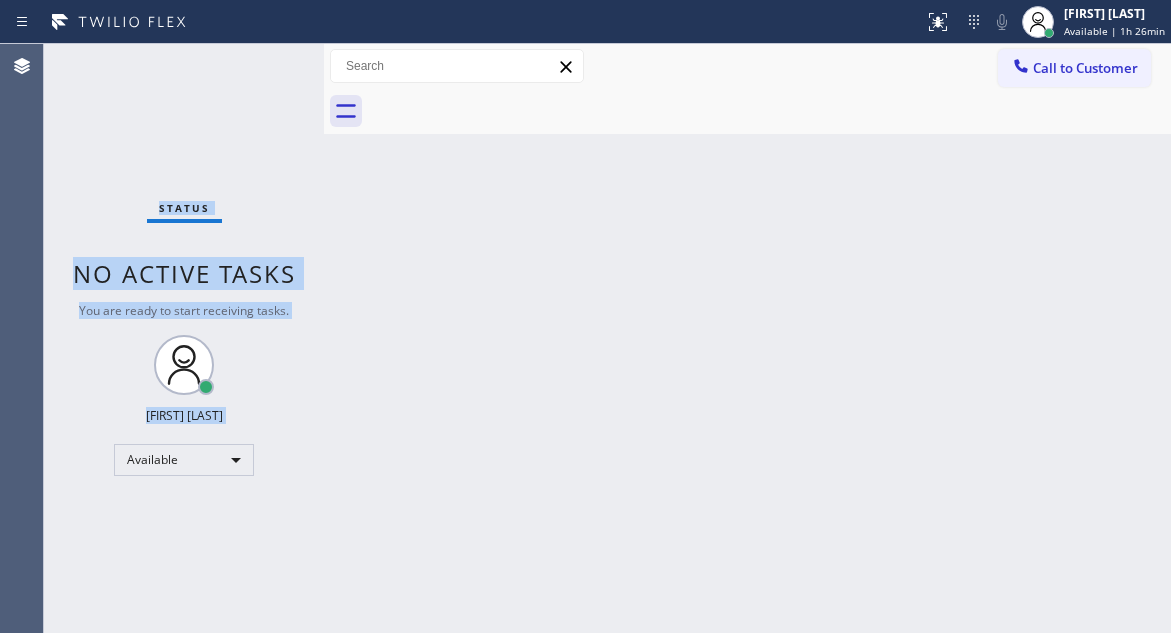 click on "Status   No active tasks     You are ready to start receiving tasks.   [FIRST] [LAST] Available" at bounding box center [184, 338] 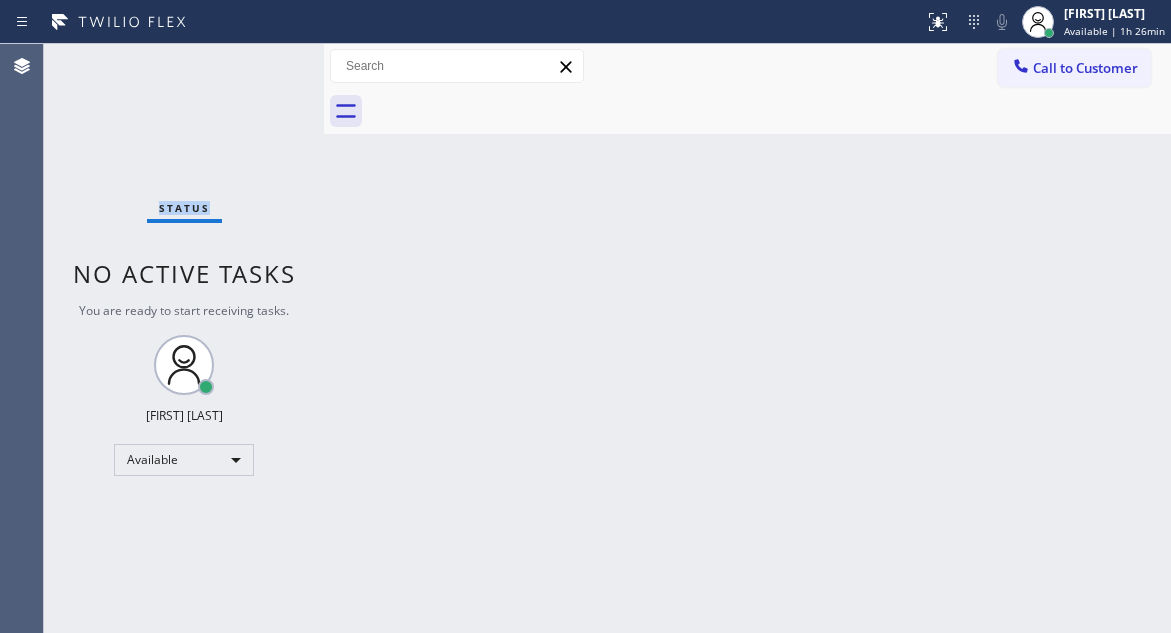 click on "Status   No active tasks     You are ready to start receiving tasks.   [FIRST] [LAST] Available" at bounding box center (184, 338) 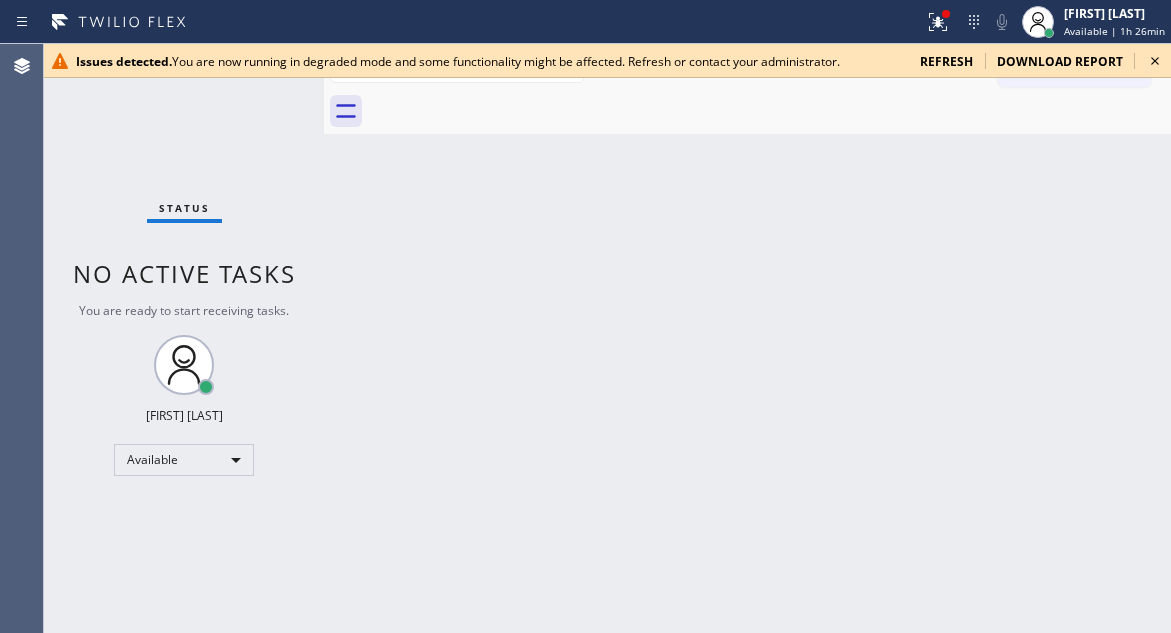 click on "Status   No active tasks     You are ready to start receiving tasks.   [FIRST] [LAST] Available" at bounding box center [184, 338] 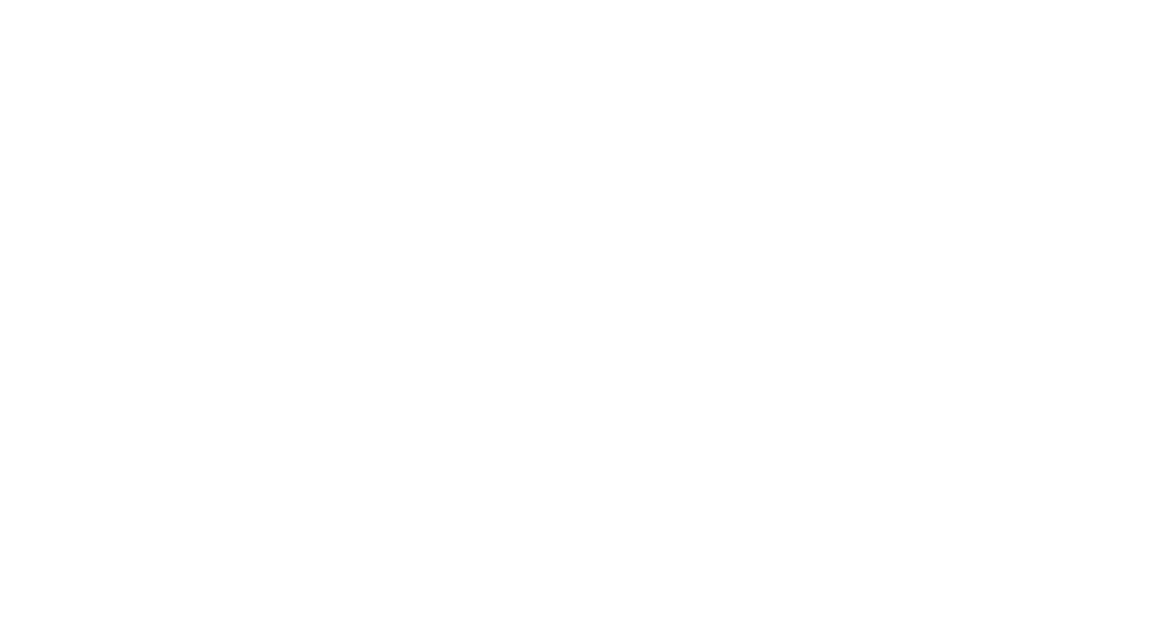scroll, scrollTop: 0, scrollLeft: 0, axis: both 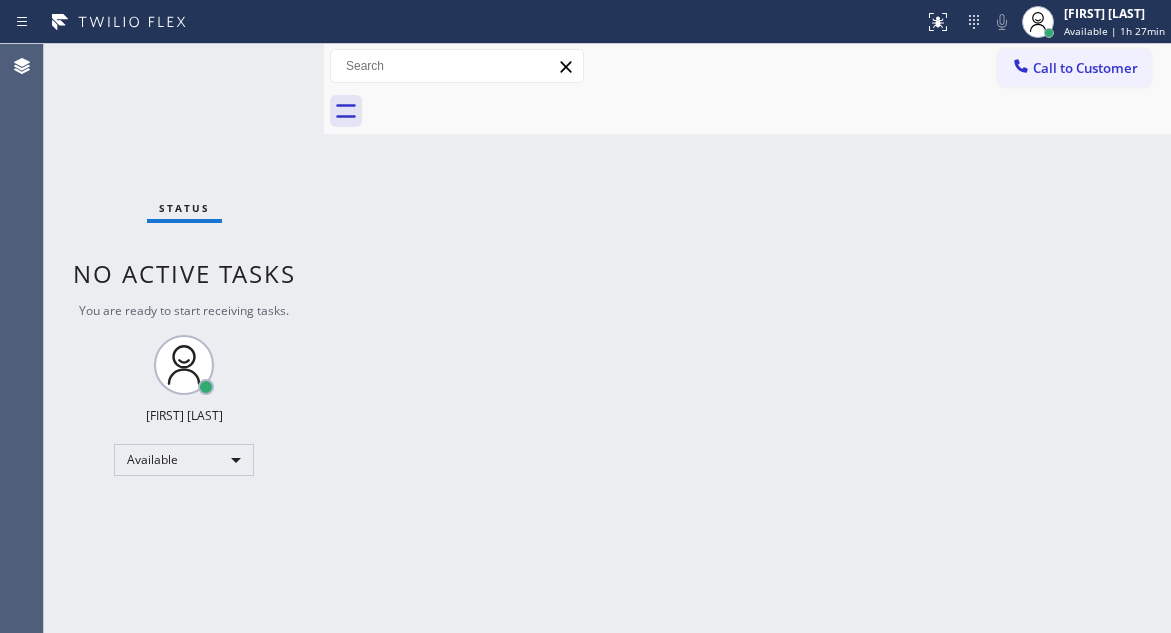 click on "Back to Dashboard Change Sender ID Customers Technicians Select a contact Outbound call Technician Search Technician Your caller id phone number Your caller id phone number Call Technician info Name   Phone none Address none Change Sender ID HVAC +18559994417 5 Star Appliance +18557314952 Appliance Repair +18554611149 Plumbing +18889090120 Air Duct Cleaning +18006865038  Electricians +18005688664 Cancel Change Check personal SMS Reset Change No tabs Call to Customer Outbound call Location Search location Your caller id phone number Customer number Call Outbound call Technician Search Technician Your caller id phone number Your caller id phone number Call" at bounding box center (747, 338) 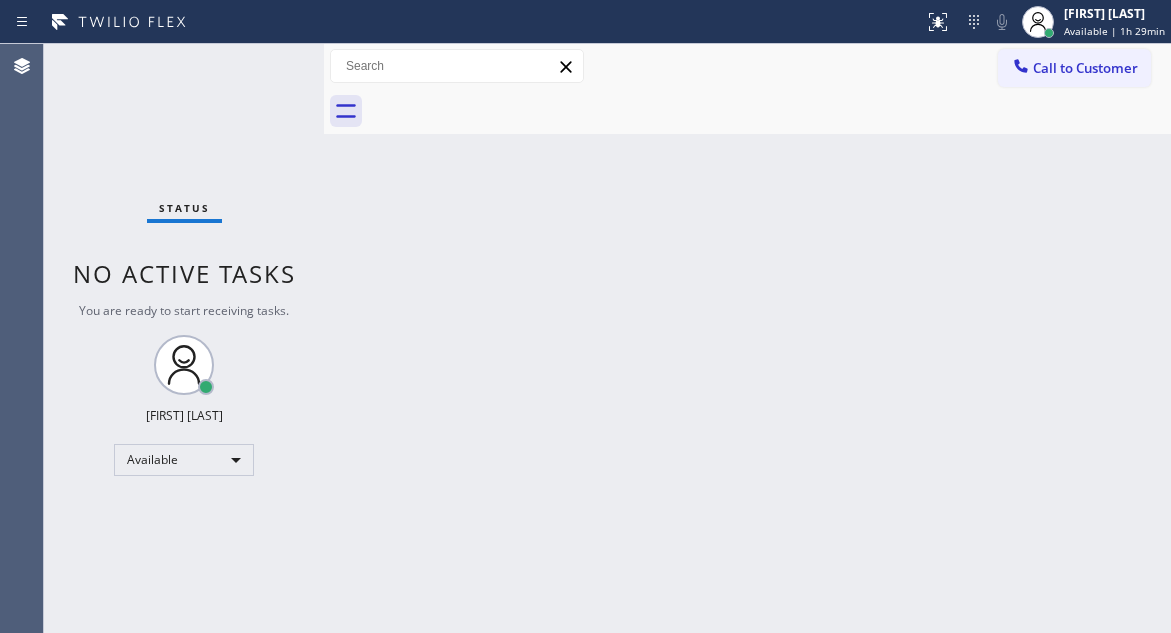 click on "Status   No active tasks     You are ready to start receiving tasks.   [FIRST] [LAST] Available" at bounding box center (184, 338) 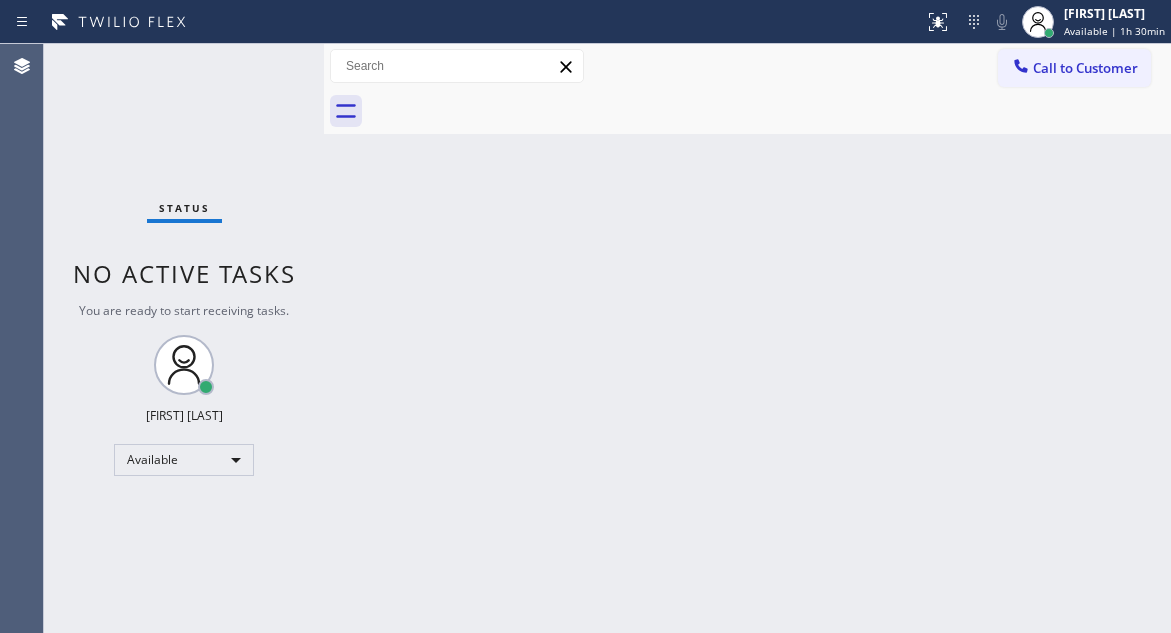 click on "Status   No active tasks     You are ready to start receiving tasks.   [FIRST] [LAST] Available" at bounding box center [184, 338] 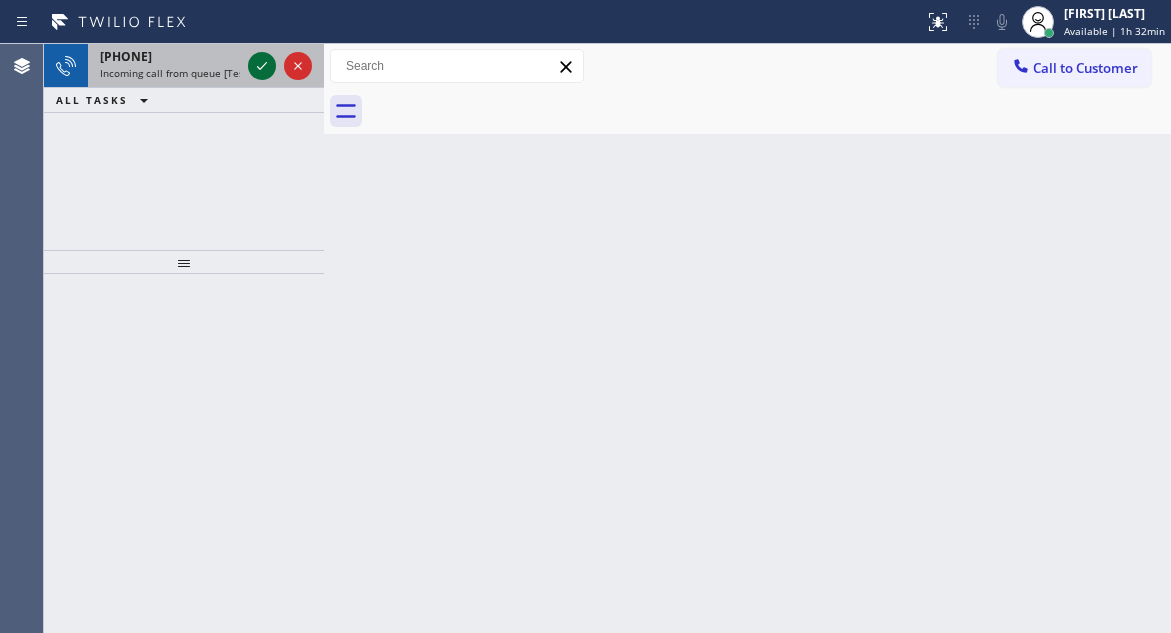 click 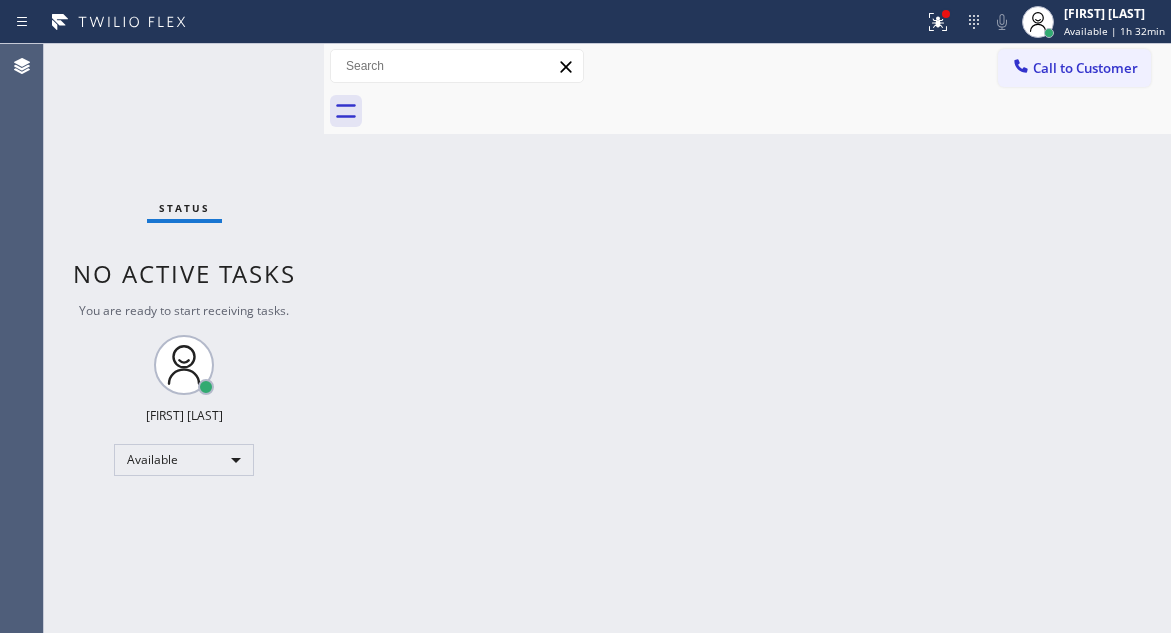 click on "Back to Dashboard Change Sender ID Customers Technicians Select a contact Outbound call Technician Search Technician Your caller id phone number Your caller id phone number Call Technician info Name   Phone none Address none Change Sender ID HVAC +18559994417 5 Star Appliance +18557314952 Appliance Repair +18554611149 Plumbing +18889090120 Air Duct Cleaning +18006865038  Electricians +18005688664 Cancel Change Check personal SMS Reset Change No tabs Call to Customer Outbound call Location Search location Your caller id phone number Customer number Call Outbound call Technician Search Technician Your caller id phone number Your caller id phone number Call" at bounding box center [747, 338] 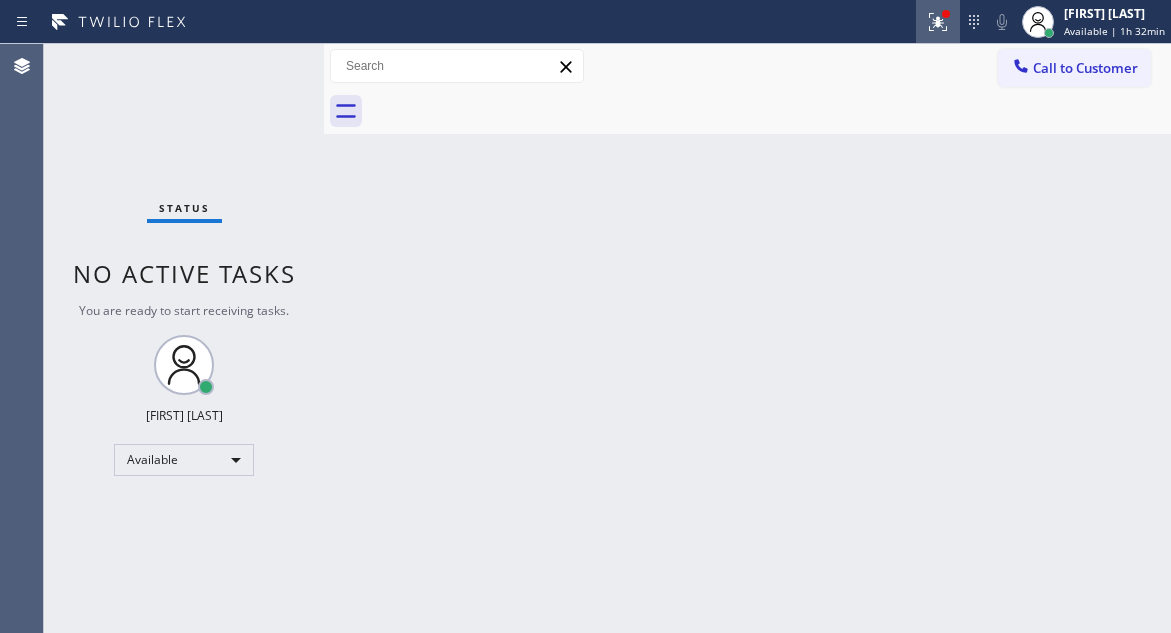 click 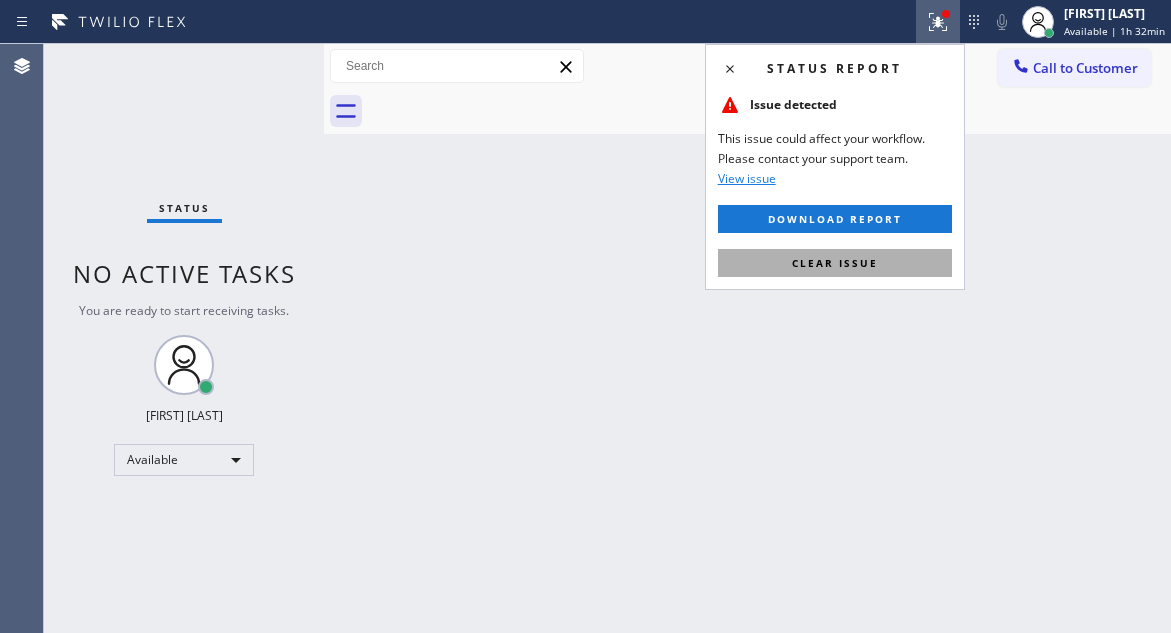 click on "Clear issue" at bounding box center (835, 263) 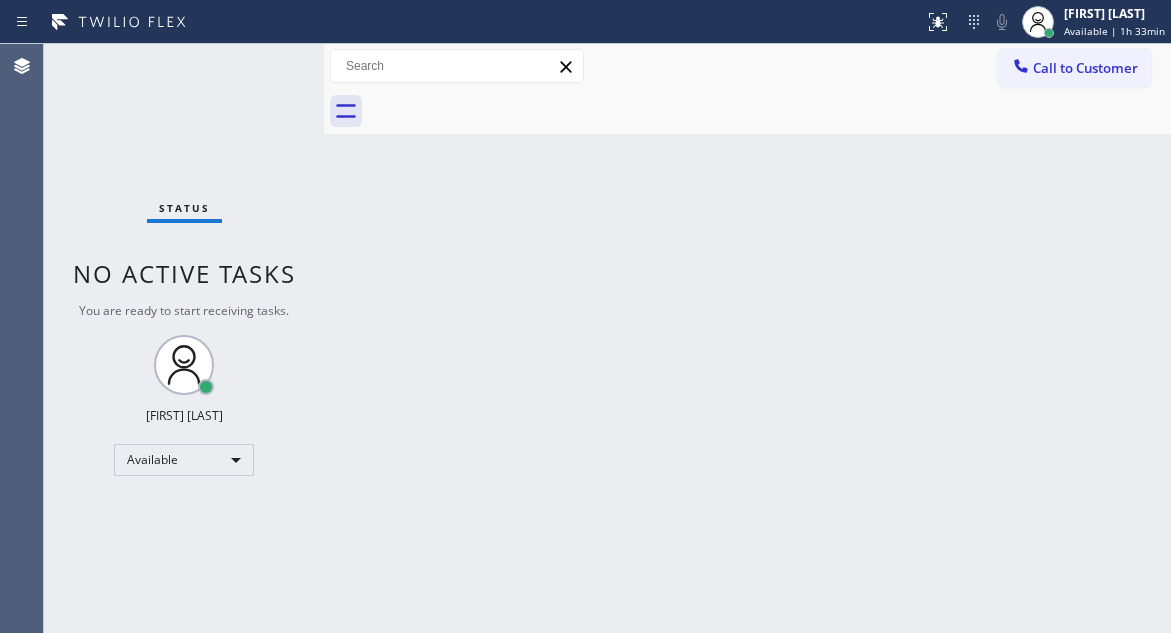 click on "Back to Dashboard Change Sender ID Customers Technicians Select a contact Outbound call Technician Search Technician Your caller id phone number Your caller id phone number Call Technician info Name   Phone none Address none Change Sender ID HVAC +18559994417 5 Star Appliance +18557314952 Appliance Repair +18554611149 Plumbing +18889090120 Air Duct Cleaning +18006865038  Electricians +18005688664 Cancel Change Check personal SMS Reset Change No tabs Call to Customer Outbound call Location Search location Your caller id phone number Customer number Call Outbound call Technician Search Technician Your caller id phone number Your caller id phone number Call" at bounding box center [747, 338] 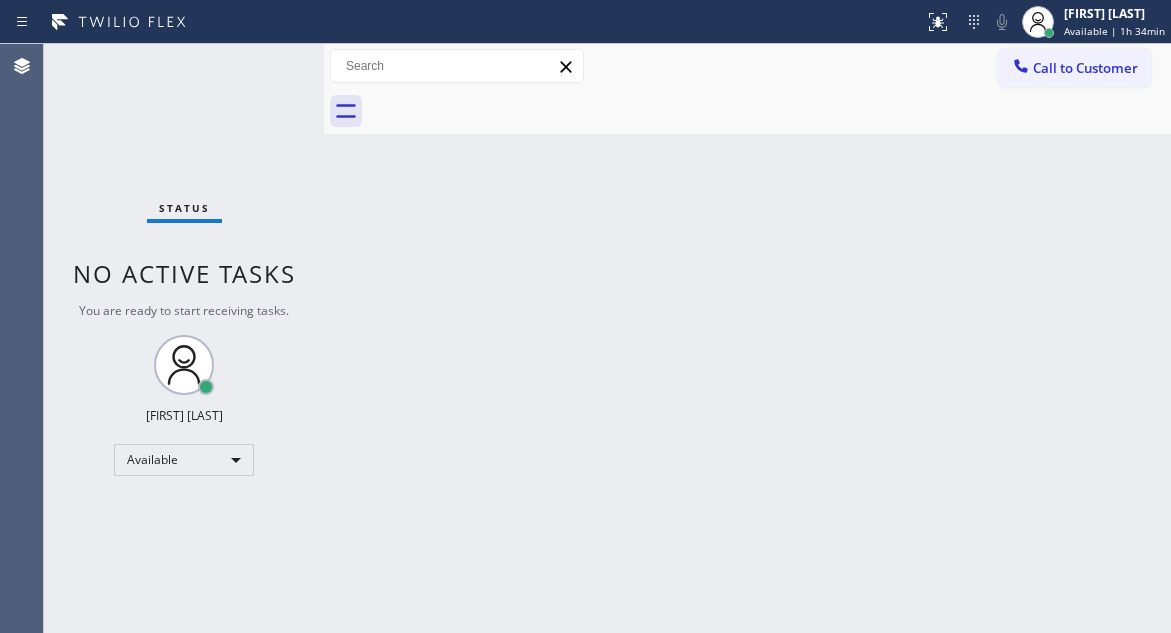 click on "Status   No active tasks     You are ready to start receiving tasks.   [FIRST] [LAST] Available" at bounding box center [184, 338] 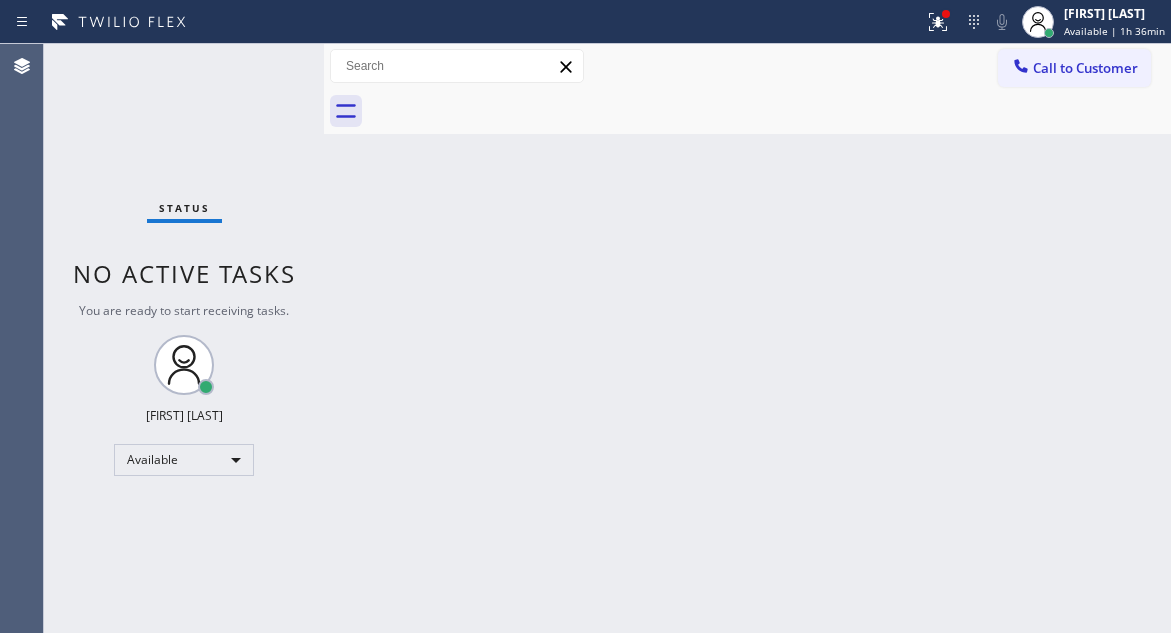 click on "Back to Dashboard Change Sender ID Customers Technicians Select a contact Outbound call Technician Search Technician Your caller id phone number Your caller id phone number Call Technician info Name   Phone none Address none Change Sender ID HVAC +18559994417 5 Star Appliance +18557314952 Appliance Repair +18554611149 Plumbing +18889090120 Air Duct Cleaning +18006865038  Electricians +18005688664 Cancel Change Check personal SMS Reset Change No tabs Call to Customer Outbound call Location Search location Your caller id phone number Customer number Call Outbound call Technician Search Technician Your caller id phone number Your caller id phone number Call" at bounding box center (747, 338) 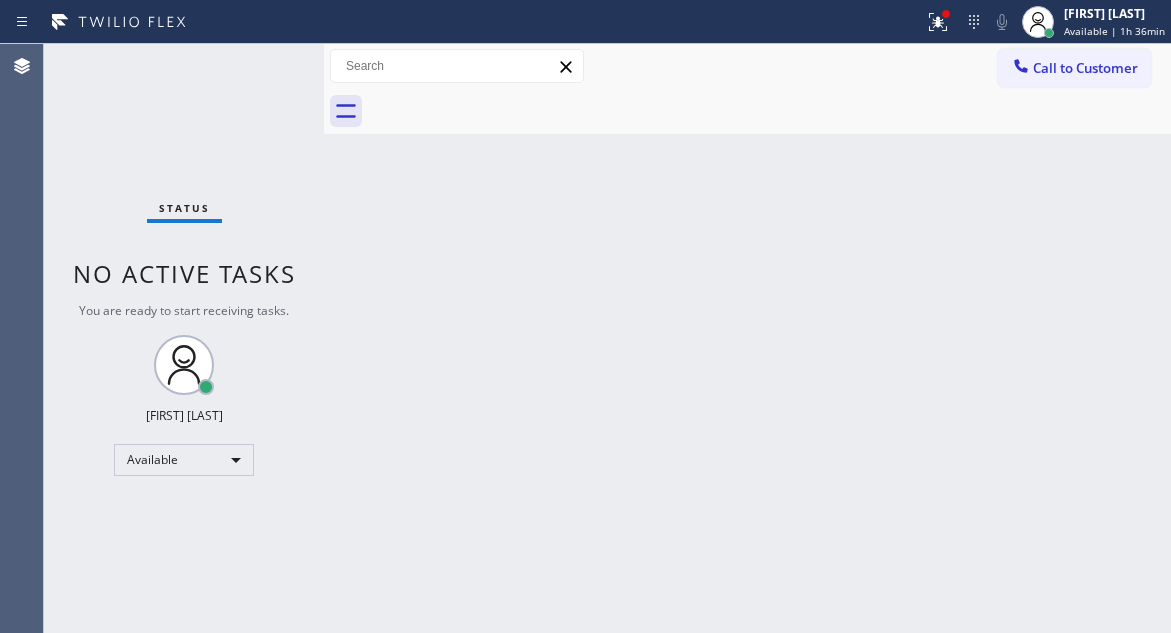 click on "Back to Dashboard Change Sender ID Customers Technicians Select a contact Outbound call Technician Search Technician Your caller id phone number Your caller id phone number Call Technician info Name   Phone none Address none Change Sender ID HVAC +18559994417 5 Star Appliance +18557314952 Appliance Repair +18554611149 Plumbing +18889090120 Air Duct Cleaning +18006865038  Electricians +18005688664 Cancel Change Check personal SMS Reset Change No tabs Call to Customer Outbound call Location Search location Your caller id phone number Customer number Call Outbound call Technician Search Technician Your caller id phone number Your caller id phone number Call" at bounding box center (747, 338) 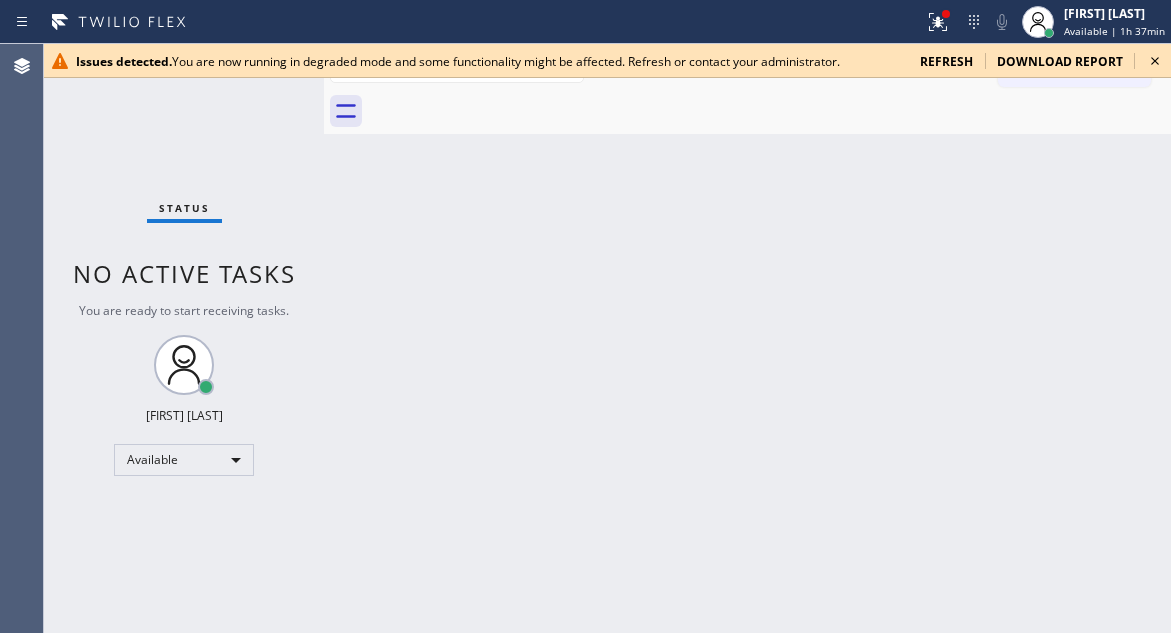 click on "refresh" at bounding box center [946, 61] 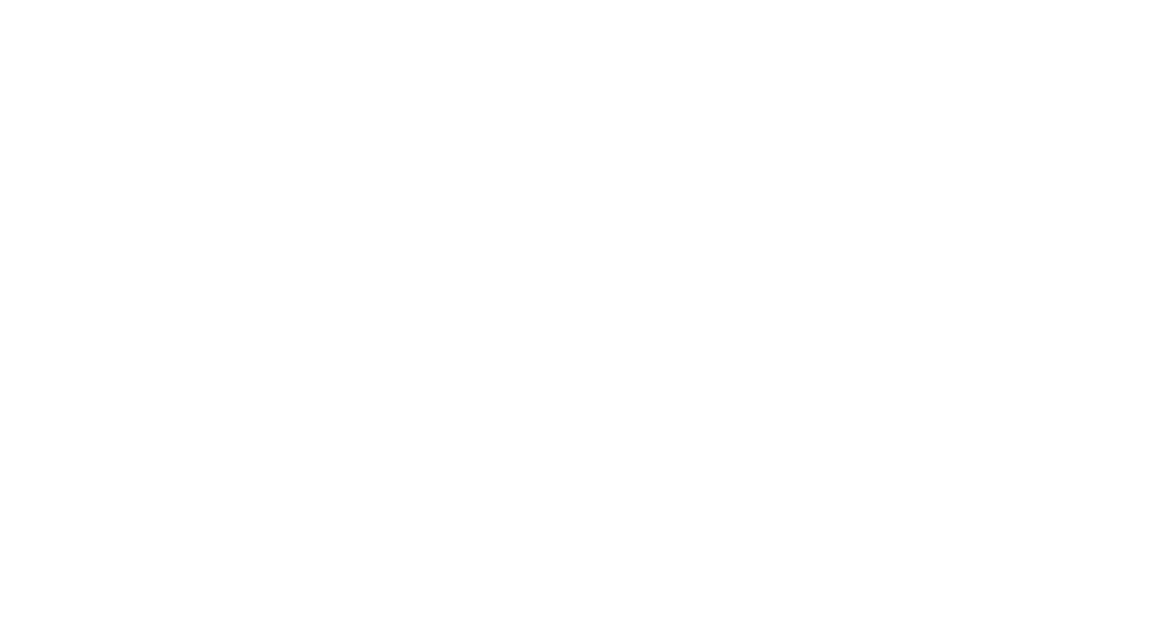 scroll, scrollTop: 0, scrollLeft: 0, axis: both 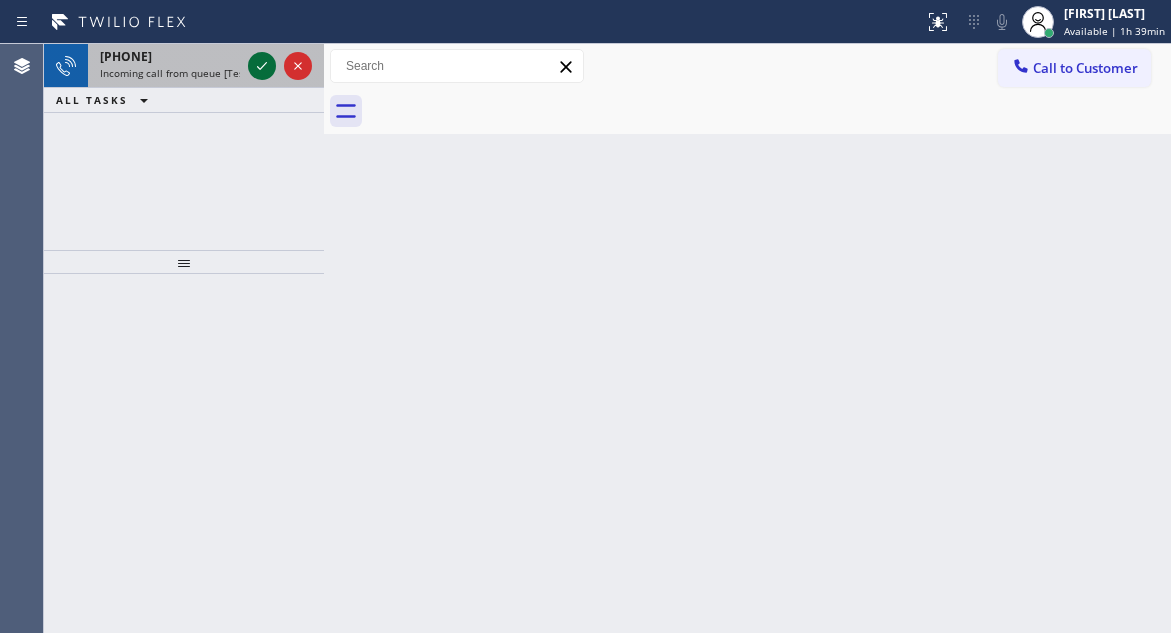 click 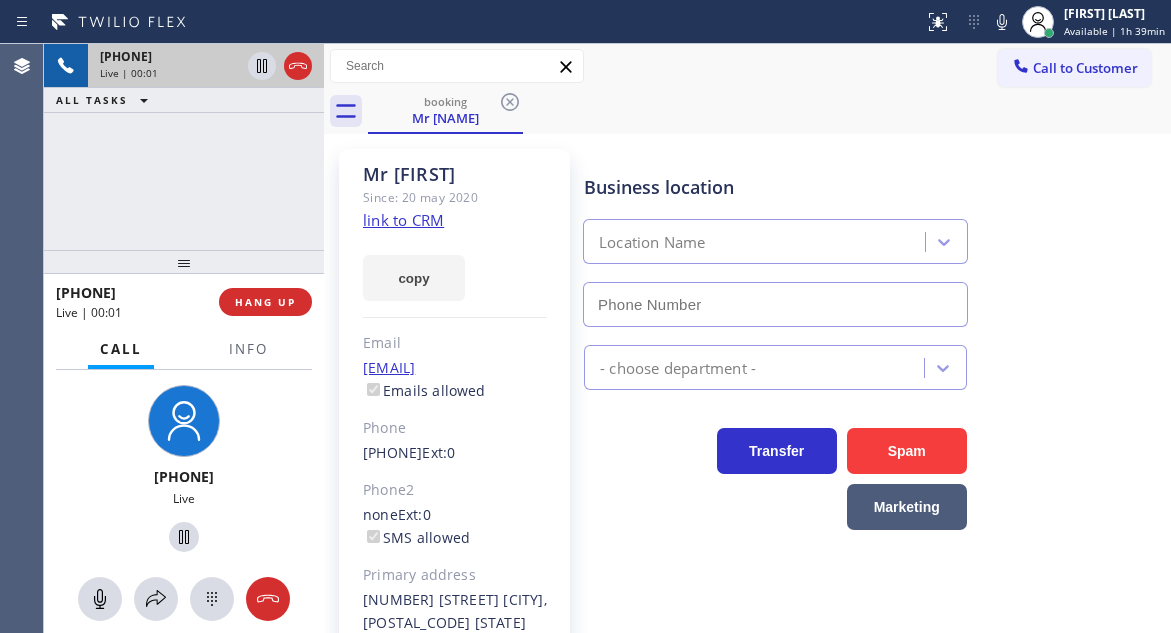 type on "(305) 901-5761" 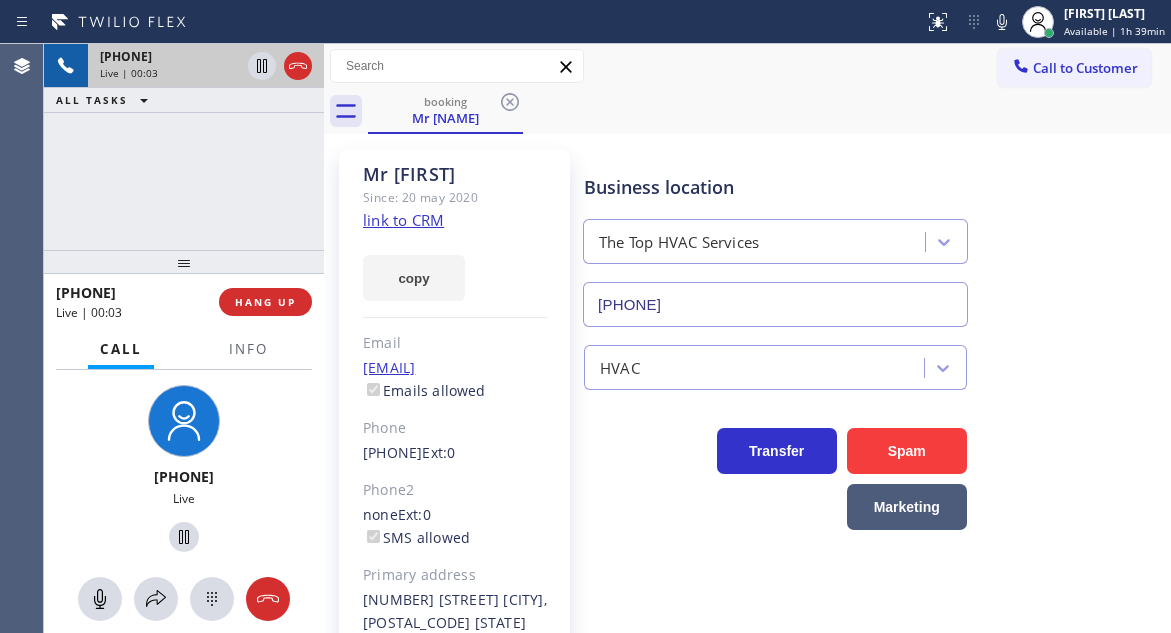 click on "link to CRM" 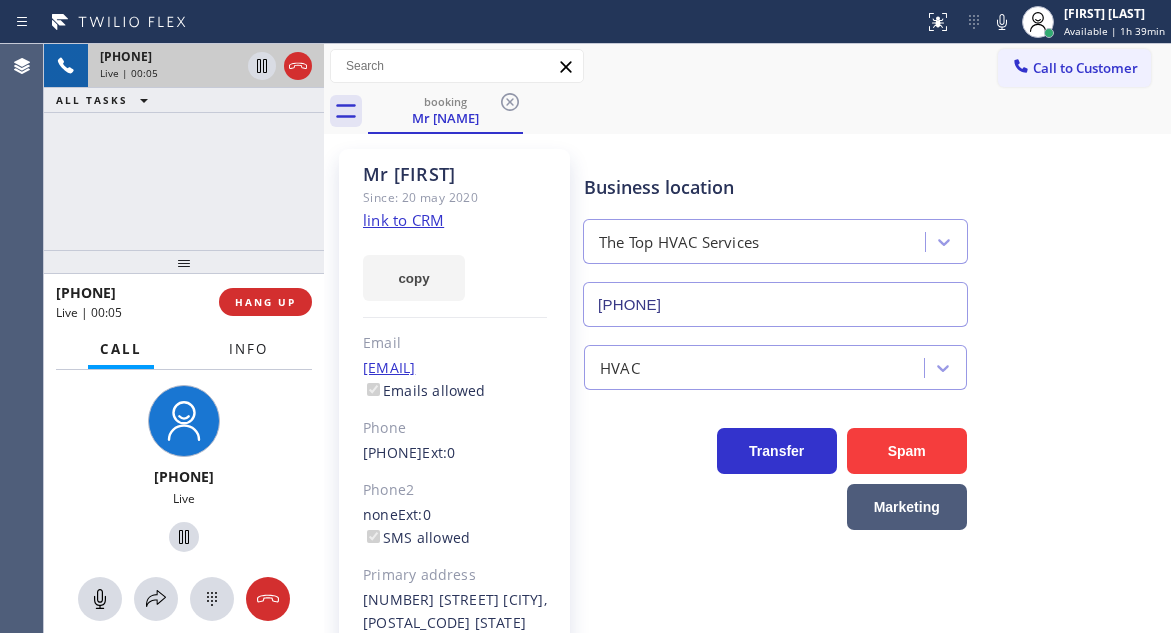 click on "Info" at bounding box center [248, 349] 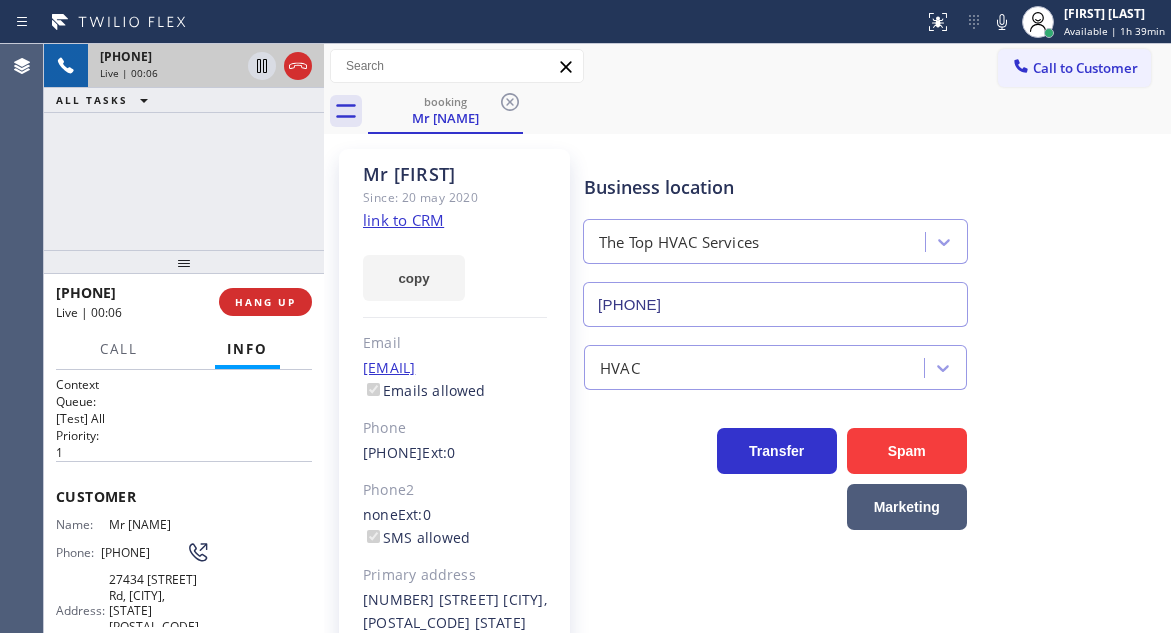 click on "(844) 534-9710" at bounding box center [143, 552] 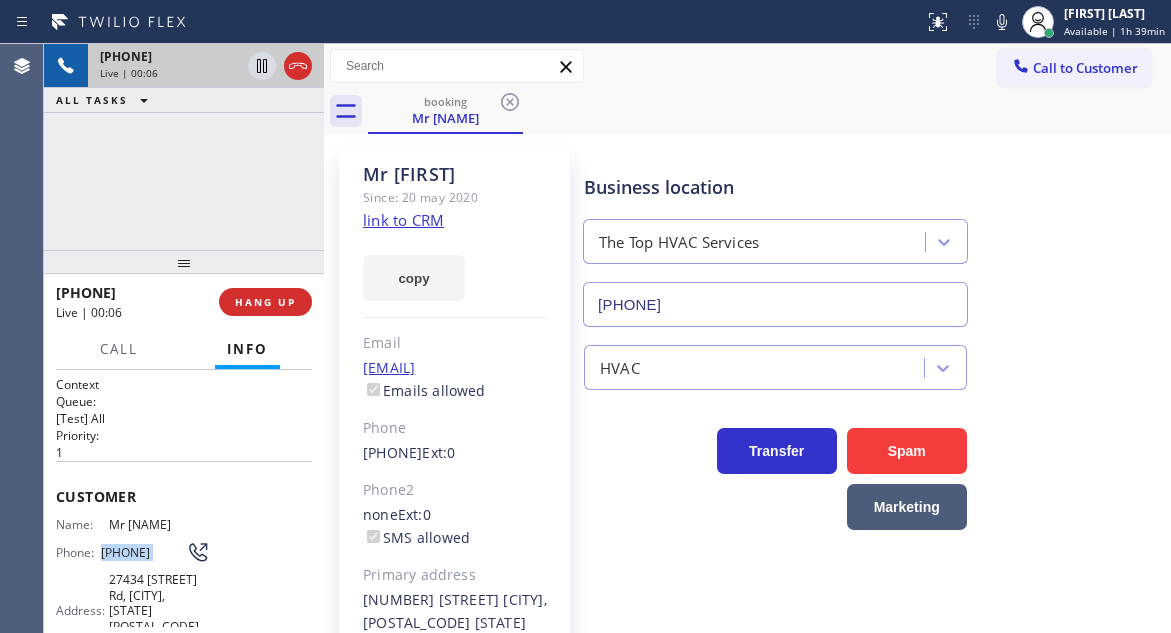 click on "(844) 534-9710" at bounding box center (143, 552) 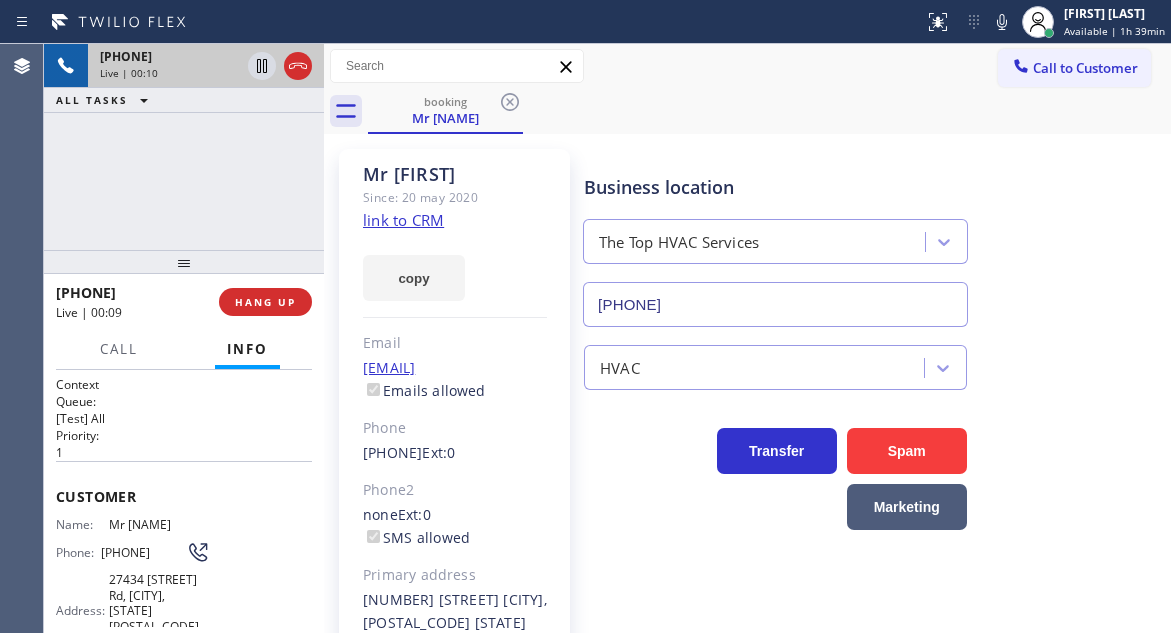 drag, startPoint x: 694, startPoint y: 162, endPoint x: 648, endPoint y: 184, distance: 50.990196 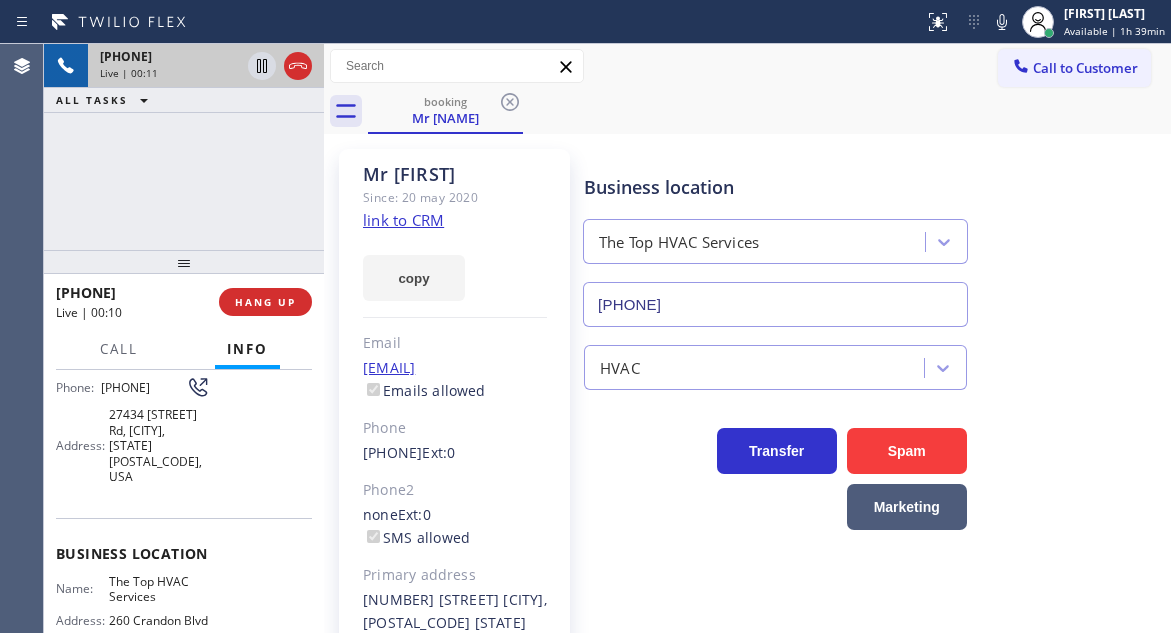 scroll, scrollTop: 200, scrollLeft: 0, axis: vertical 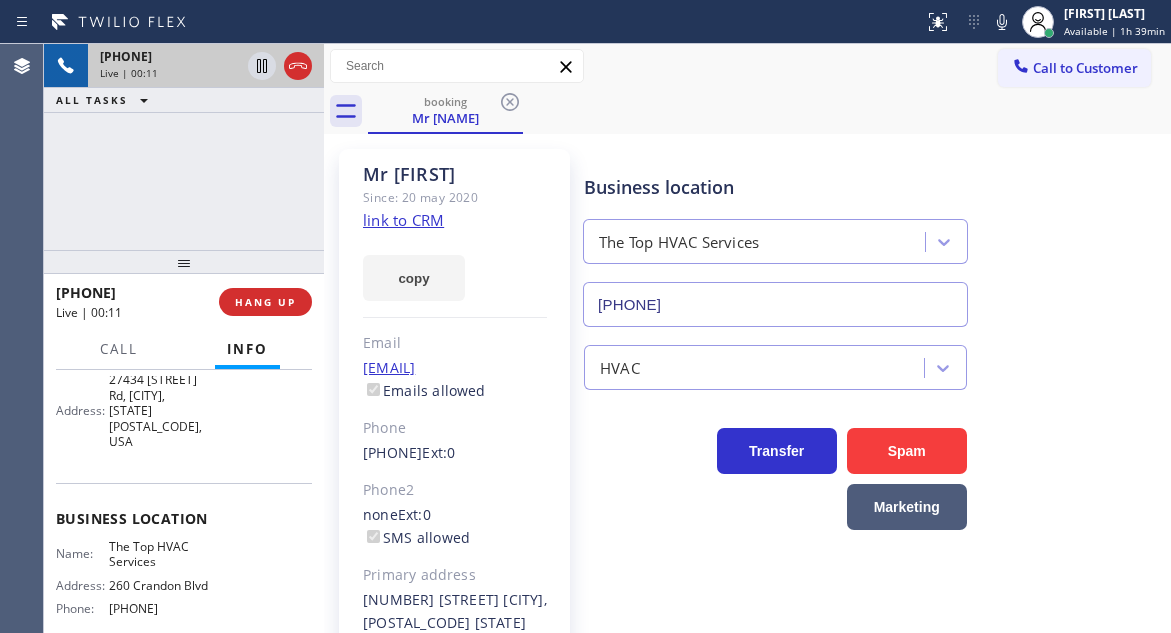 click on "The Top HVAC Services" at bounding box center (159, 554) 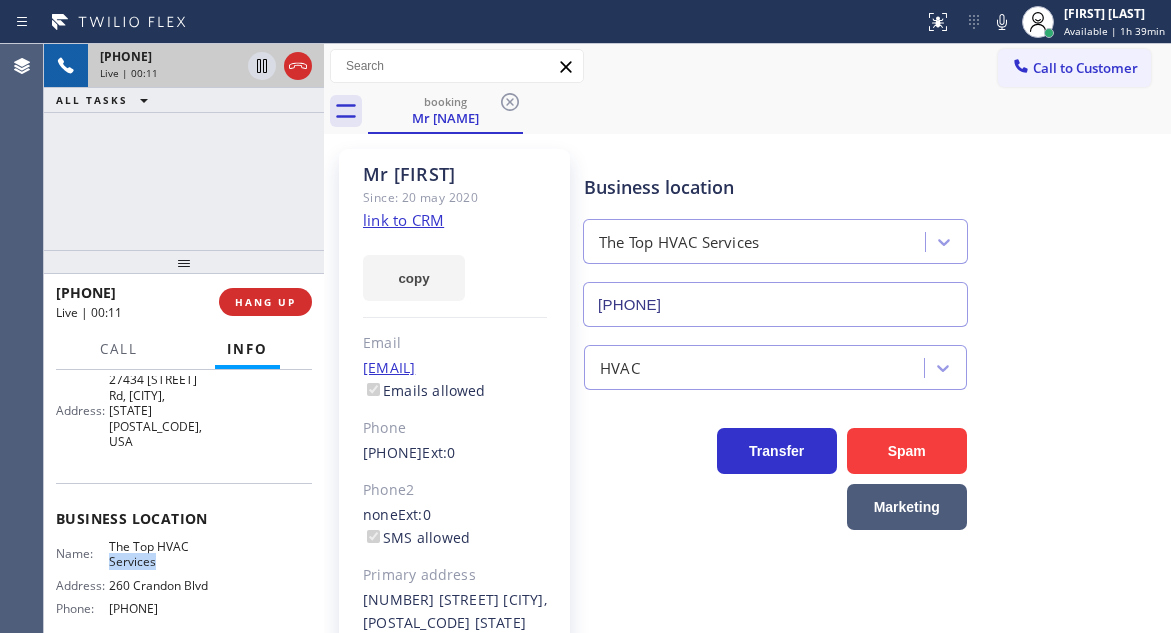 click on "The Top HVAC Services" at bounding box center [159, 554] 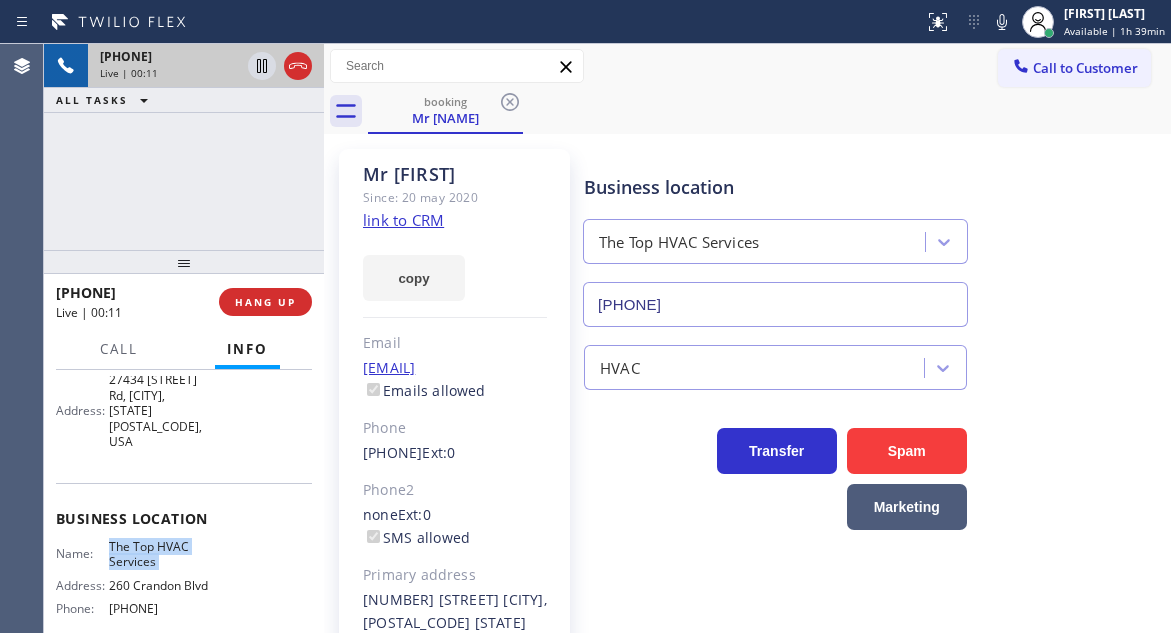 click on "The Top HVAC Services" at bounding box center [159, 554] 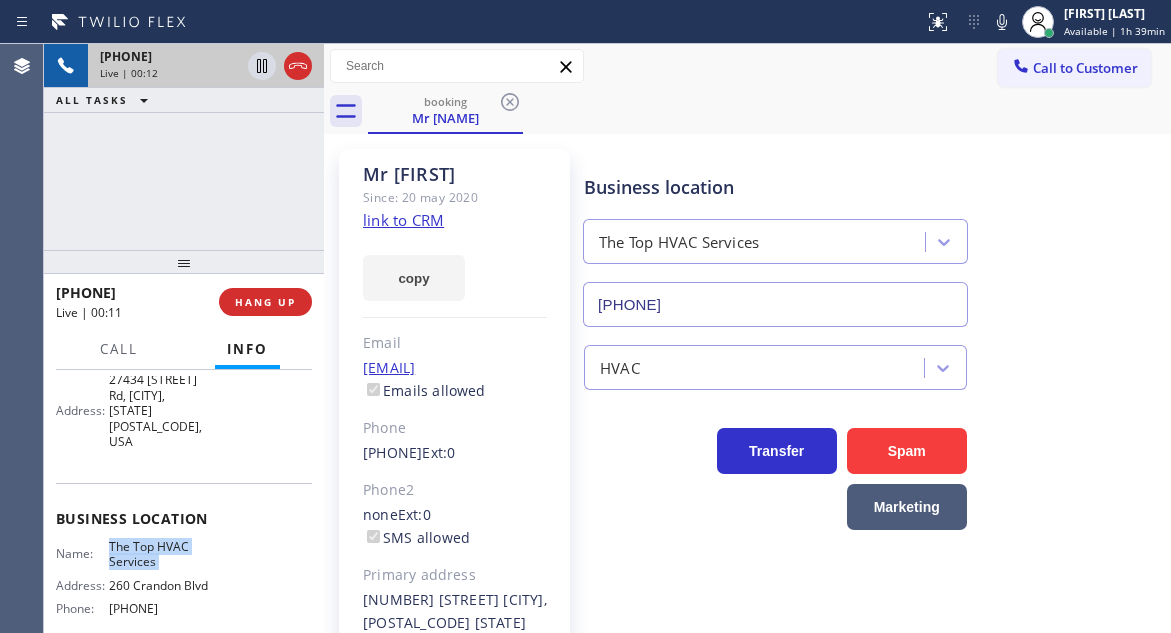 copy on "The Top HVAC Services" 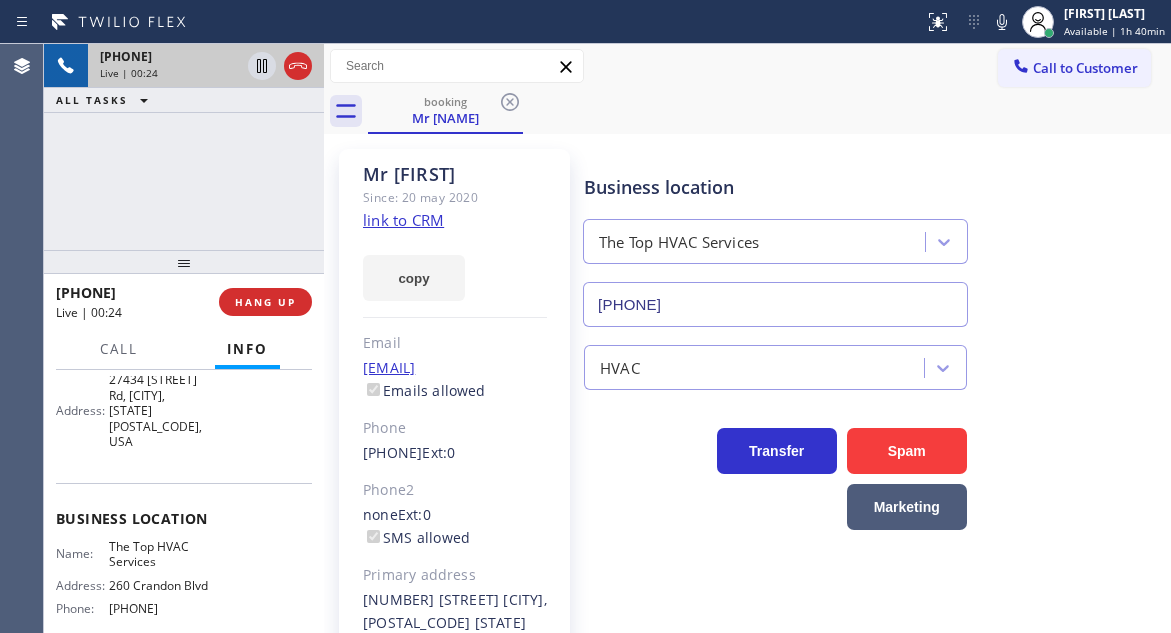 click on "(305) 901-5761" at bounding box center [159, 608] 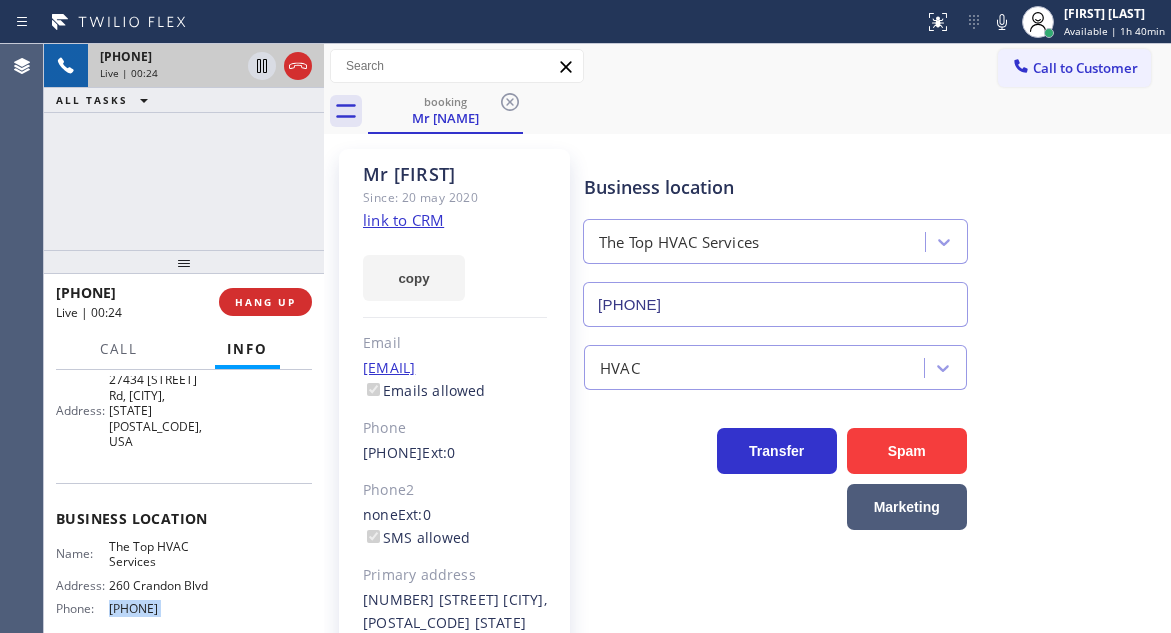 click on "(305) 901-5761" at bounding box center [159, 608] 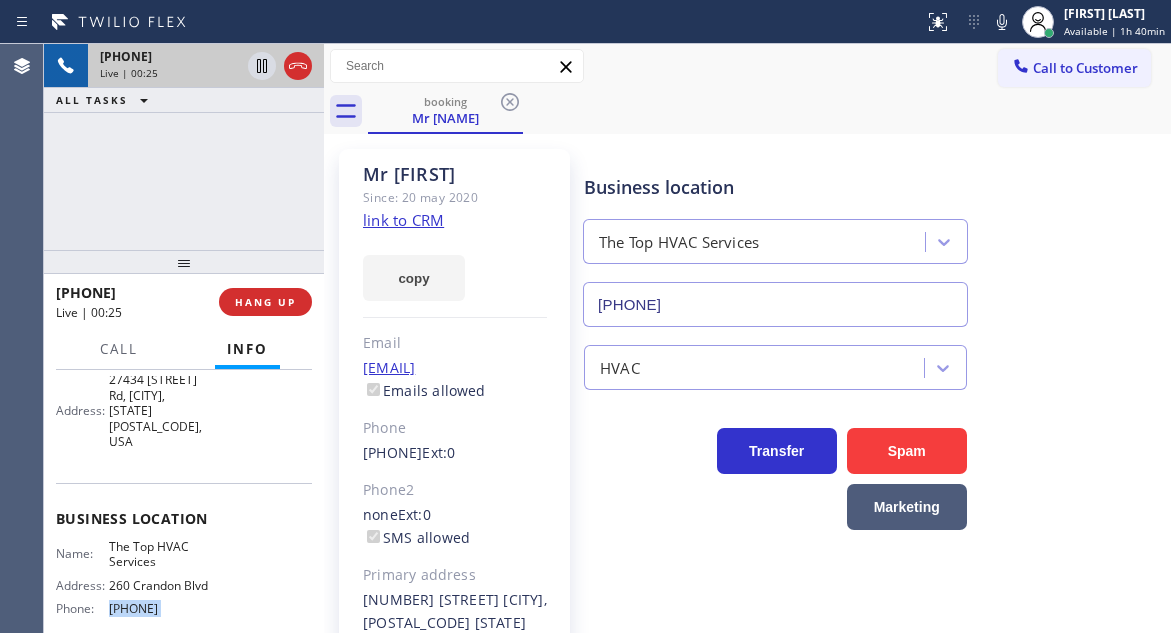 copy on "(305) 901-5761" 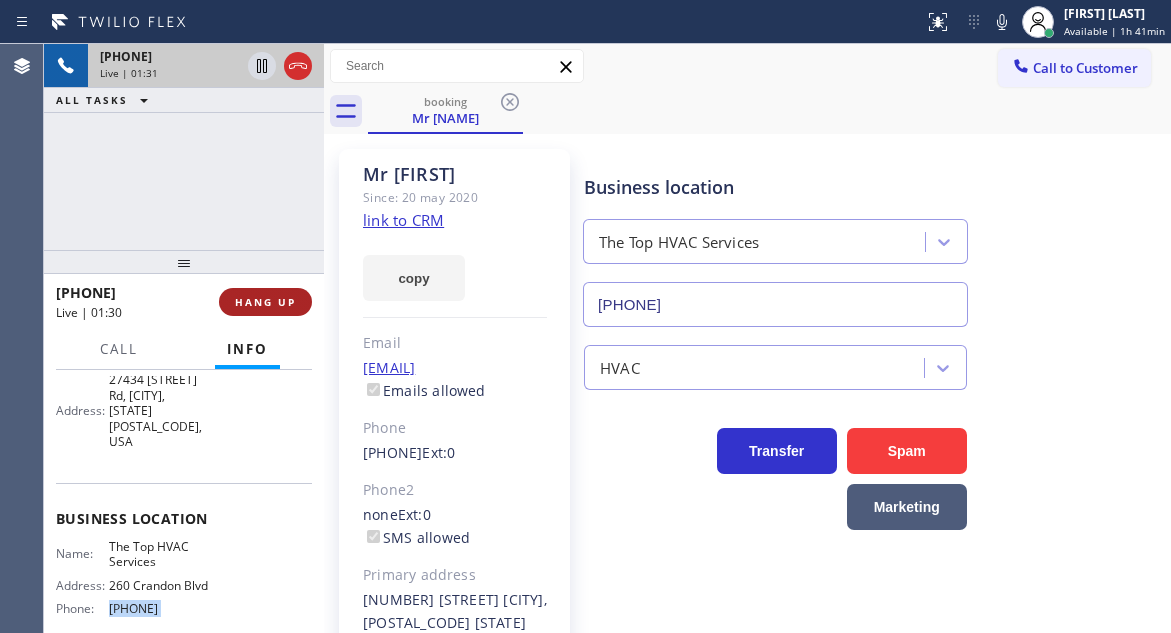 click on "HANG UP" at bounding box center (265, 302) 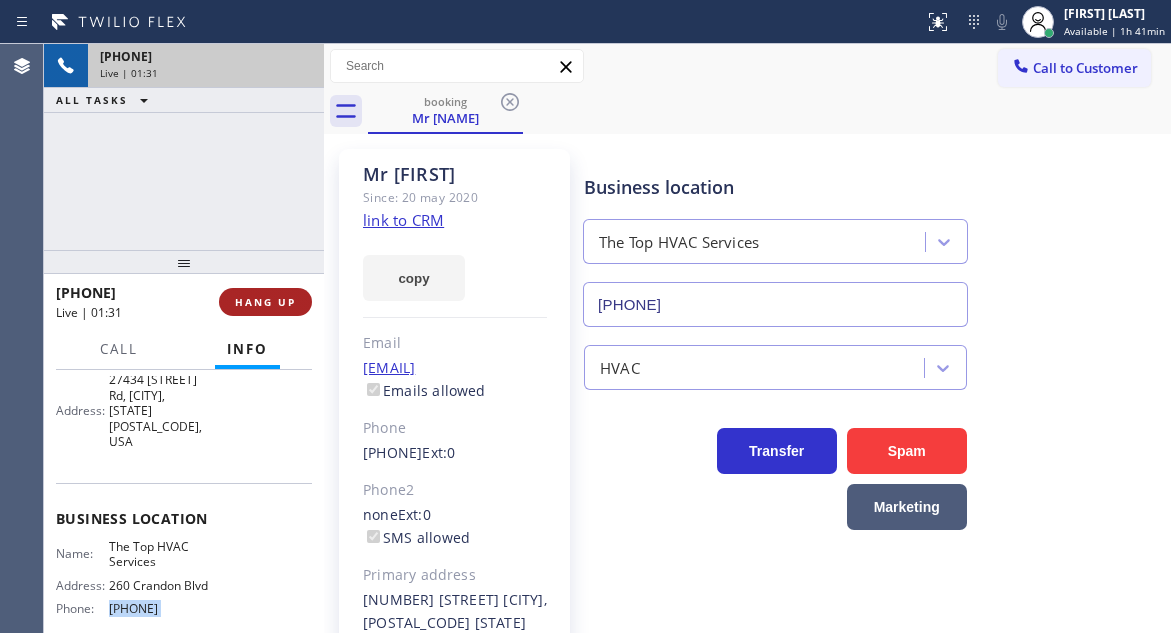 click on "HANG UP" at bounding box center (265, 302) 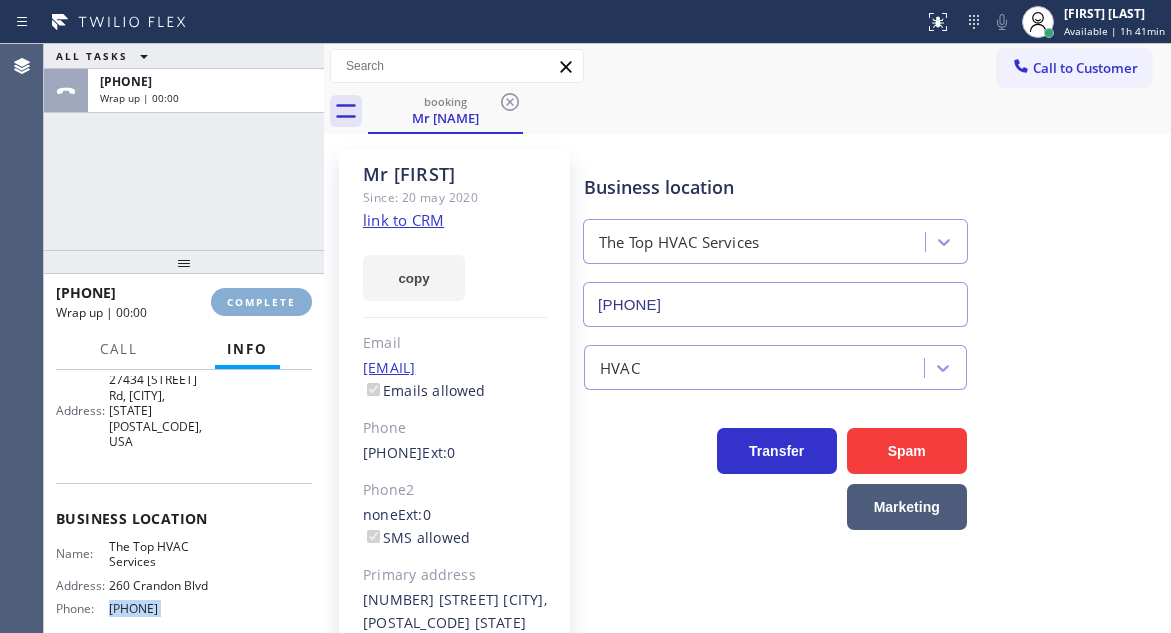 click on "COMPLETE" at bounding box center (261, 302) 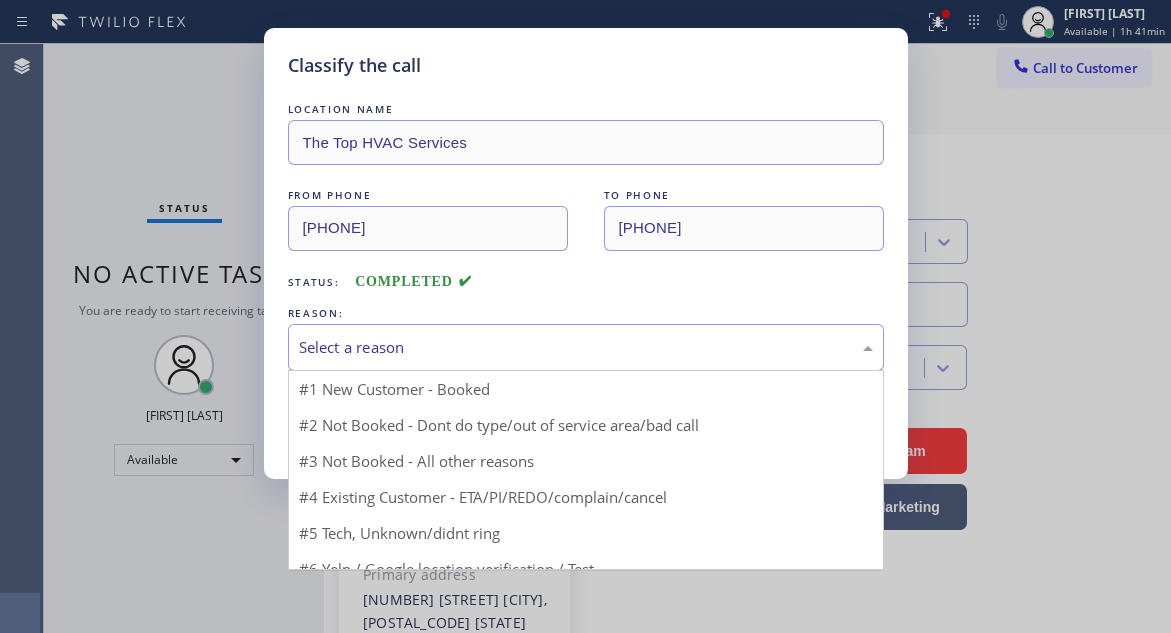 click on "Select a reason" at bounding box center (586, 347) 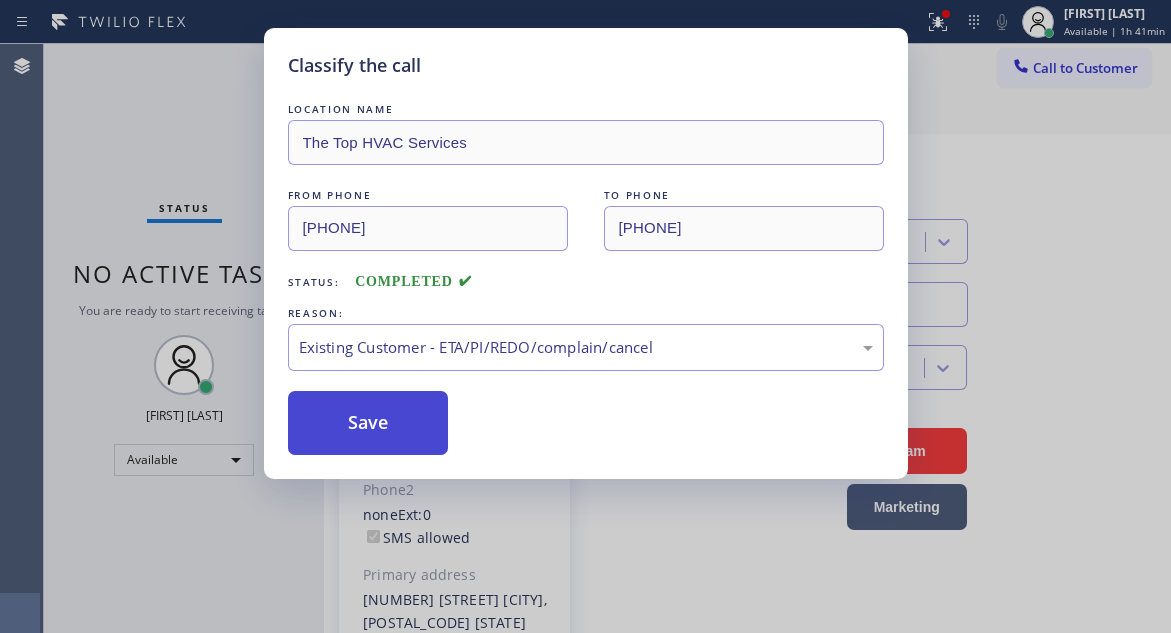 click on "Save" at bounding box center [368, 423] 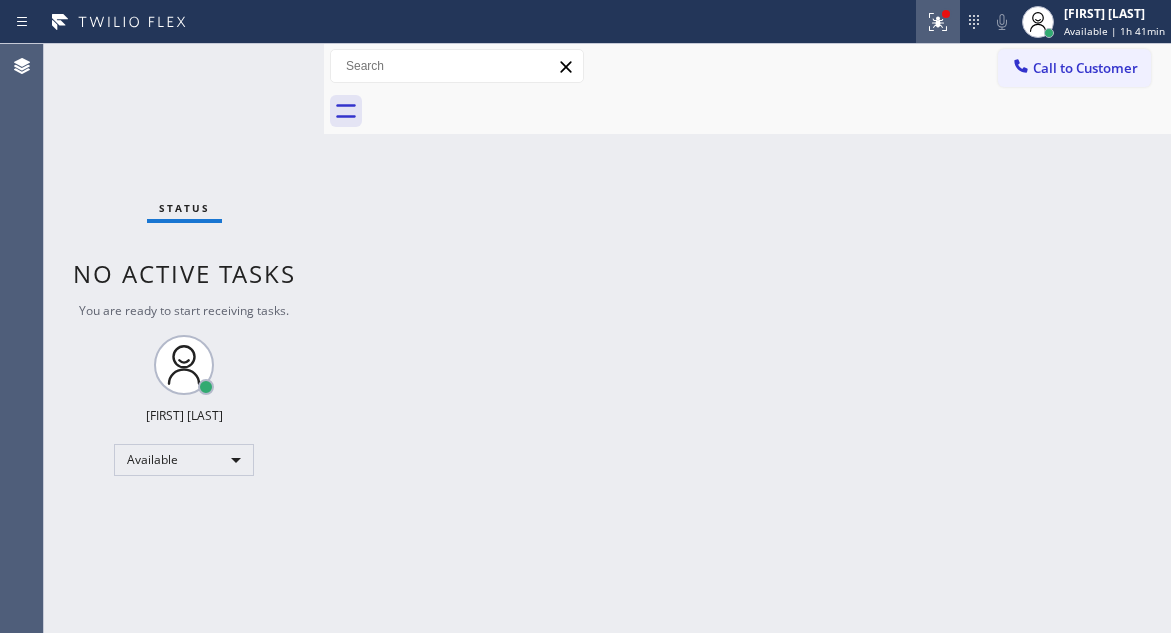 click 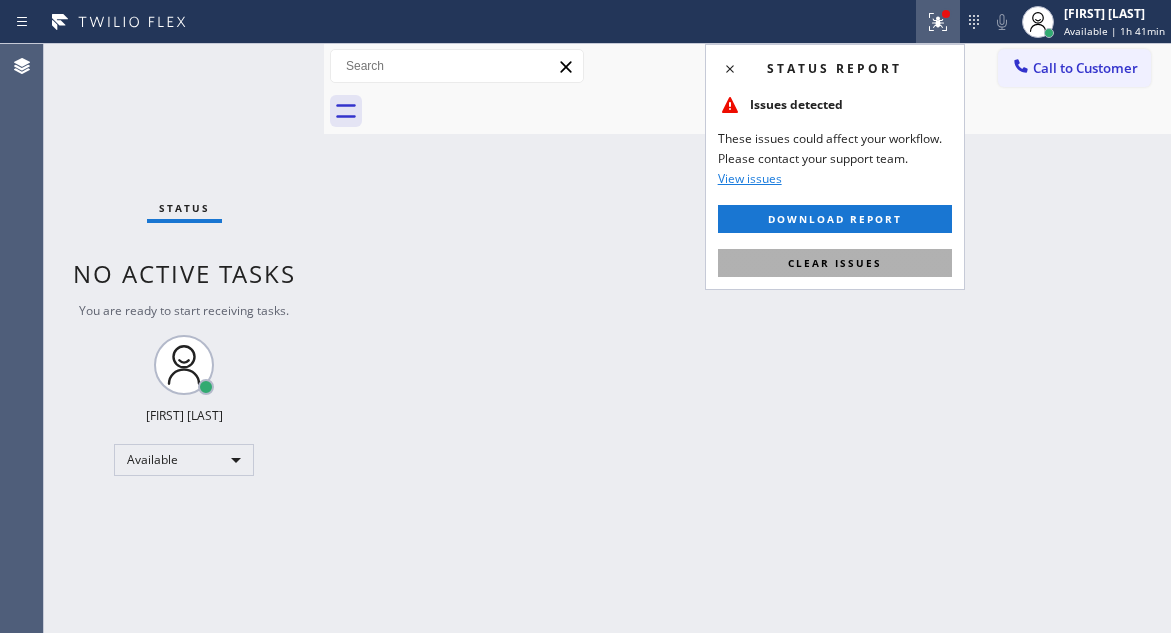 click on "Clear issues" at bounding box center (835, 263) 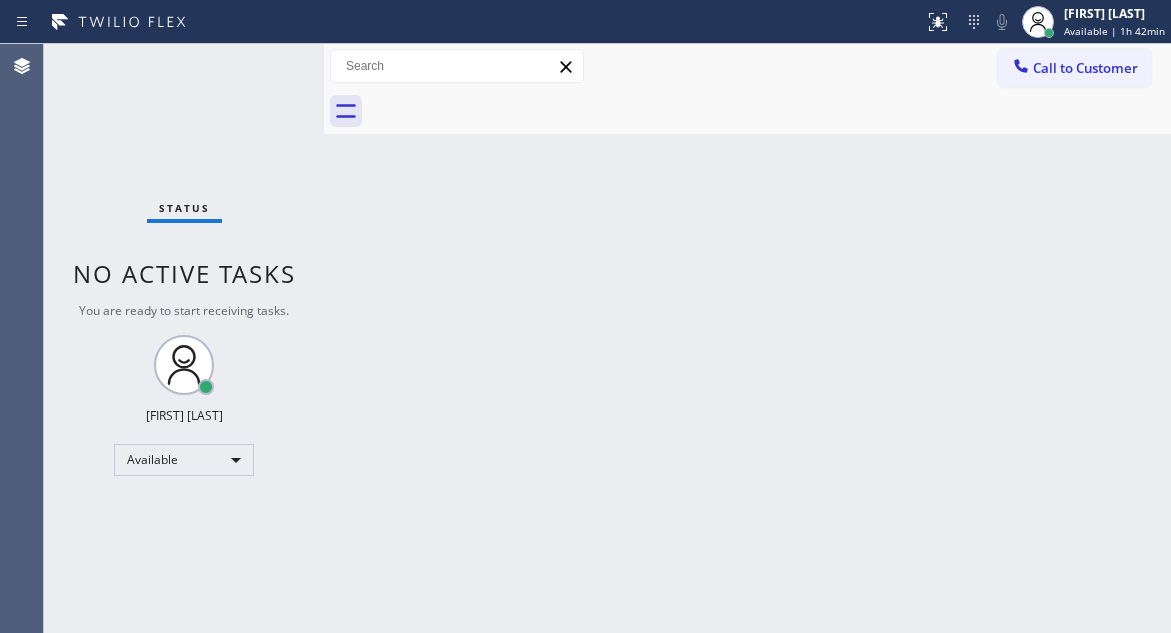 click on "Status   No active tasks     You are ready to start receiving tasks.   [FIRST] [LAST] Available" at bounding box center (184, 338) 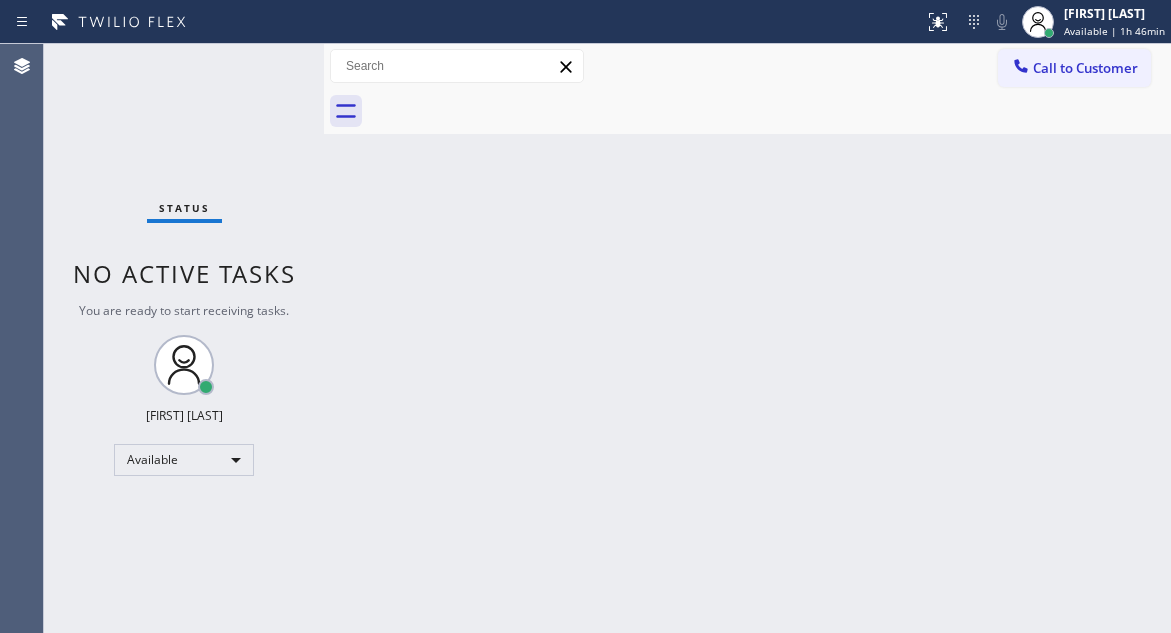 click on "Back to Dashboard Change Sender ID Customers Technicians Select a contact Outbound call Technician Search Technician Your caller id phone number Your caller id phone number Call Technician info Name   Phone none Address none Change Sender ID HVAC +18559994417 5 Star Appliance +18557314952 Appliance Repair +18554611149 Plumbing +18889090120 Air Duct Cleaning +18006865038  Electricians +18005688664 Cancel Change Check personal SMS Reset Change No tabs Call to Customer Outbound call Location Search location Your caller id phone number Customer number Call Outbound call Technician Search Technician Your caller id phone number Your caller id phone number Call" at bounding box center (747, 338) 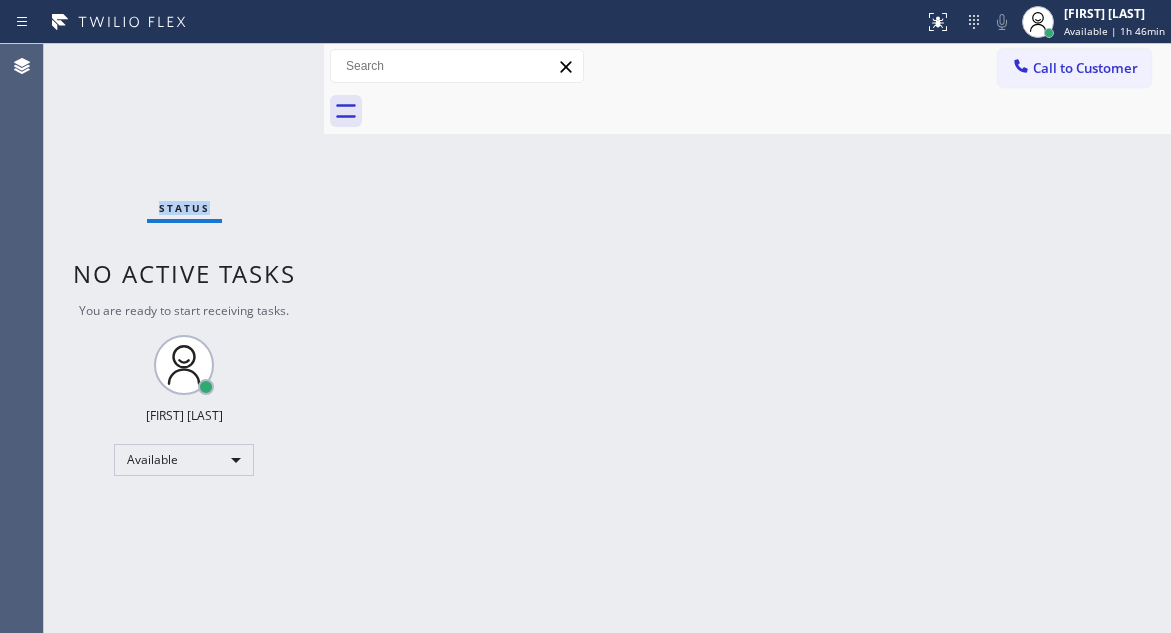 click on "Status   No active tasks     You are ready to start receiving tasks.   [FIRST] [LAST] Available" at bounding box center [184, 338] 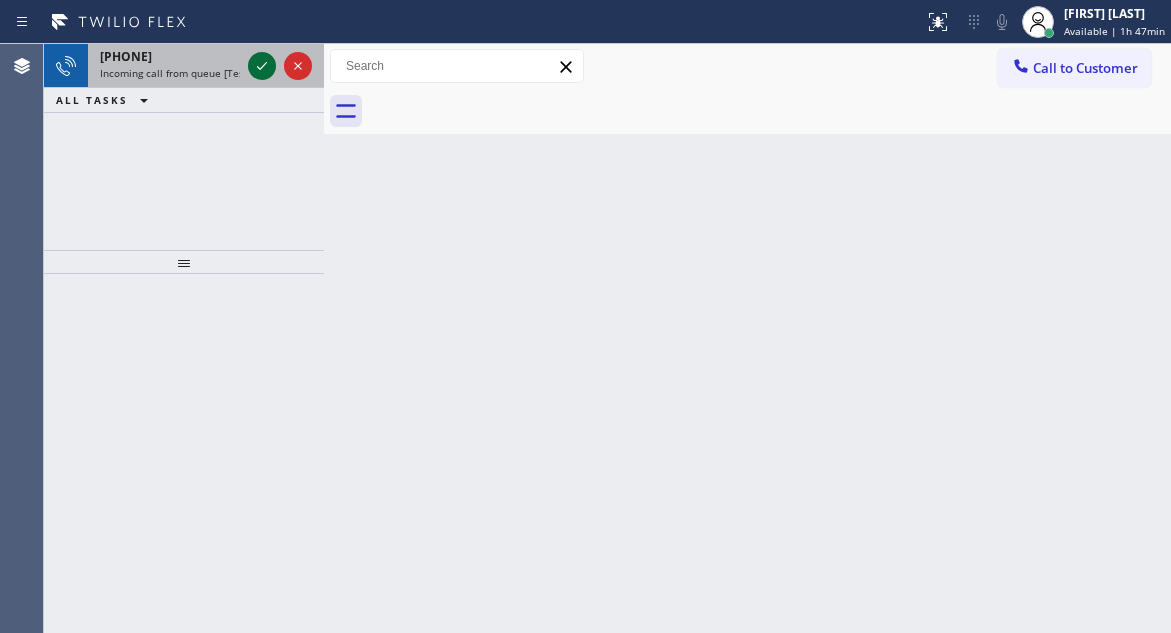click 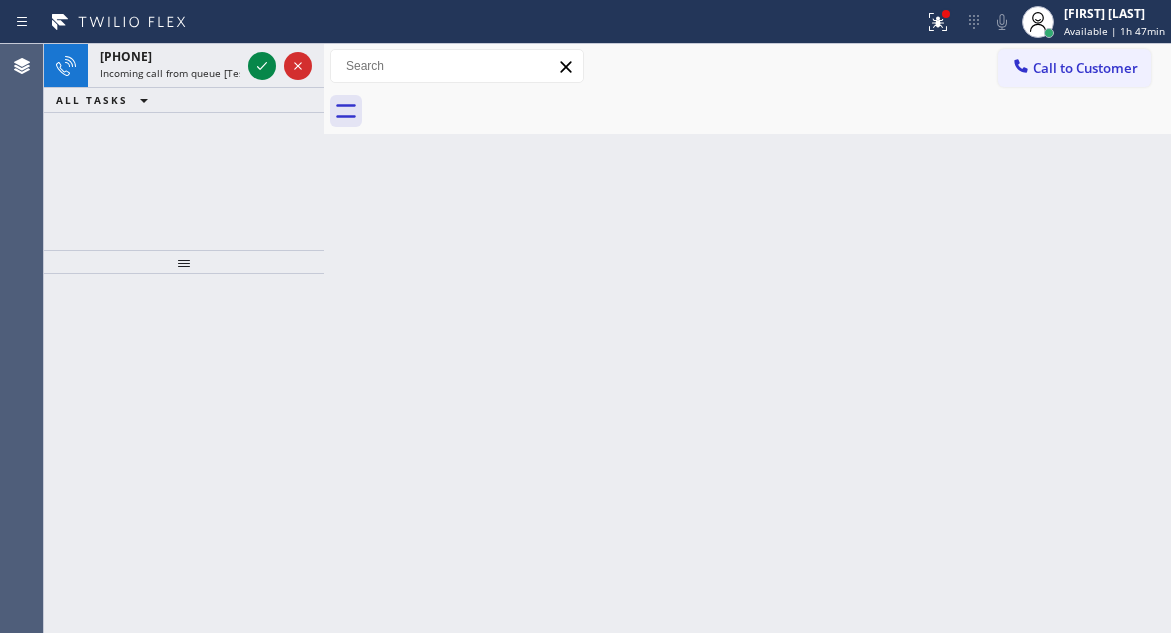 click 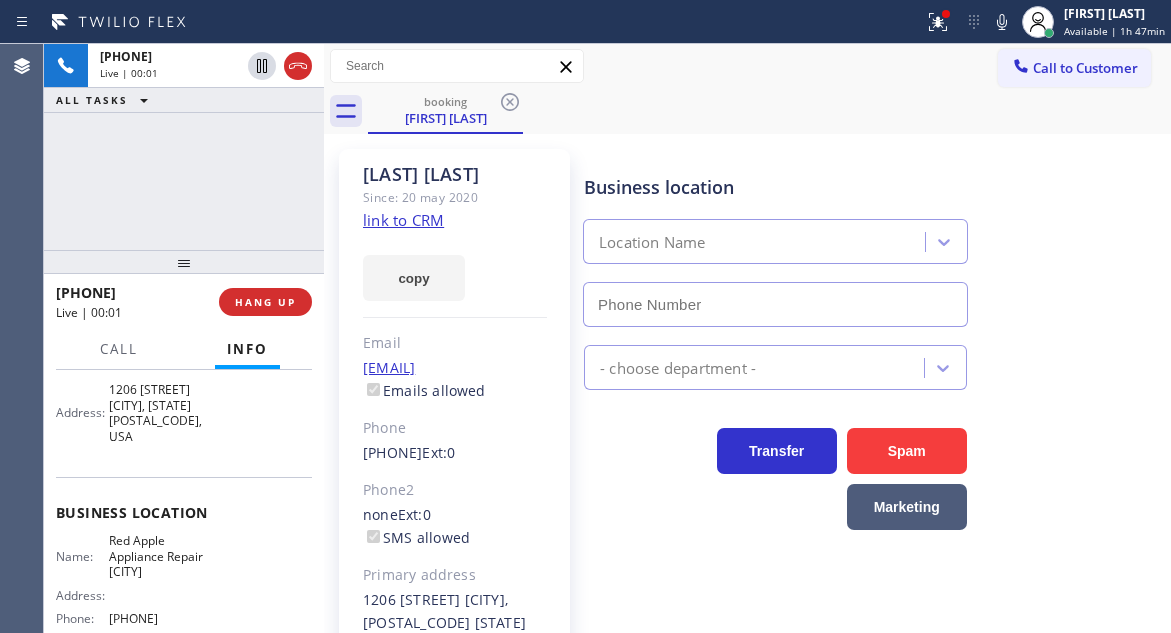 scroll, scrollTop: 200, scrollLeft: 0, axis: vertical 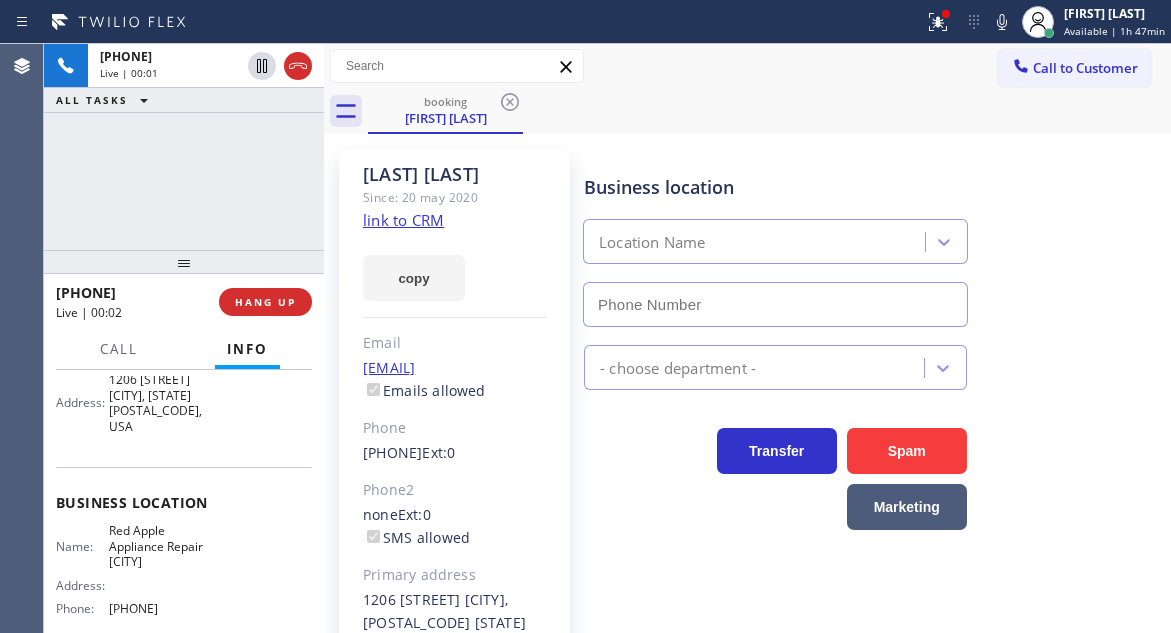 click on "Red Apple Appliance Repair Pembroke Pines" at bounding box center (159, 546) 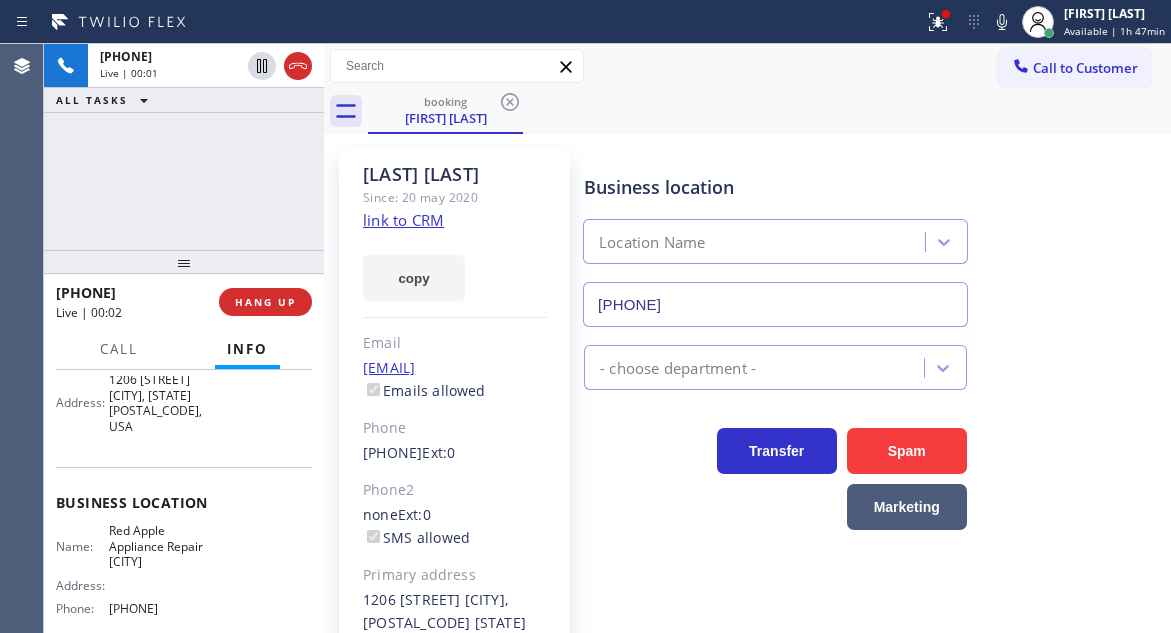 click on "Red Apple Appliance Repair Pembroke Pines" at bounding box center [159, 546] 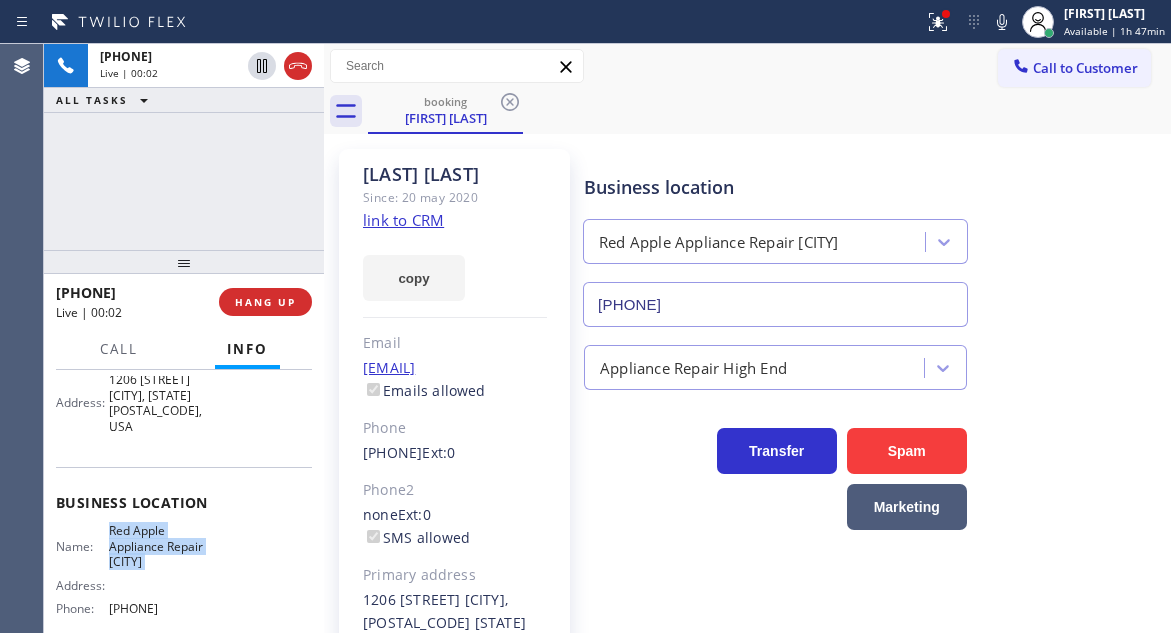 click on "Red Apple Appliance Repair Pembroke Pines" at bounding box center (159, 546) 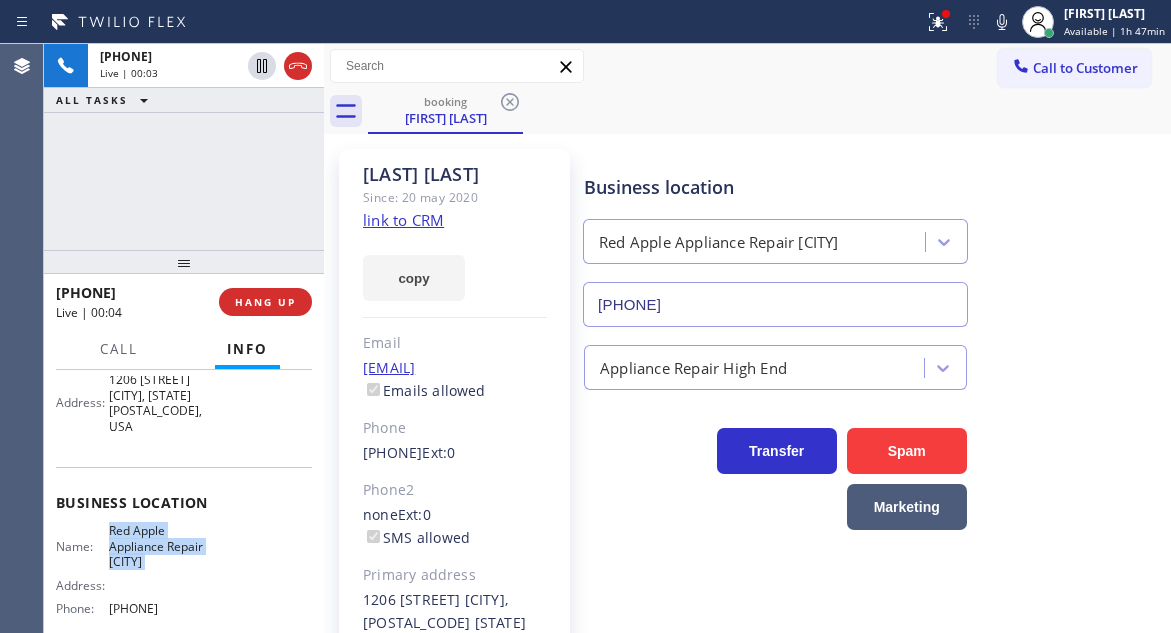 click on "link to CRM" 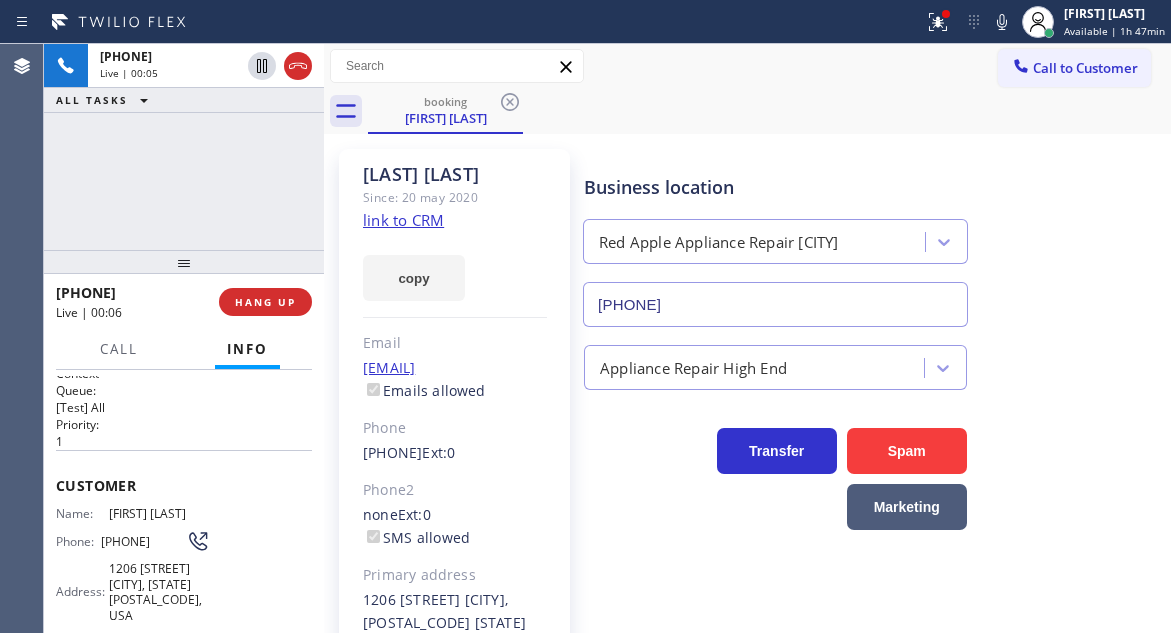 scroll, scrollTop: 0, scrollLeft: 0, axis: both 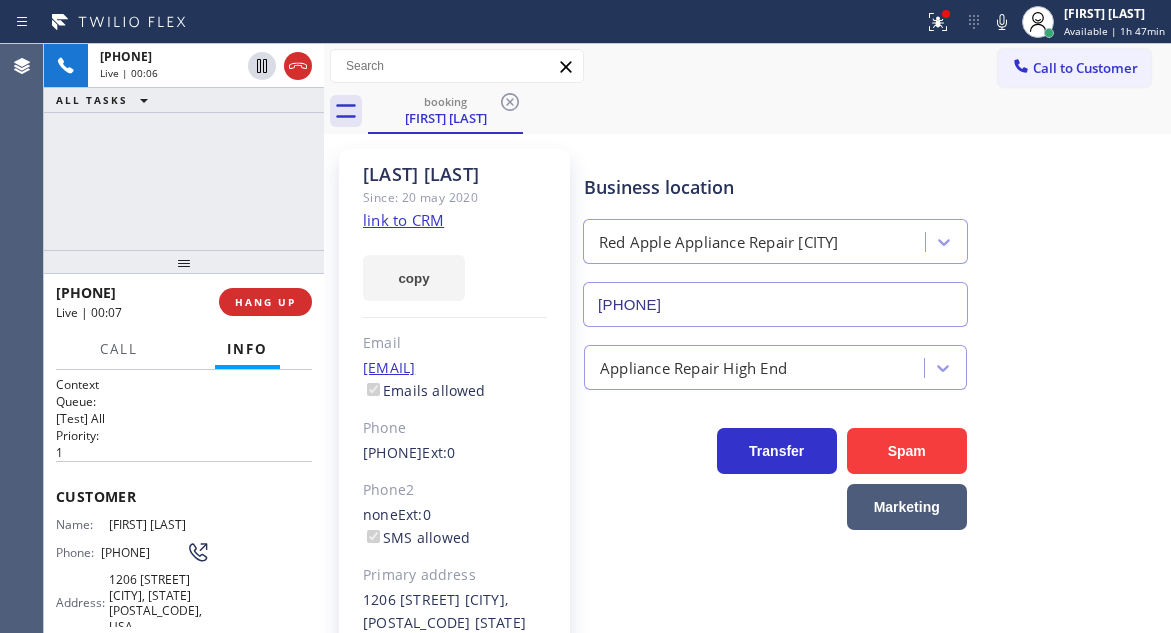 click on "[PHONE]" at bounding box center (143, 552) 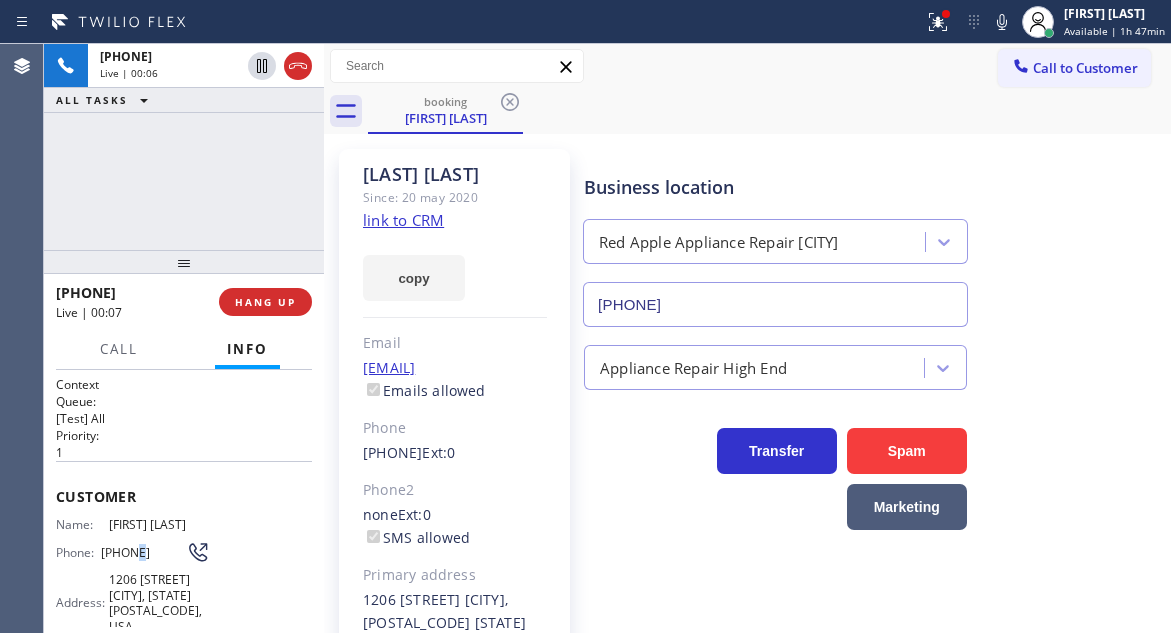 click on "[PHONE]" at bounding box center (143, 552) 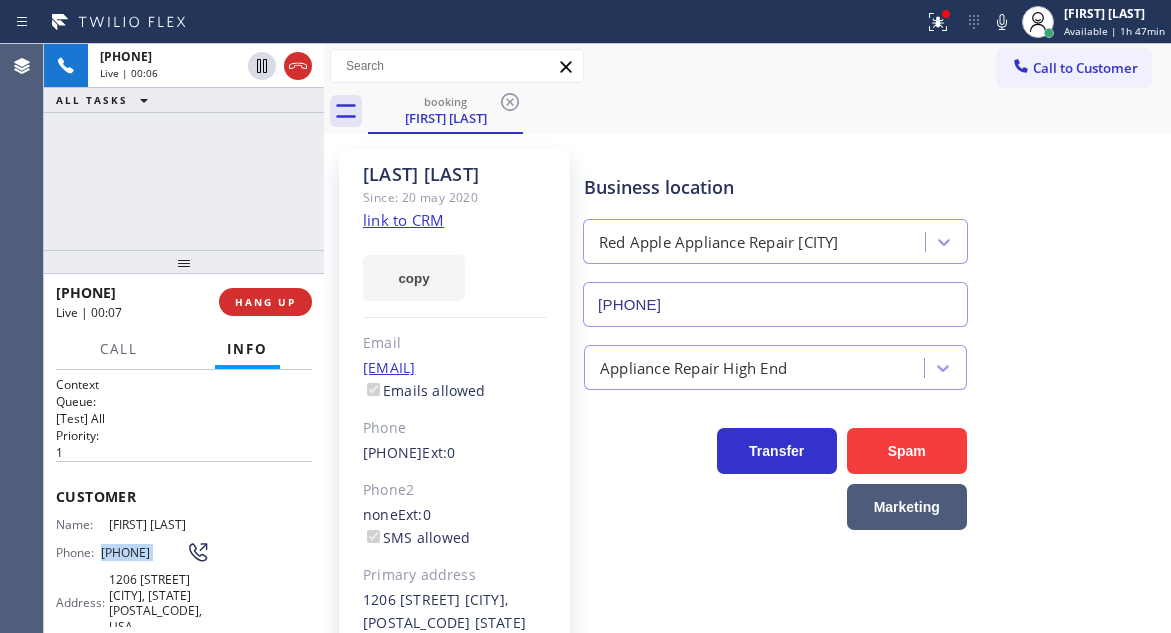 click on "[PHONE]" at bounding box center [143, 552] 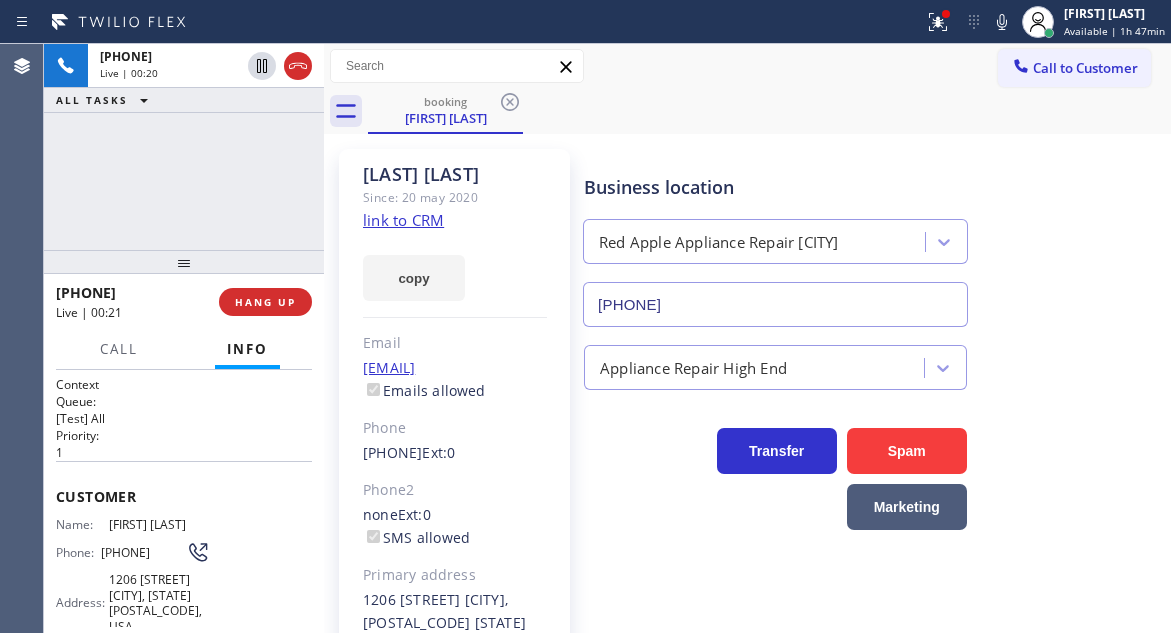 click on "Stuart   Mciver Since: 20 may 2020 link to CRM copy Email sldsmci@gmail.com  Emails allowed Phone (954) 232-9585  Ext:  0 Phone2 none  Ext:  0  SMS allowed Primary address  1206 Meadows Boulevard Weston, 33327 FL EDIT" at bounding box center (454, 446) 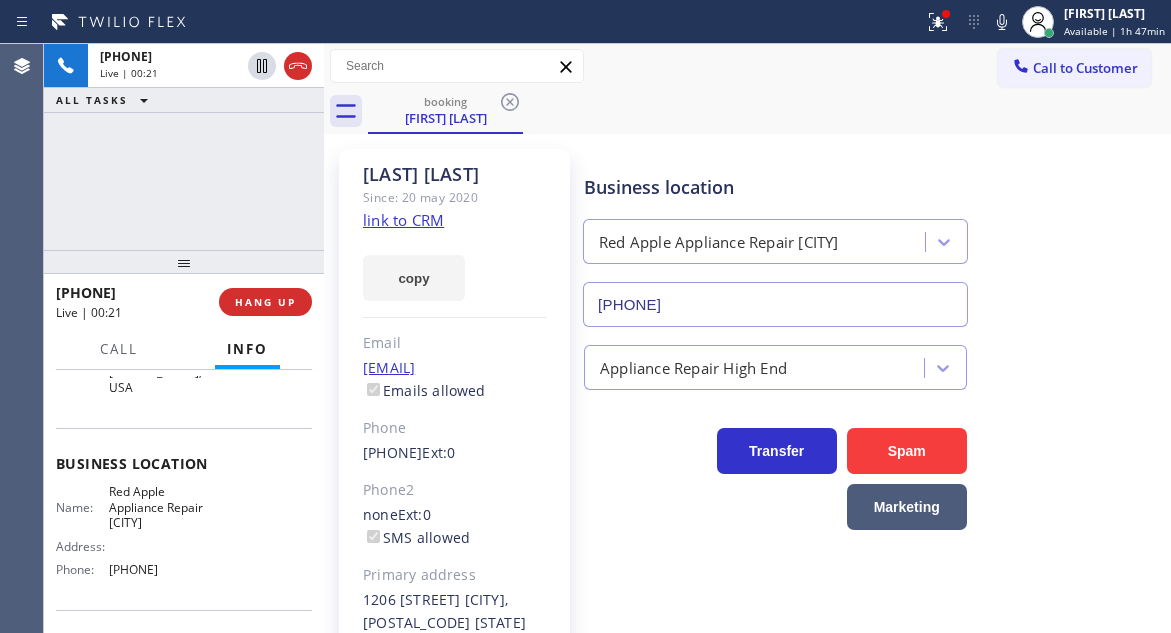 scroll, scrollTop: 300, scrollLeft: 0, axis: vertical 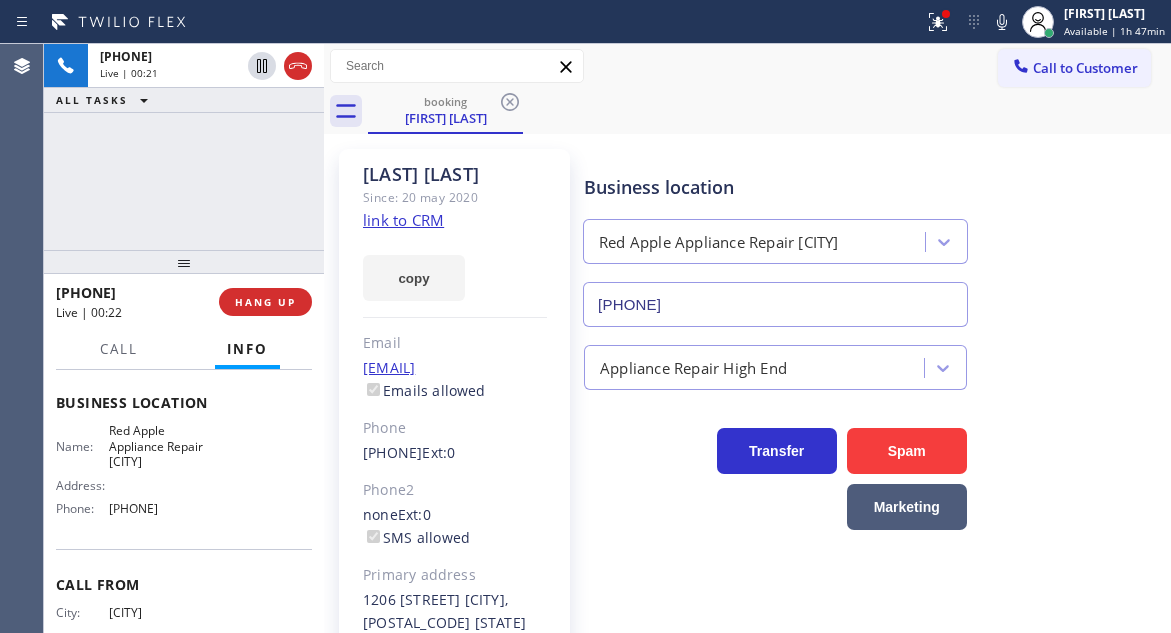 click on "Red Apple Appliance Repair Pembroke Pines" at bounding box center [159, 446] 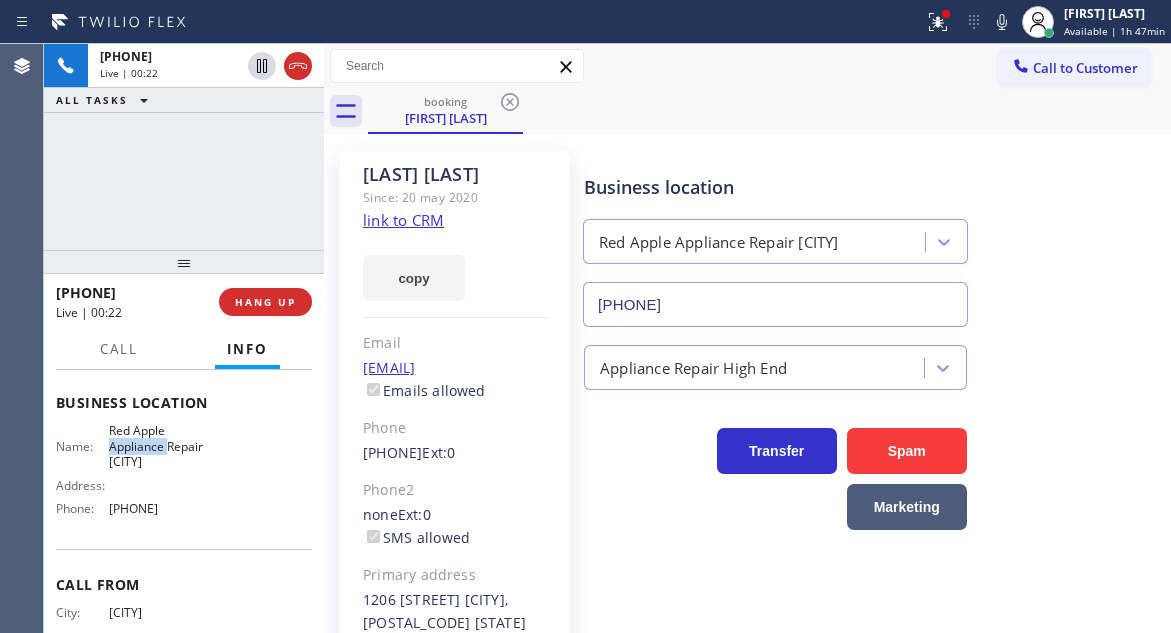 click on "Red Apple Appliance Repair Pembroke Pines" at bounding box center [159, 446] 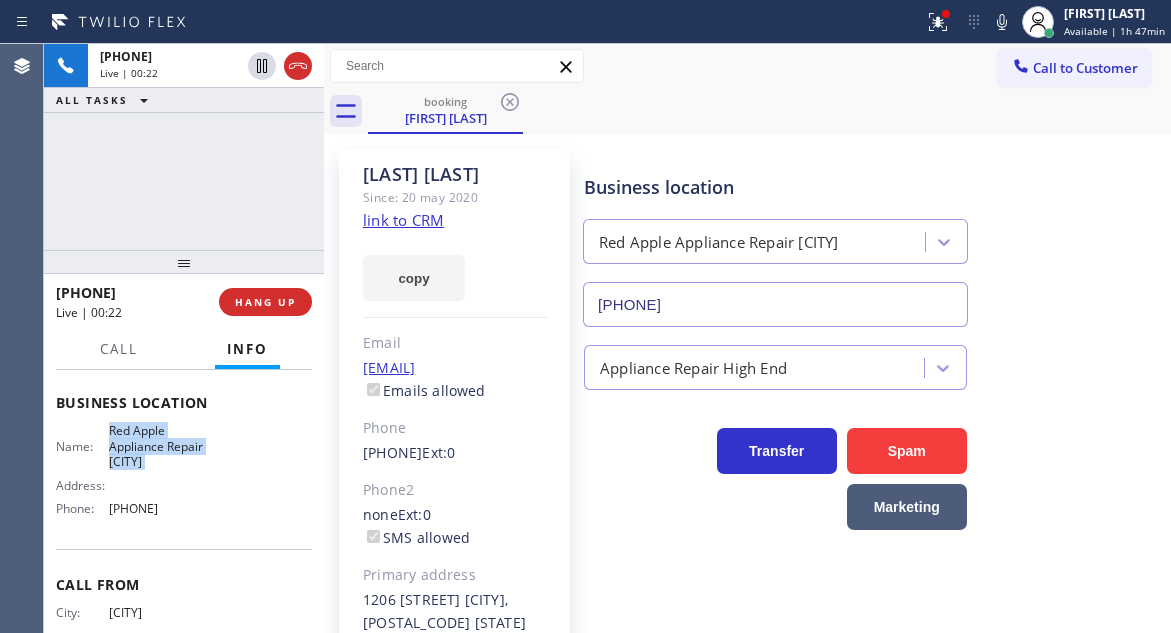 click on "Red Apple Appliance Repair Pembroke Pines" at bounding box center [159, 446] 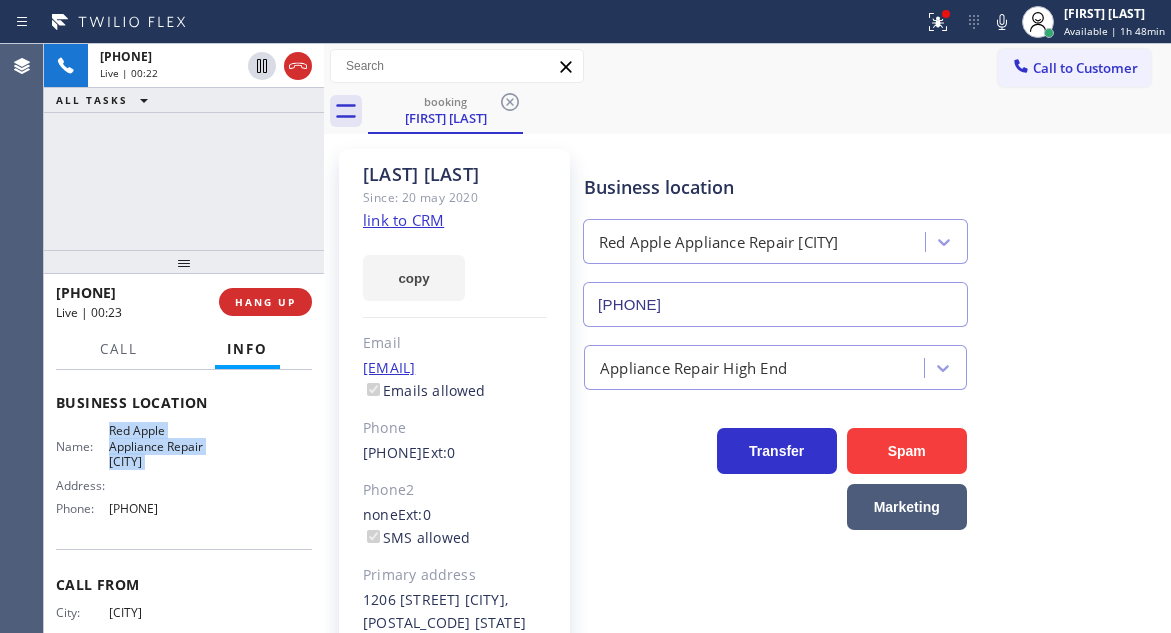 click on "Red Apple Appliance Repair Pembroke Pines" at bounding box center (159, 446) 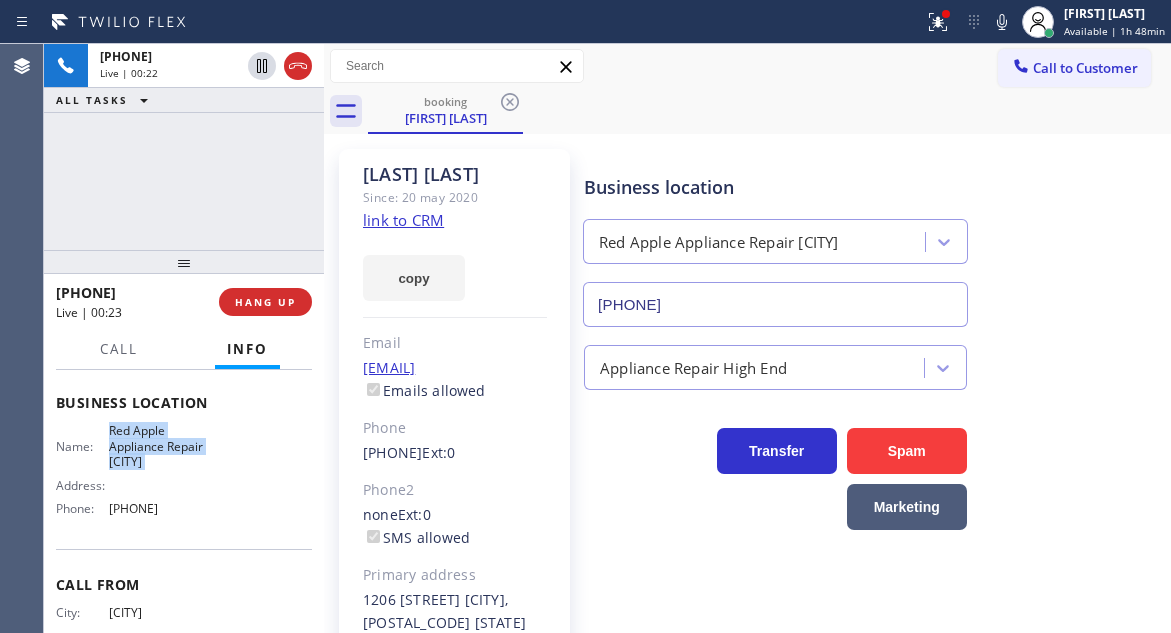 copy on "Red Apple Appliance Repair Pembroke Pines" 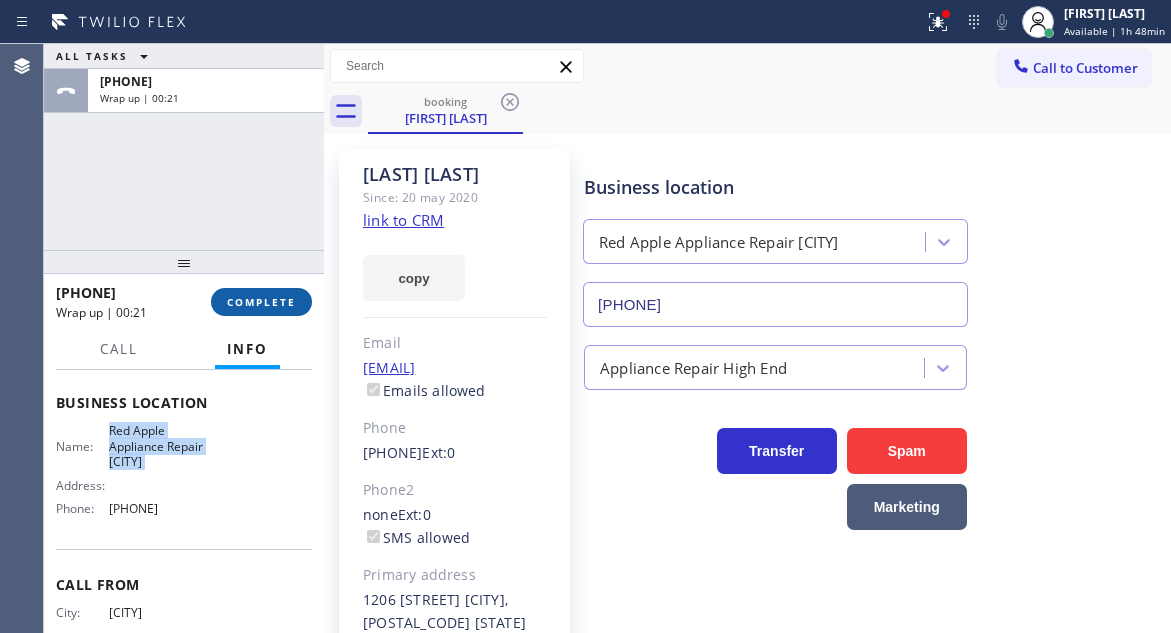 click on "COMPLETE" at bounding box center [261, 302] 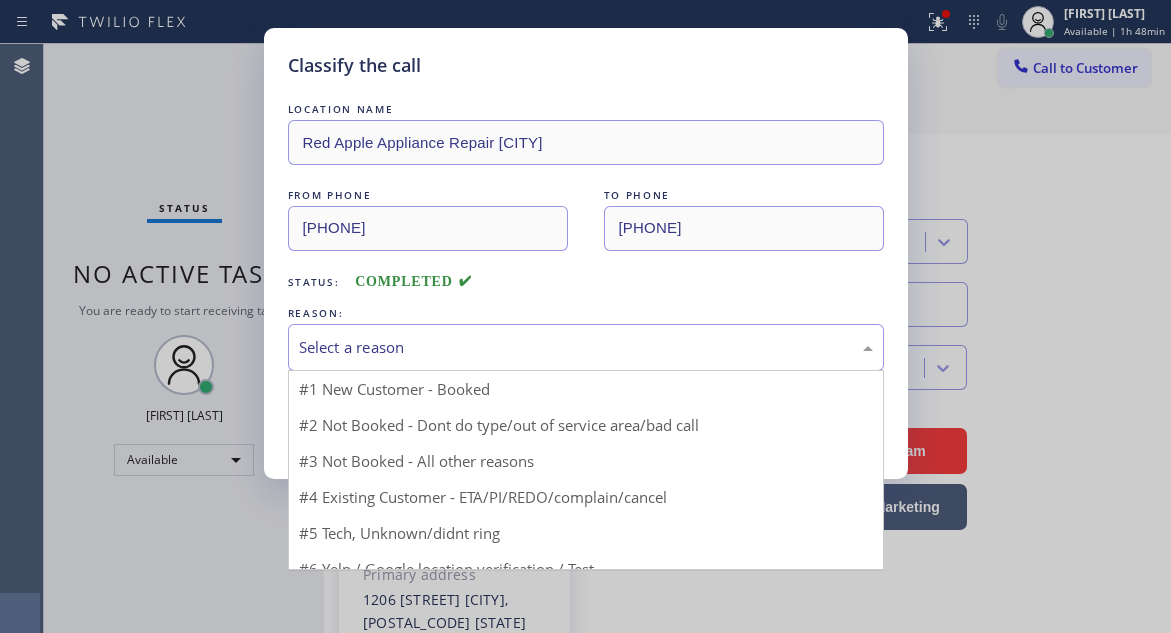 click on "Select a reason" at bounding box center [586, 347] 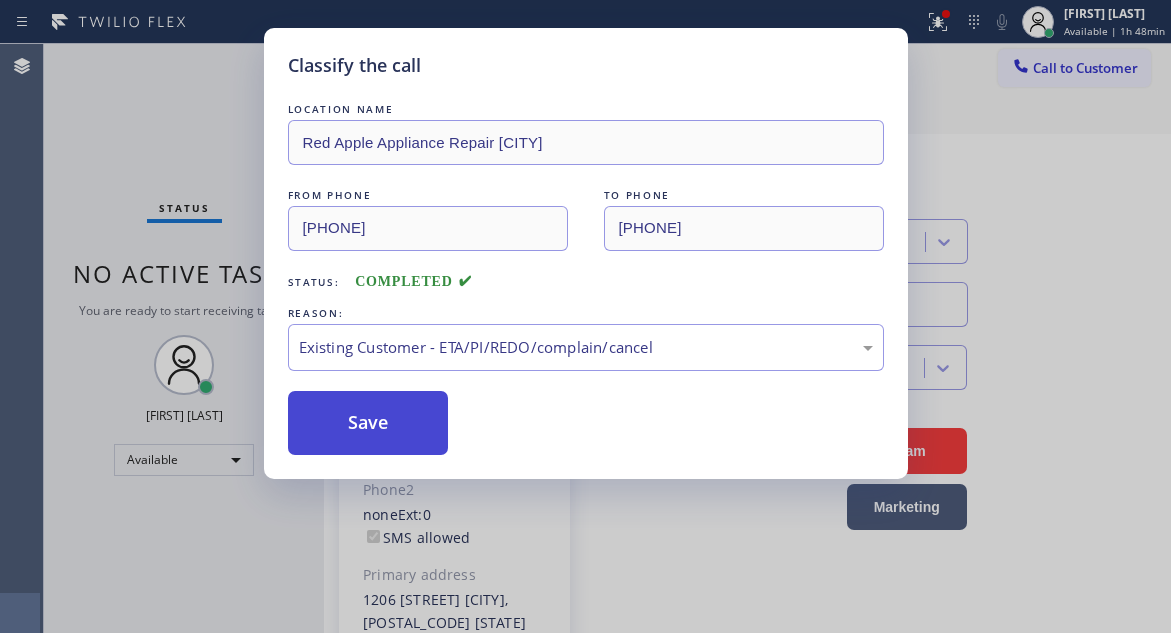 click on "Save" at bounding box center [368, 423] 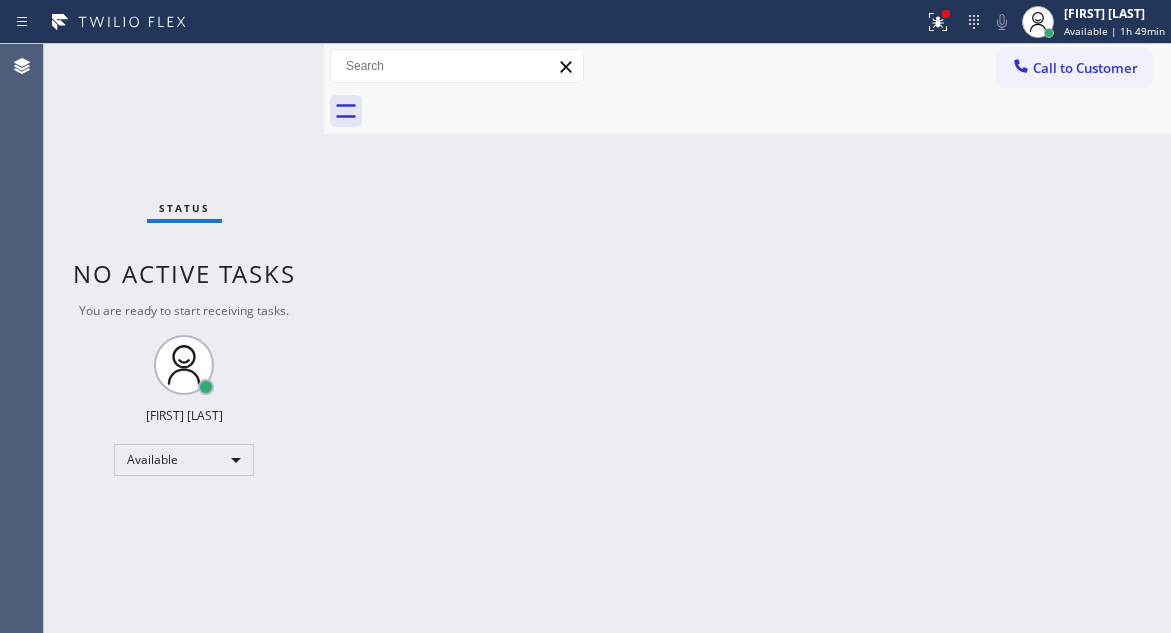click on "Status   No active tasks     You are ready to start receiving tasks.   [FIRST] [LAST] Available" at bounding box center (184, 338) 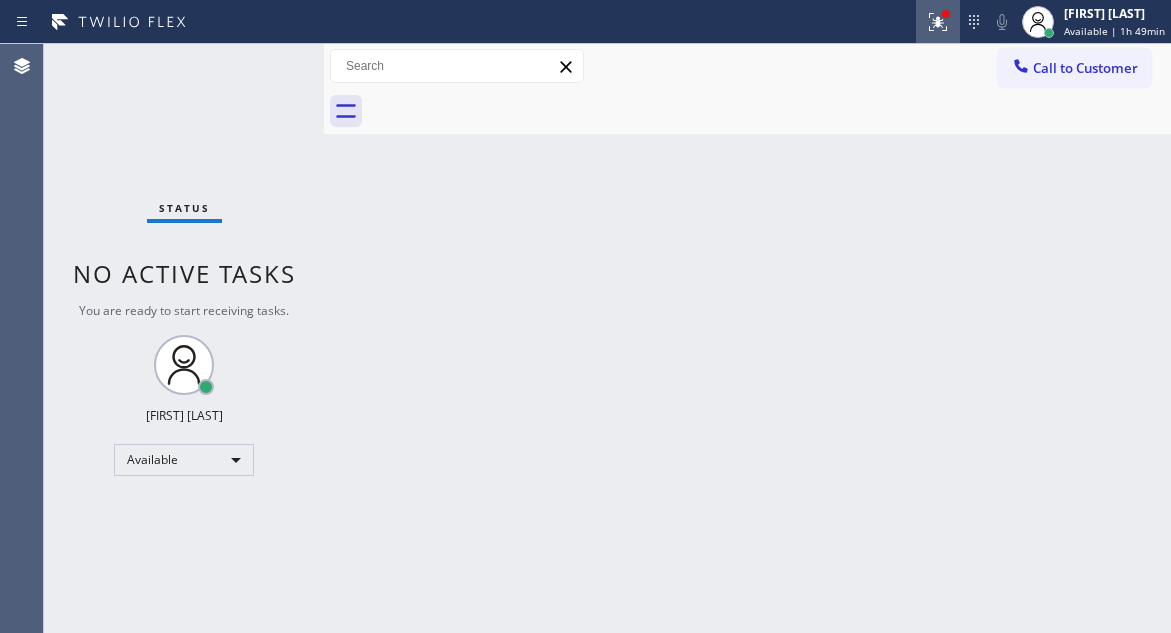 click 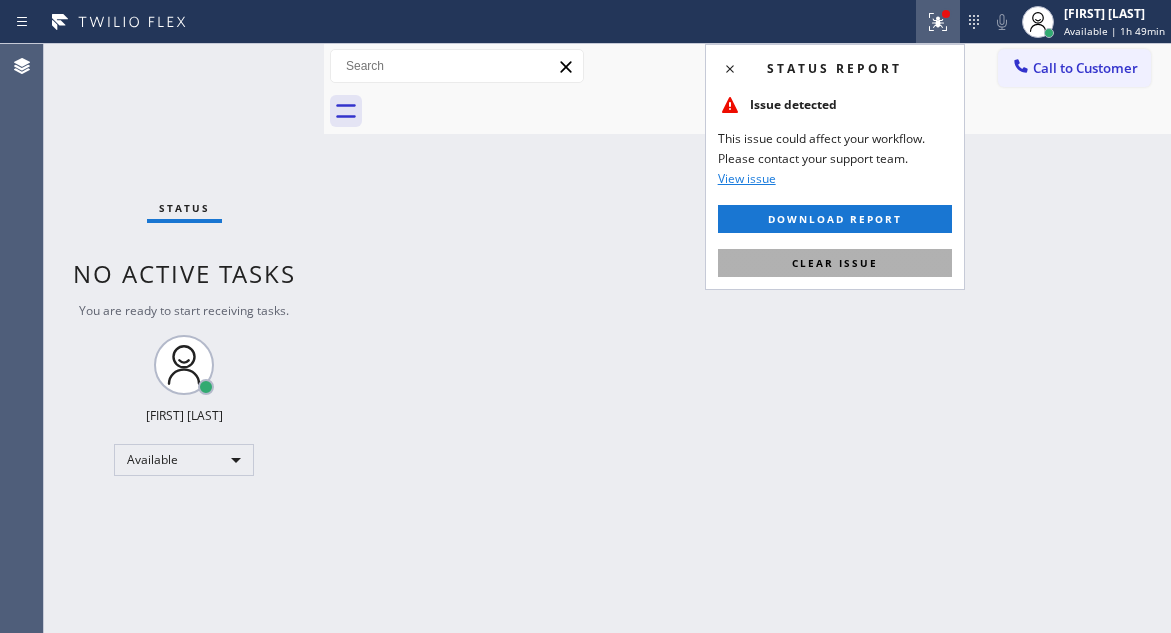 click on "Clear issue" at bounding box center (835, 263) 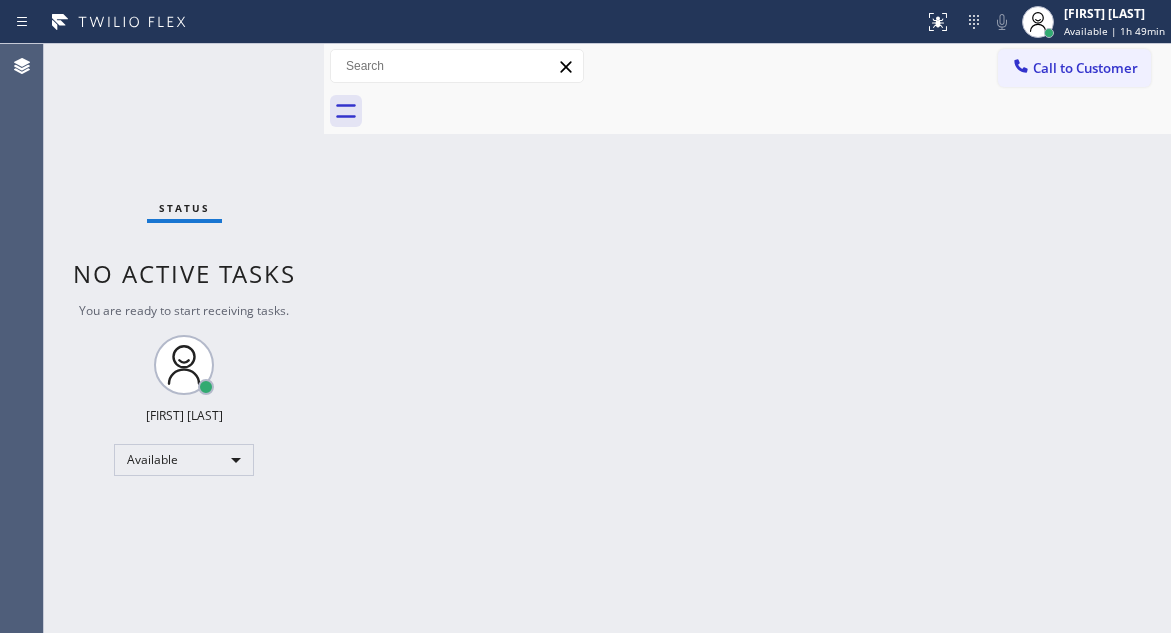 click on "Status   No active tasks     You are ready to start receiving tasks.   [FIRST] [LAST] Available" at bounding box center [184, 338] 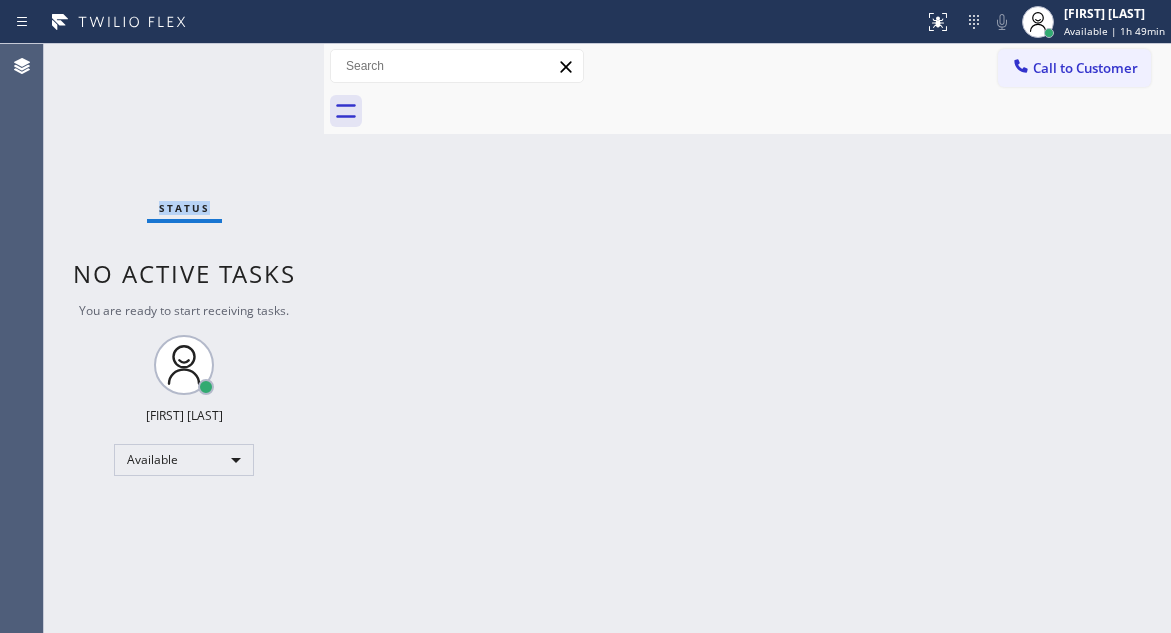 click on "Status   No active tasks     You are ready to start receiving tasks.   [FIRST] [LAST] Available" at bounding box center (184, 338) 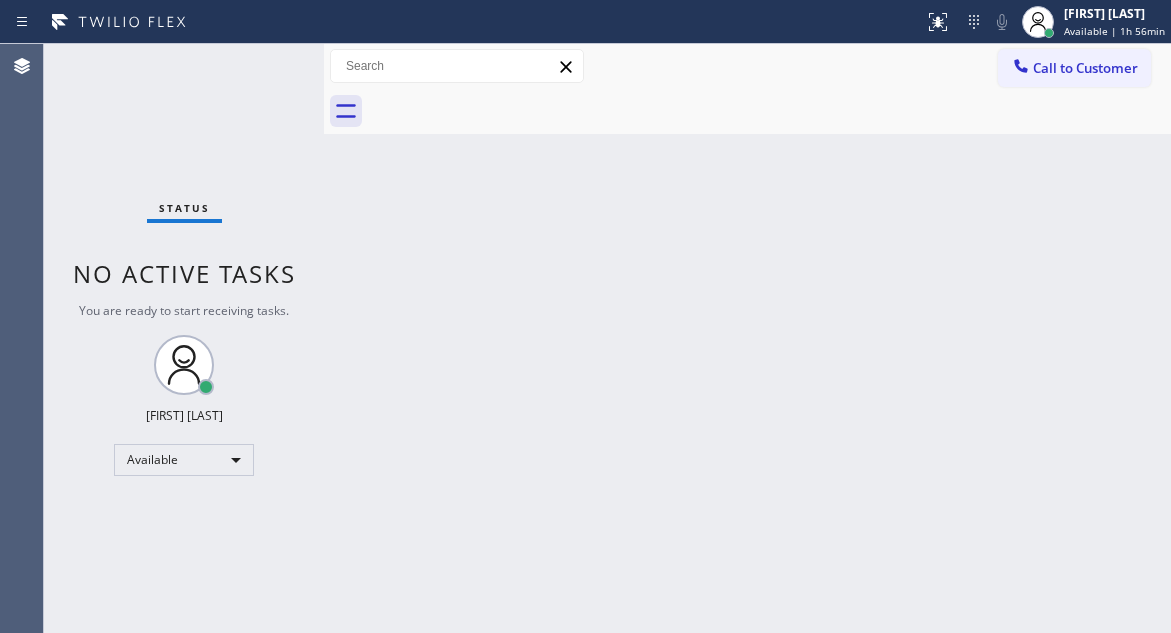 click on "Call to Customer Outbound call Location Search location Your caller id phone number Customer number Call Outbound call Technician Search Technician Your caller id phone number Your caller id phone number Call" at bounding box center (747, 66) 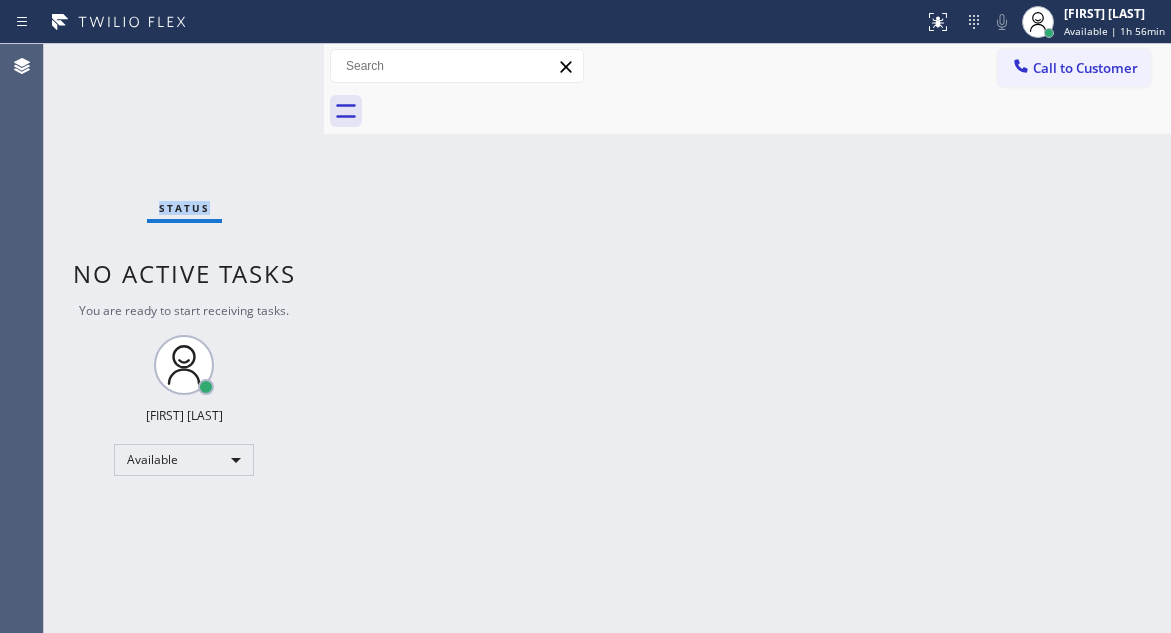 click on "Status   No active tasks     You are ready to start receiving tasks.   [FIRST] [LAST] Available" at bounding box center [184, 338] 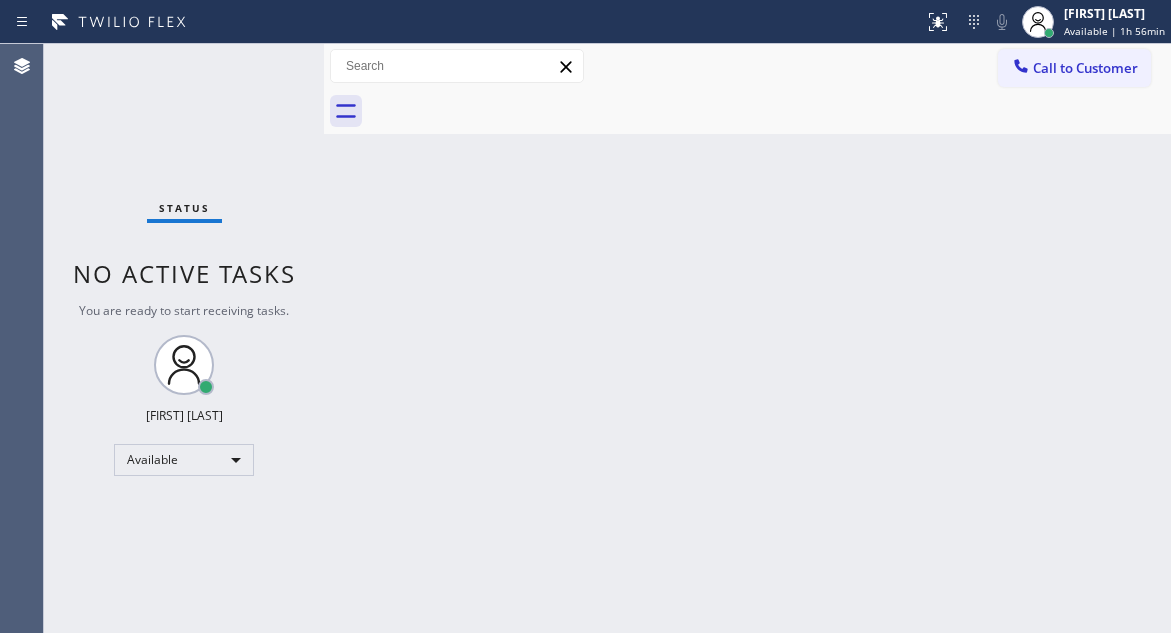 click on "Status   No active tasks     You are ready to start receiving tasks.   [FIRST] [LAST] Available" at bounding box center (184, 338) 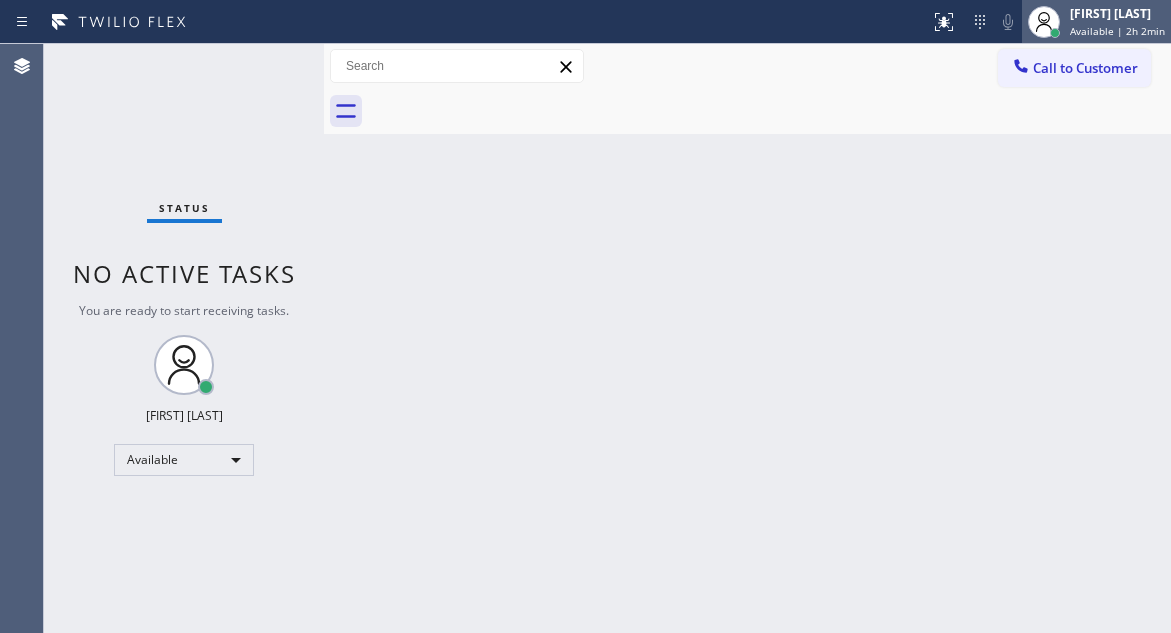 click on "[FIRST] [LAST]" at bounding box center (1117, 13) 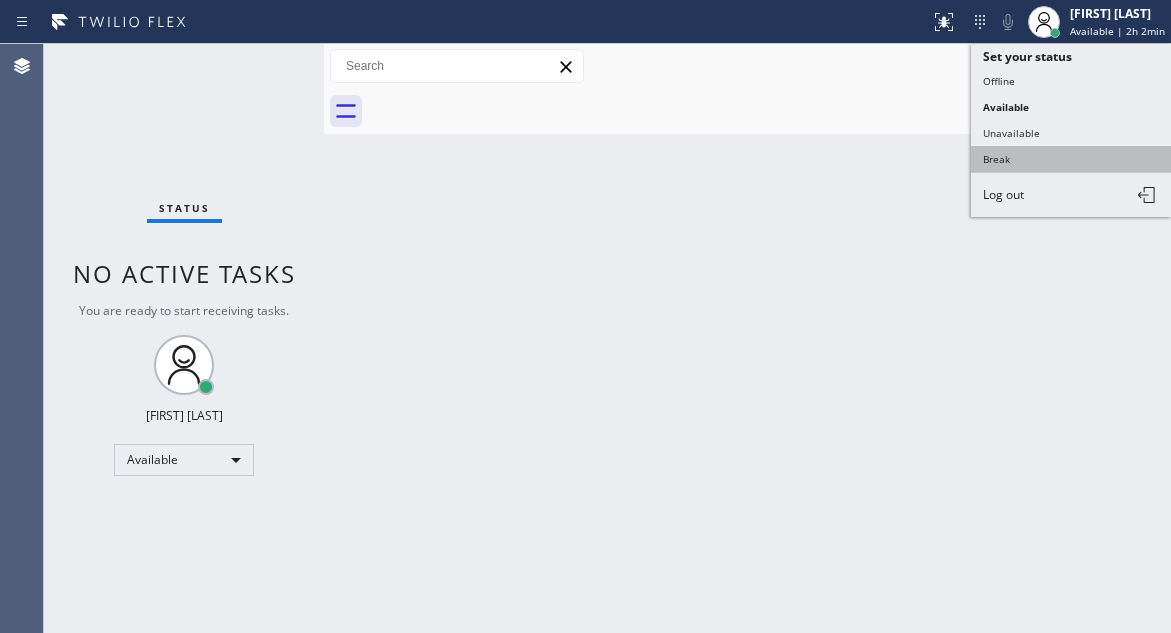 click on "Break" at bounding box center [1071, 159] 